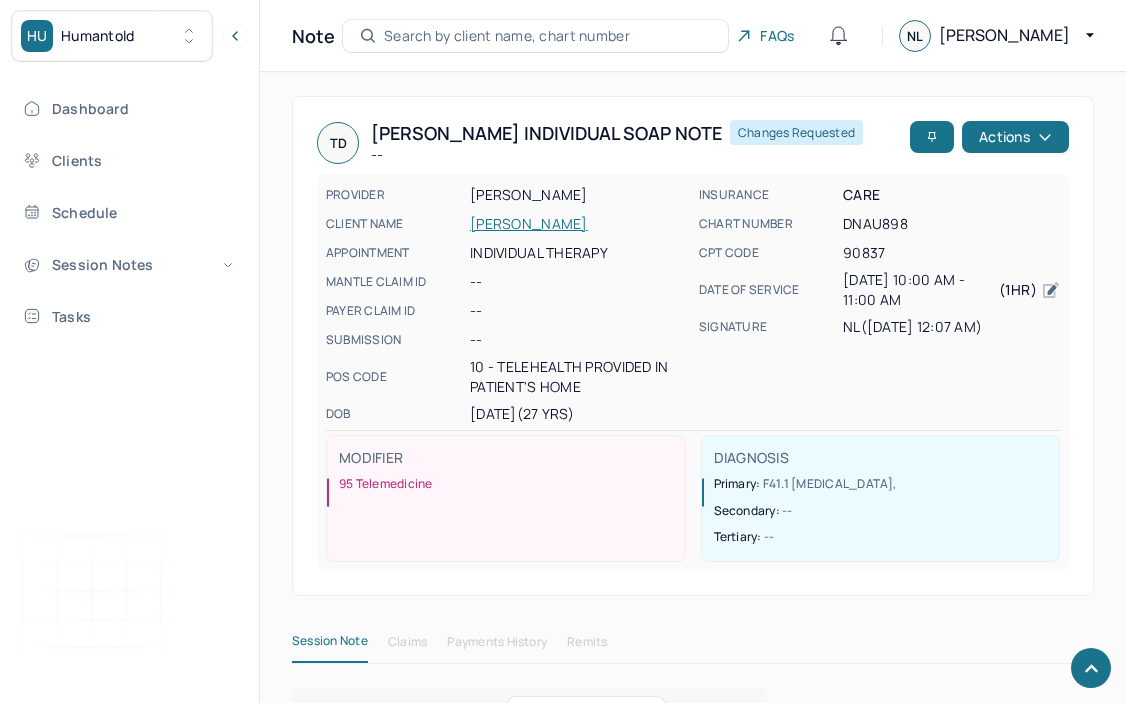 scroll, scrollTop: 658, scrollLeft: 0, axis: vertical 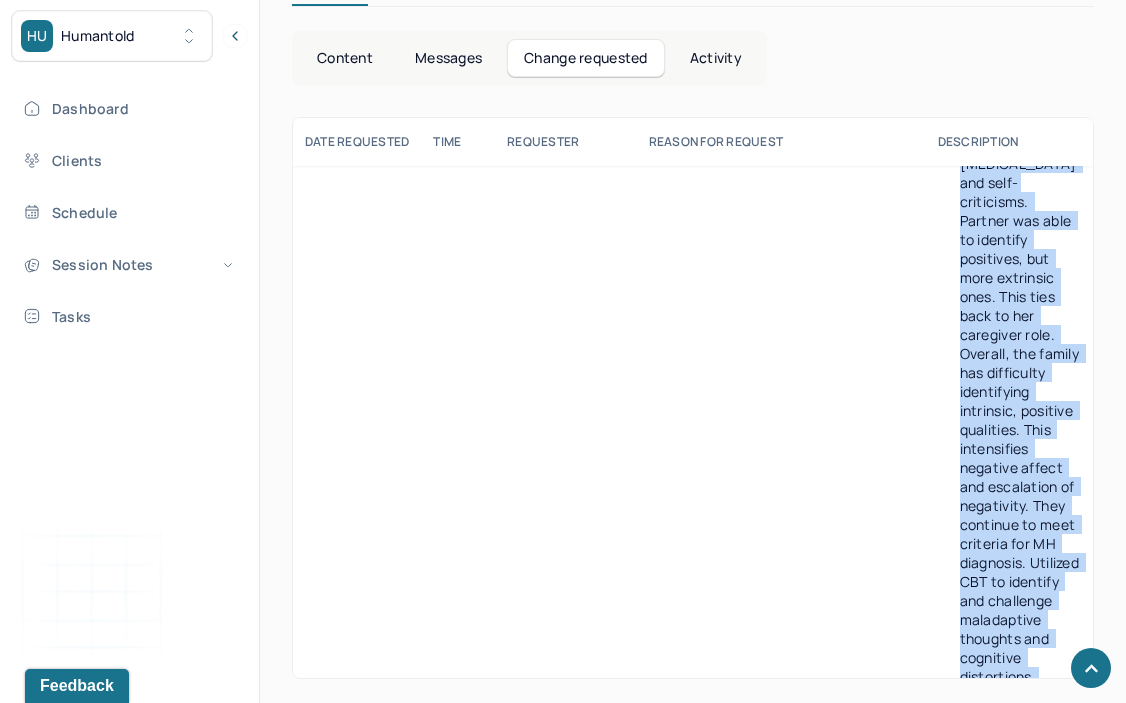 drag, startPoint x: 935, startPoint y: 182, endPoint x: 1029, endPoint y: 672, distance: 498.93488 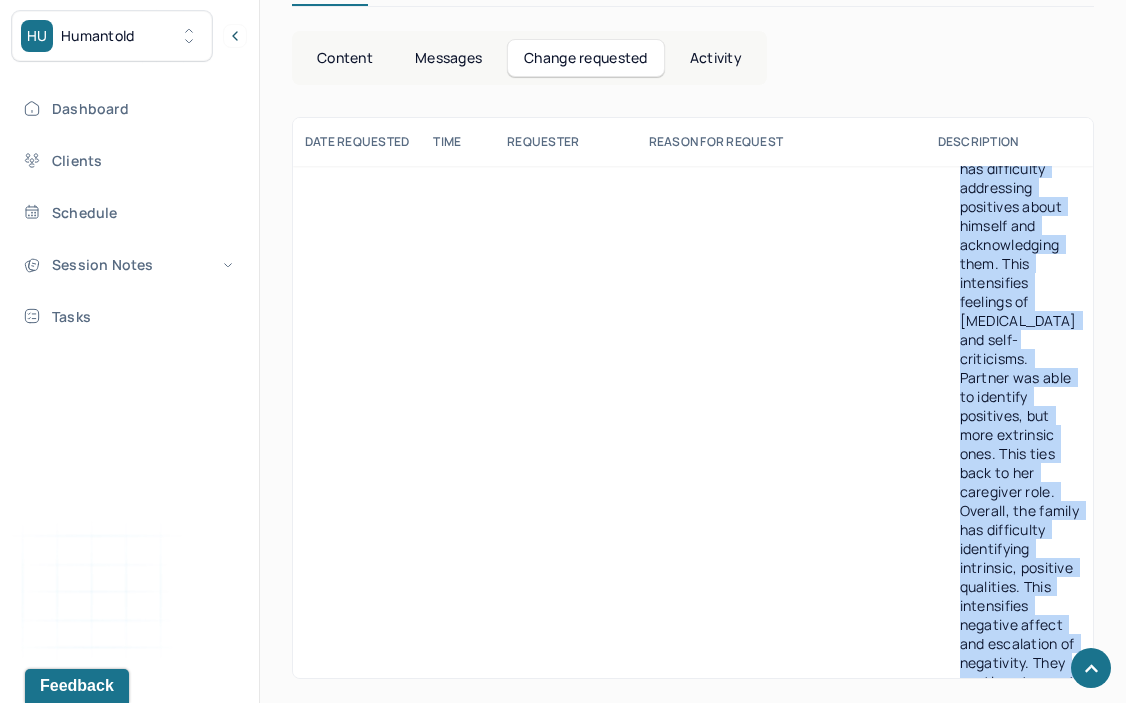 scroll, scrollTop: 594, scrollLeft: 0, axis: vertical 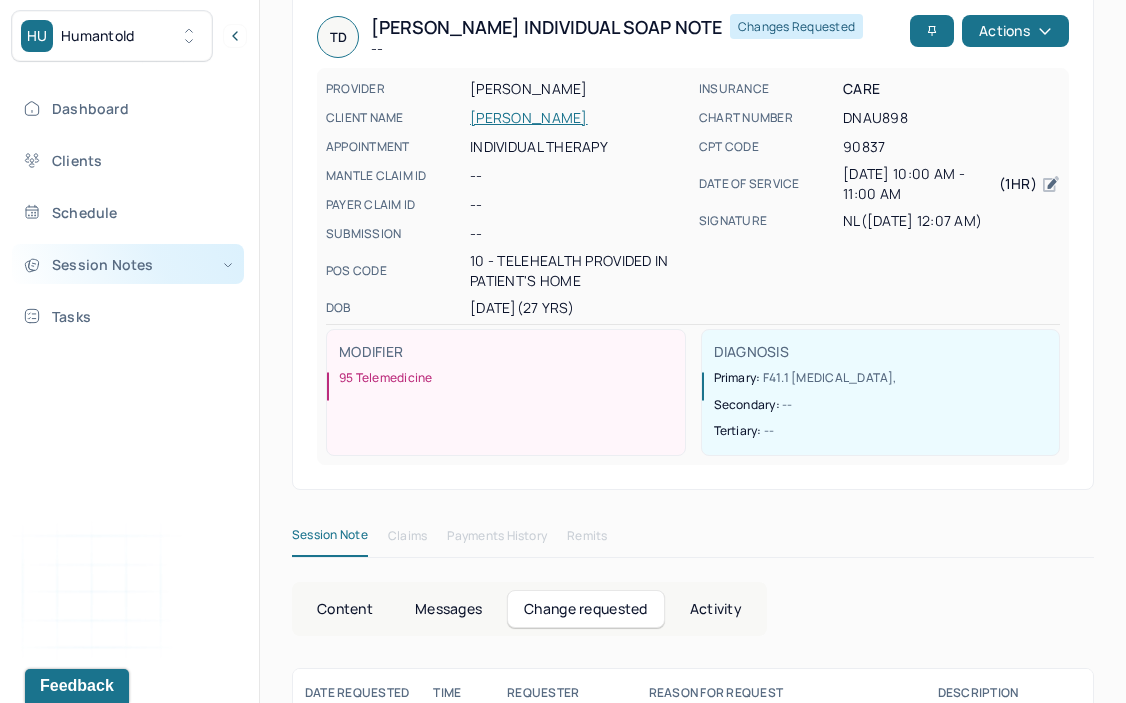 click on "Session Notes" at bounding box center (128, 264) 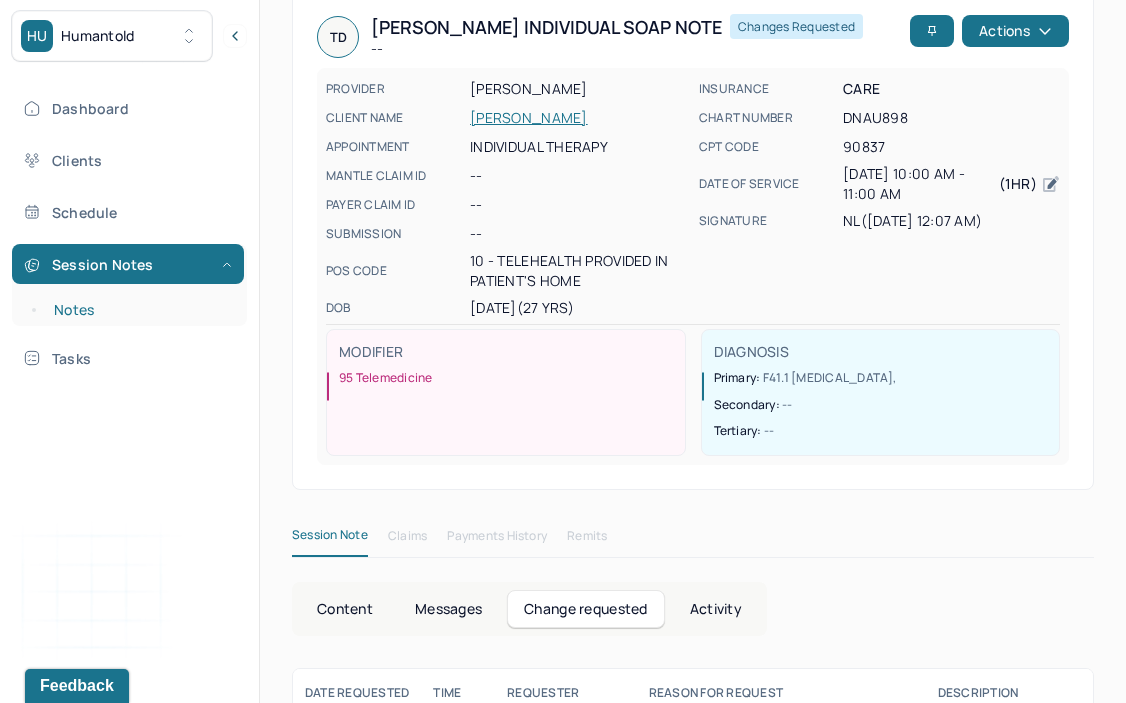 click on "Notes" at bounding box center (139, 310) 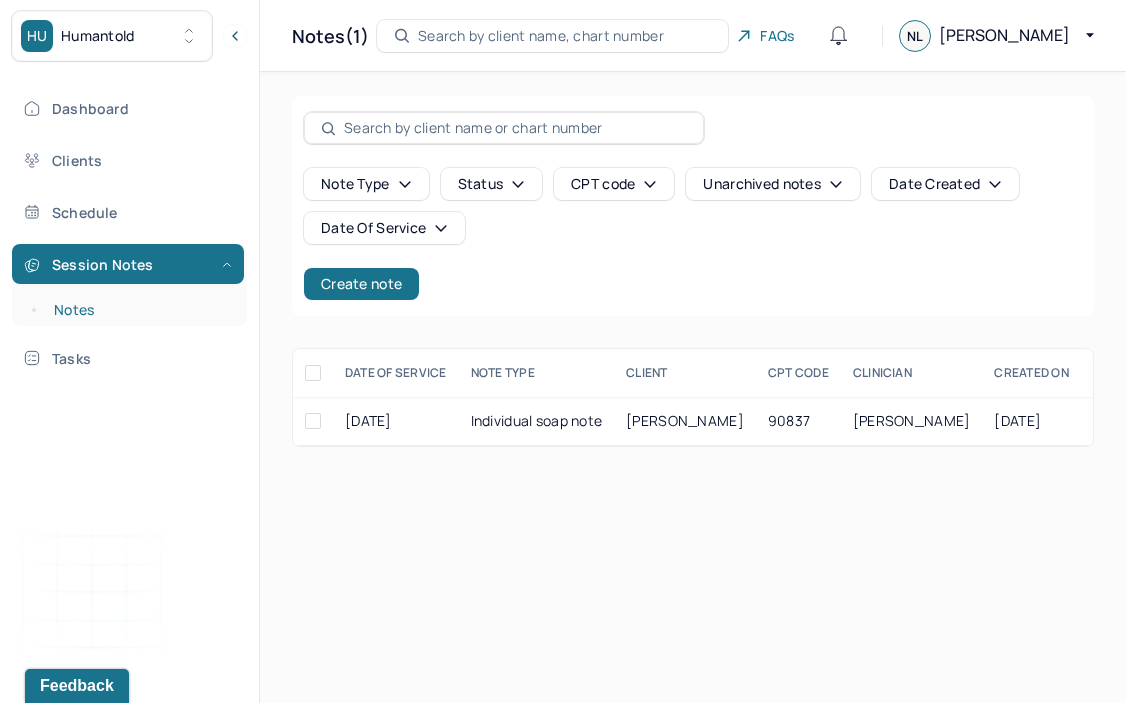 scroll, scrollTop: 0, scrollLeft: 0, axis: both 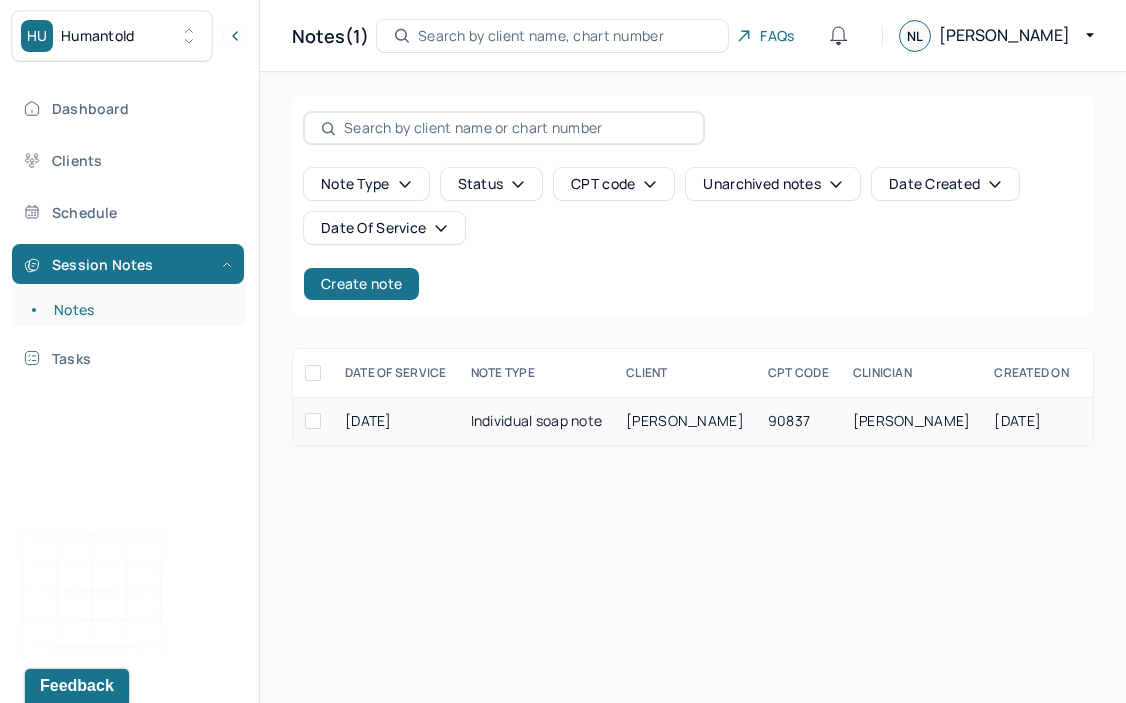 click on "Individual soap note" at bounding box center [537, 421] 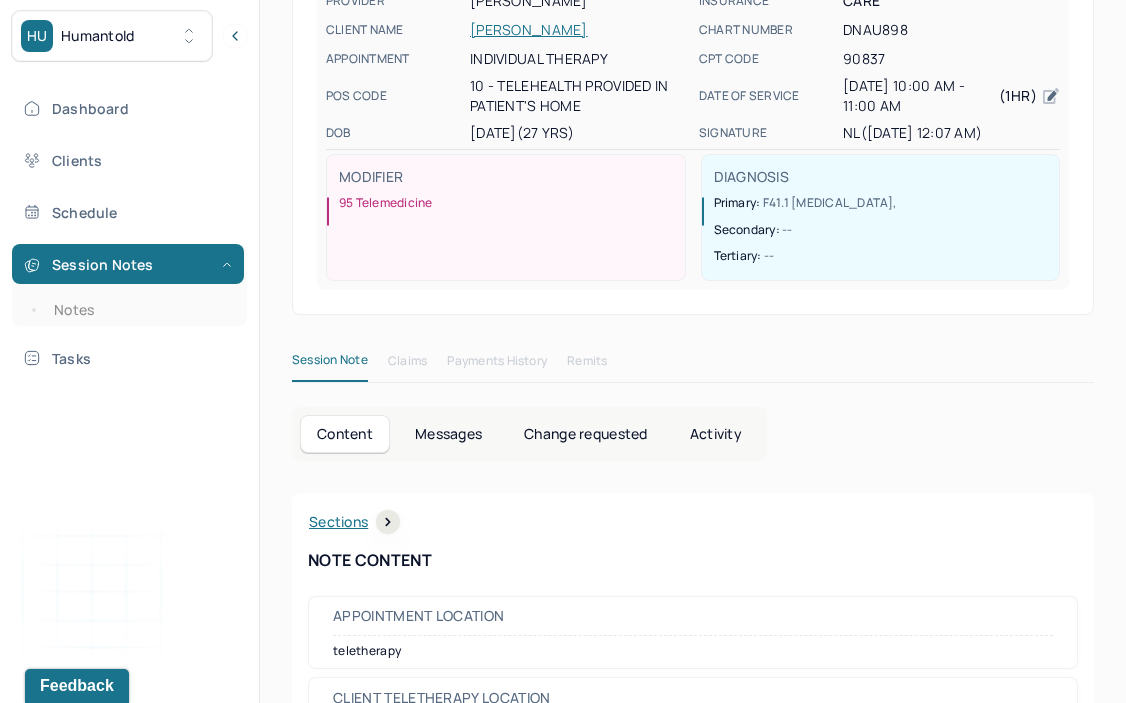 scroll, scrollTop: 0, scrollLeft: 0, axis: both 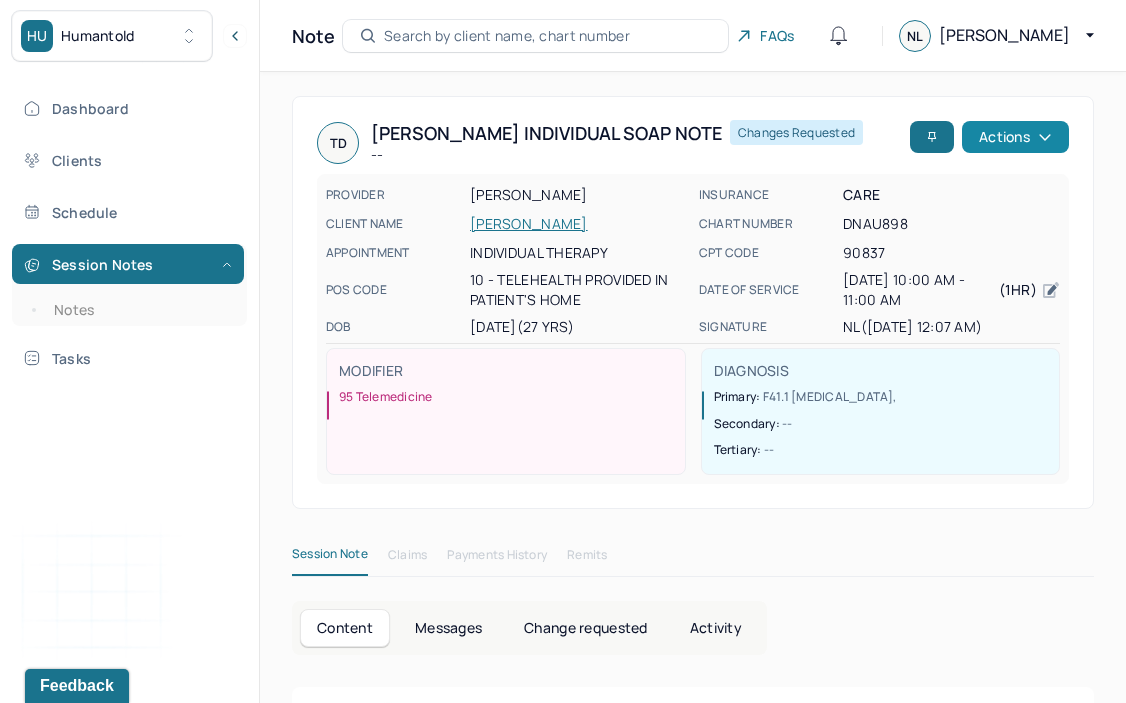 click on "Actions" at bounding box center (1015, 137) 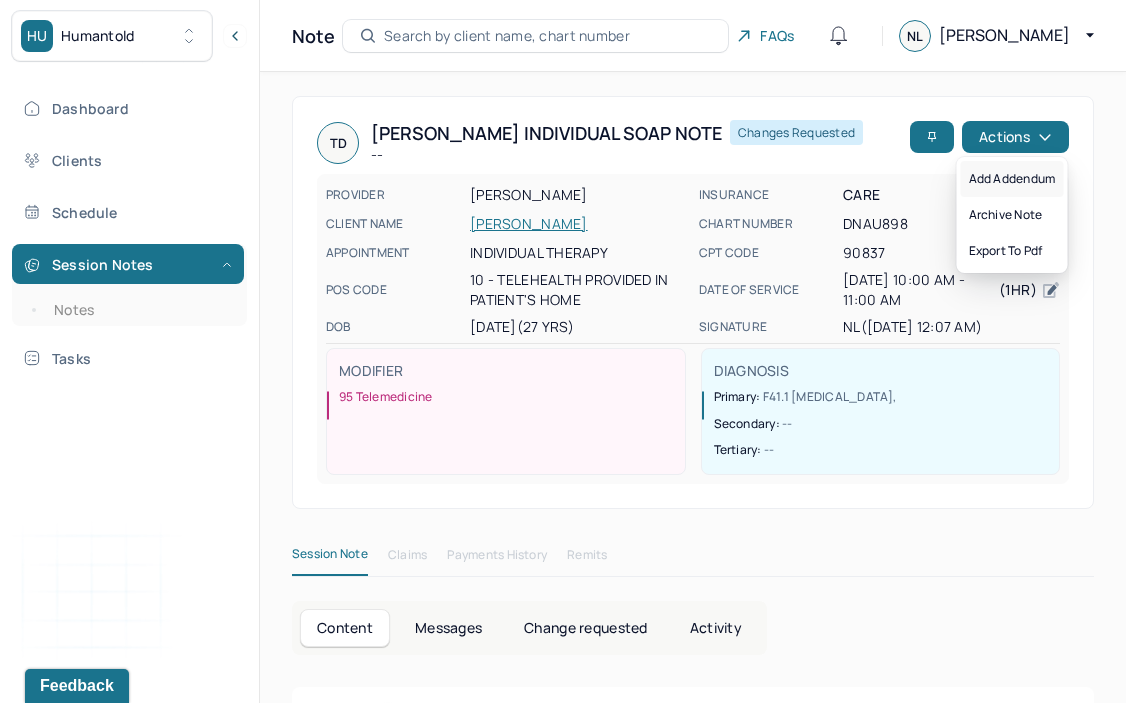 click on "Add addendum" at bounding box center (1012, 179) 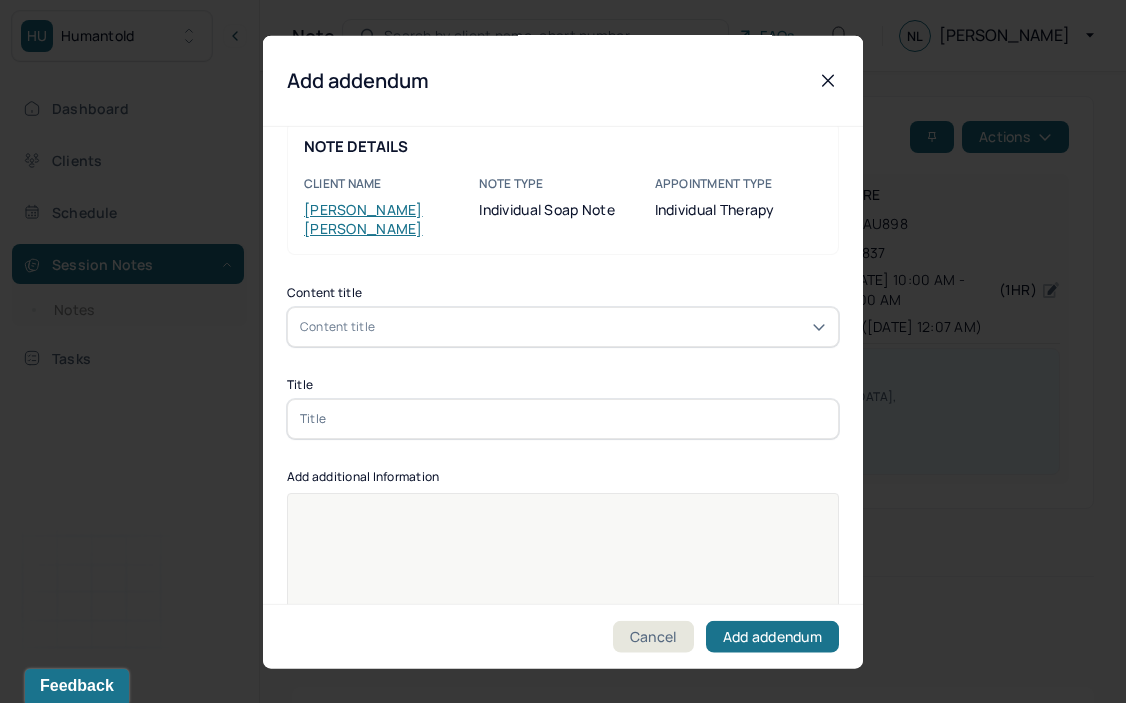 click on "Content title" at bounding box center [563, 326] 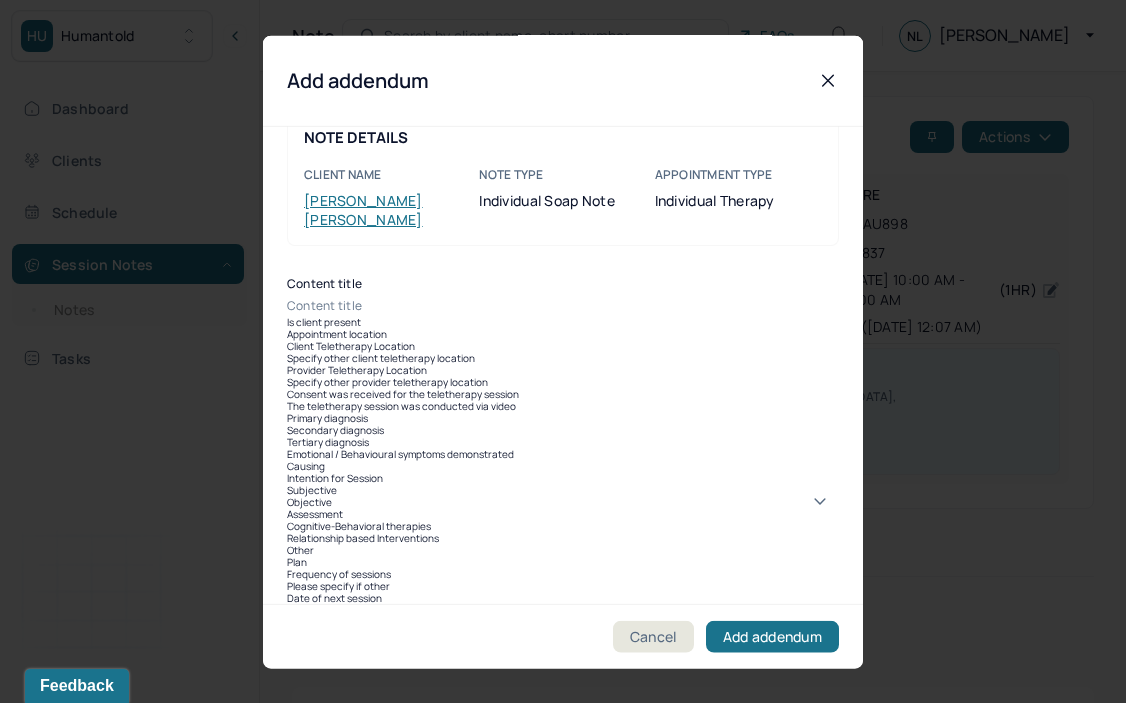 scroll, scrollTop: 40, scrollLeft: 0, axis: vertical 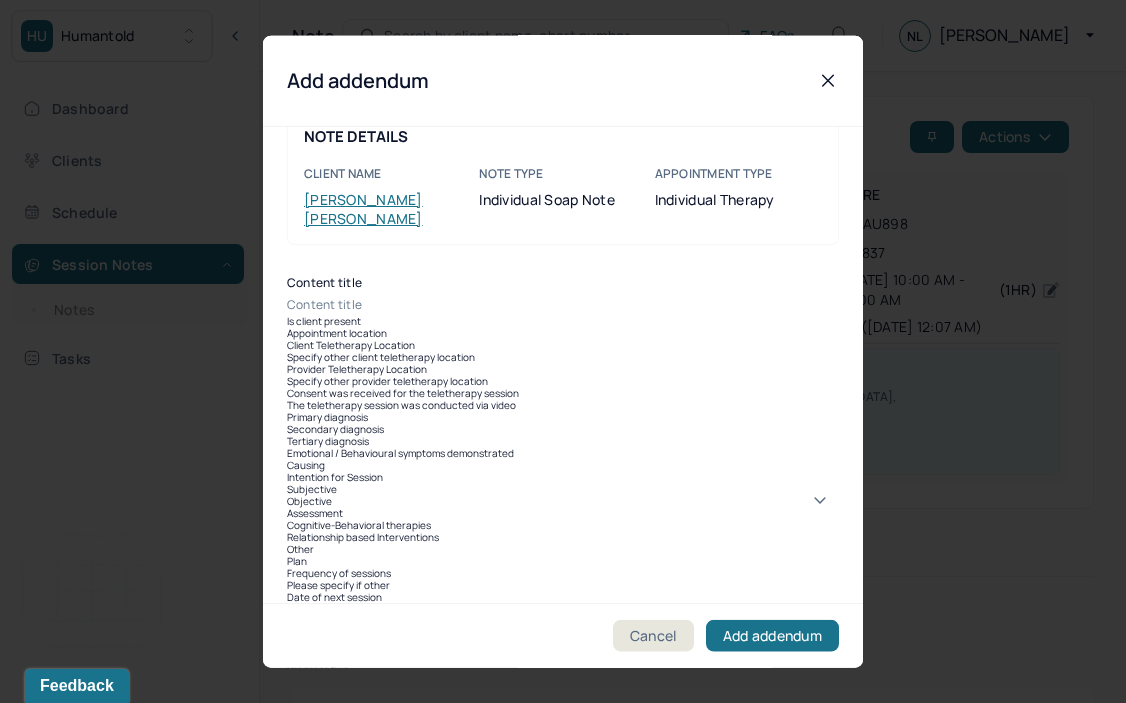 click on "Emotional / Behavioural symptoms demonstrated" at bounding box center (563, 452) 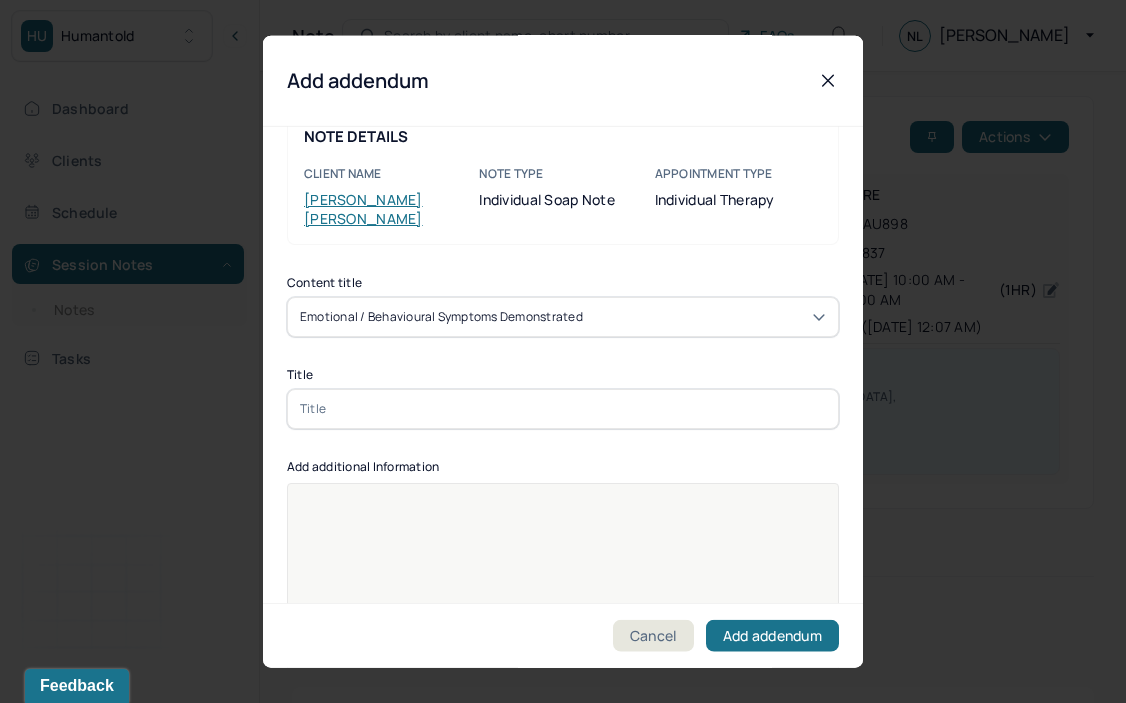 click at bounding box center (563, 408) 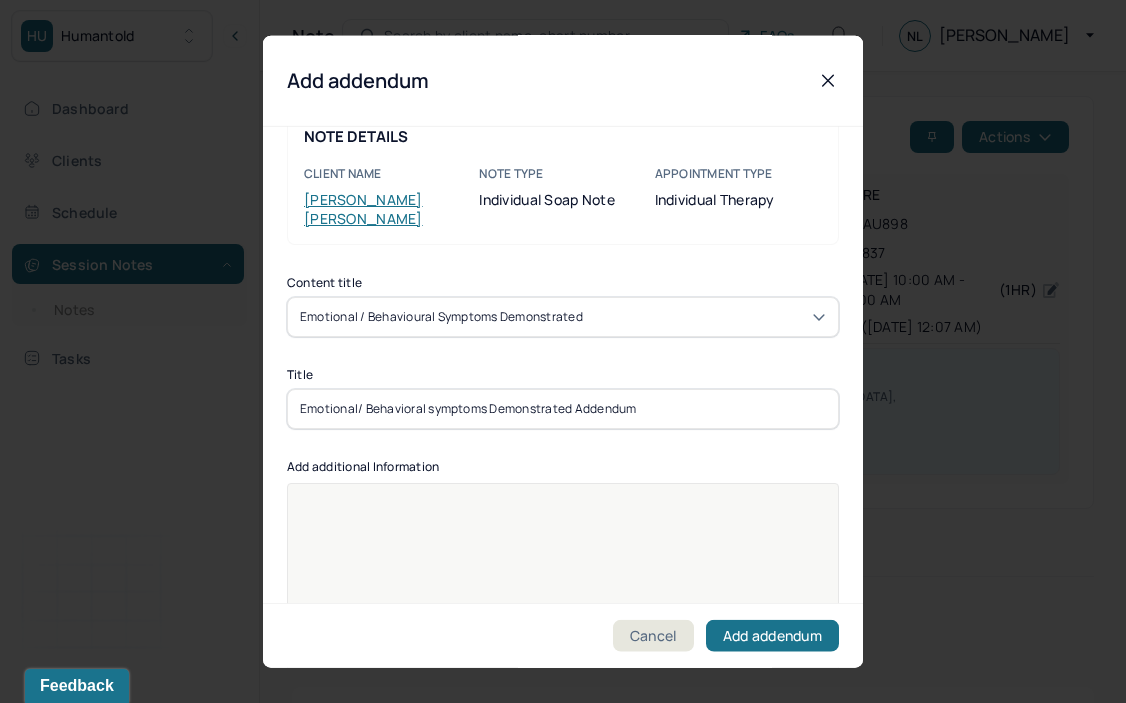 type on "Emotional/ Behavioral symptoms Demonstrated Addendum" 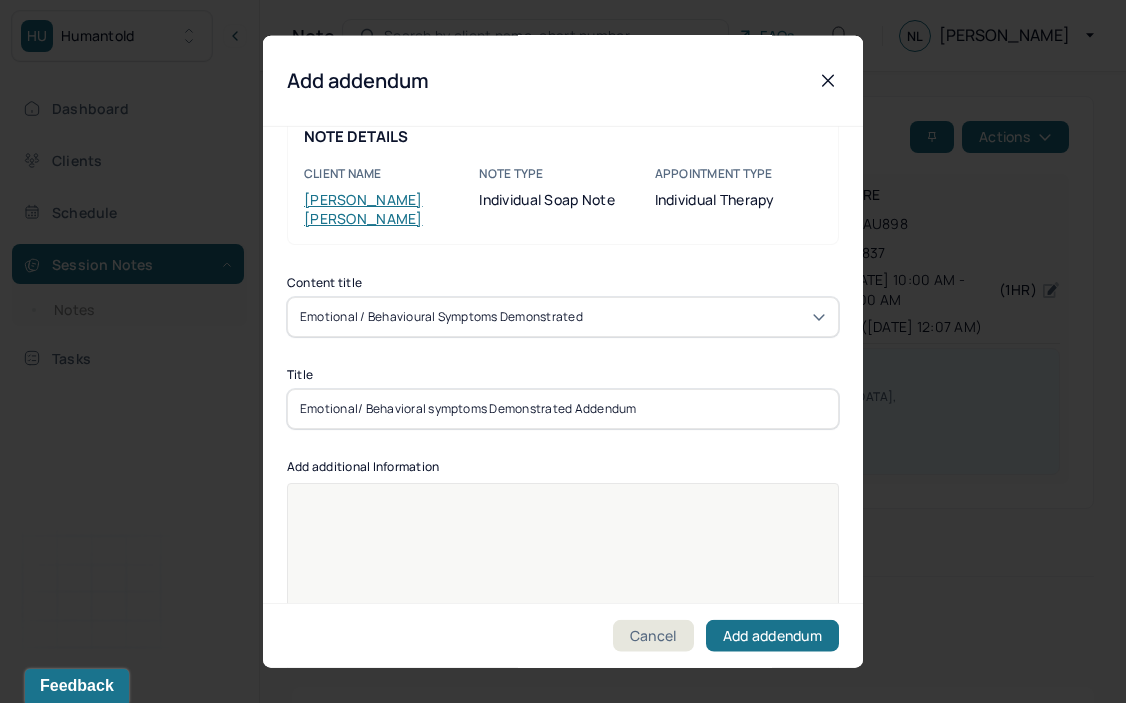 click at bounding box center (563, 595) 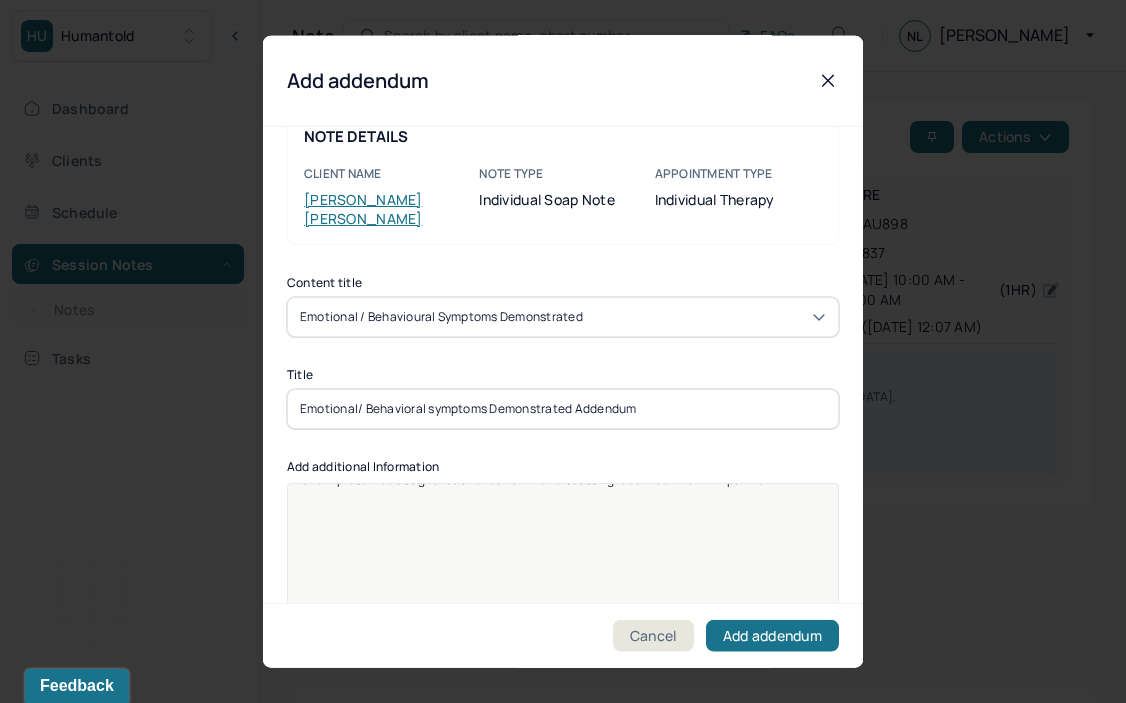 scroll, scrollTop: 0, scrollLeft: 0, axis: both 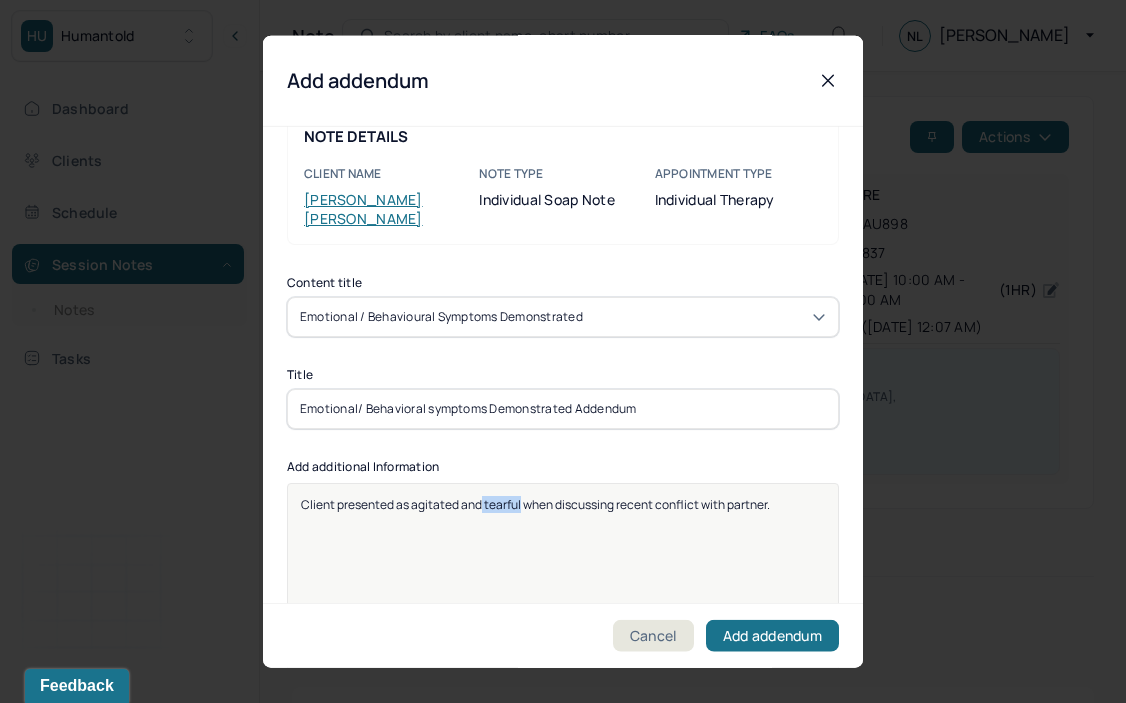 drag, startPoint x: 481, startPoint y: 482, endPoint x: 520, endPoint y: 488, distance: 39.45884 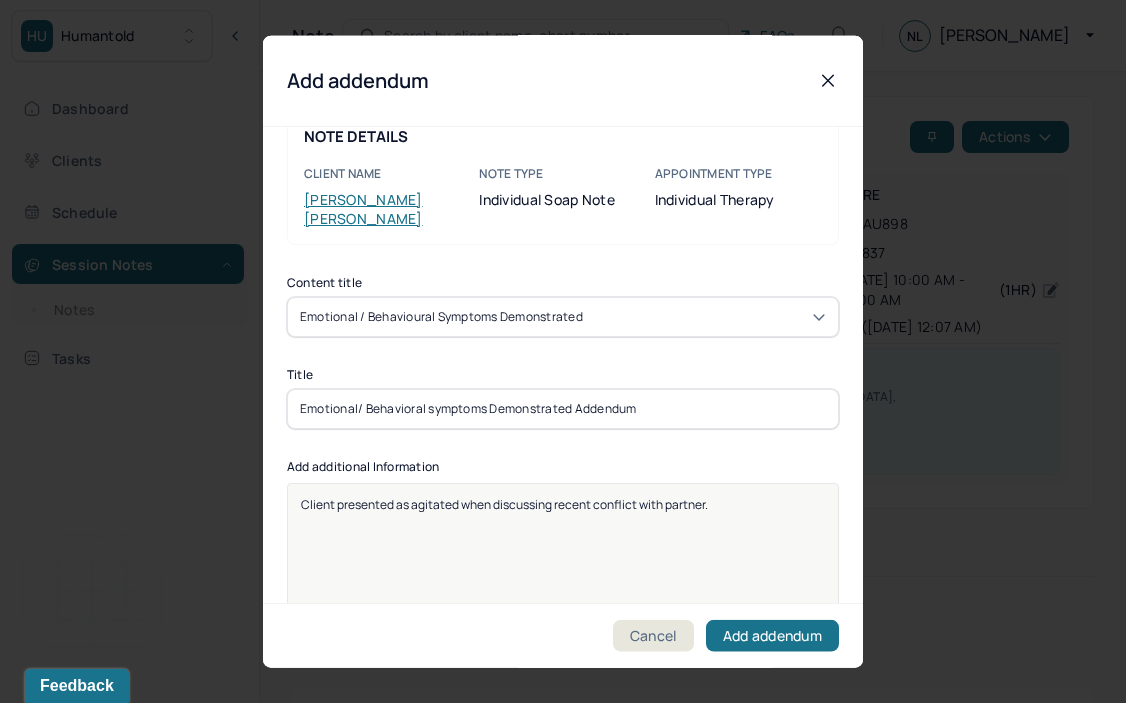 click on "Client presented as agitated when discussing recent conflict with partner." at bounding box center [504, 503] 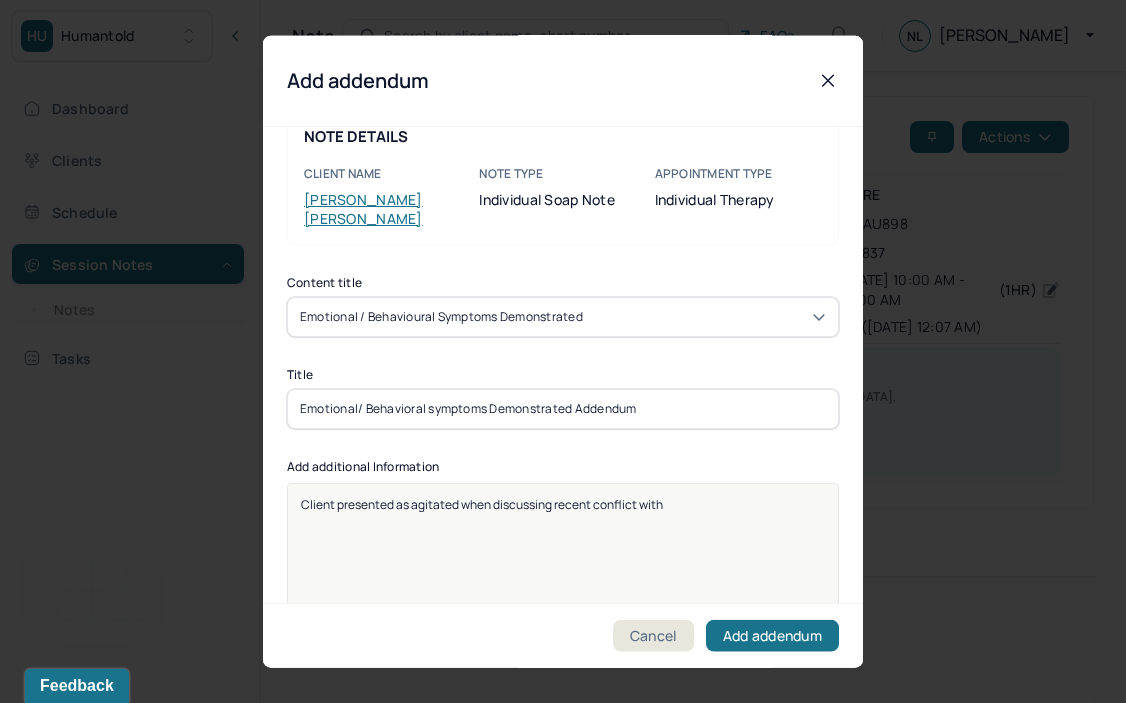 type 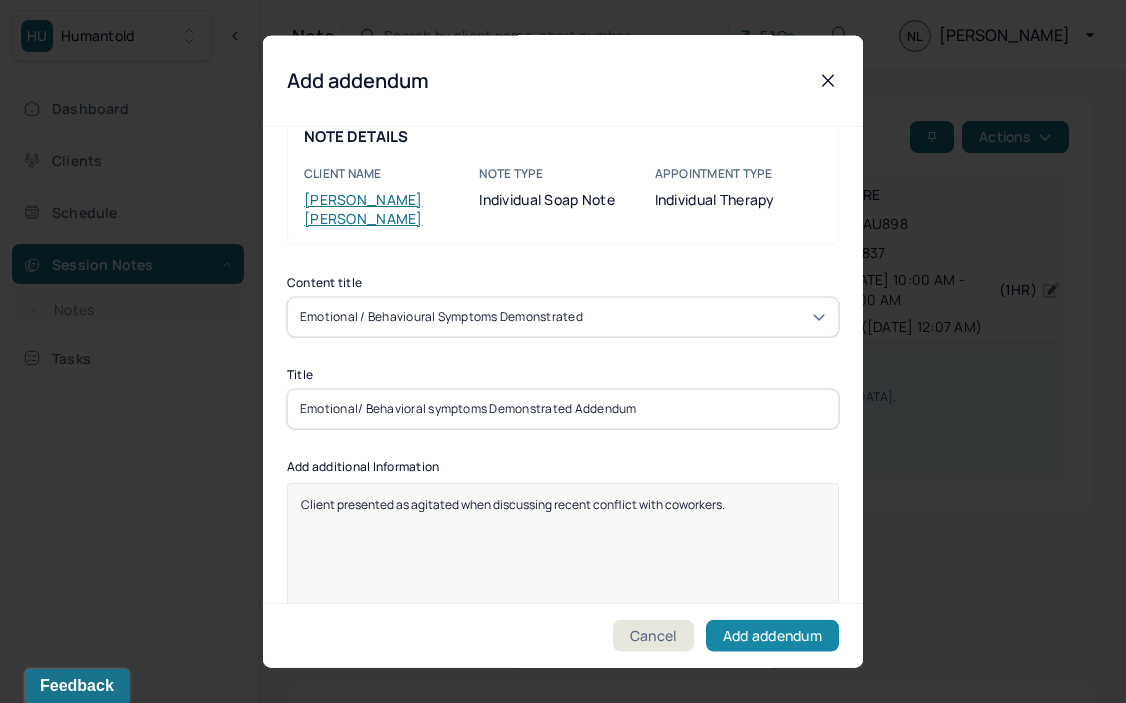 click on "Add addendum" at bounding box center [772, 636] 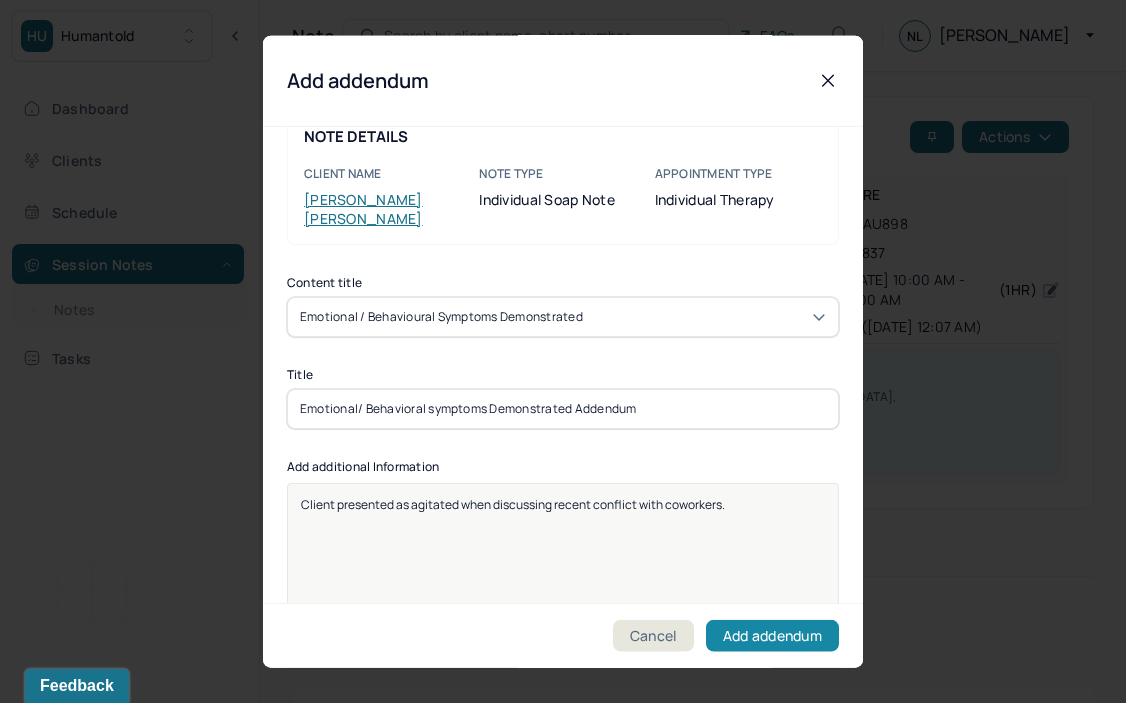 scroll, scrollTop: 304, scrollLeft: 0, axis: vertical 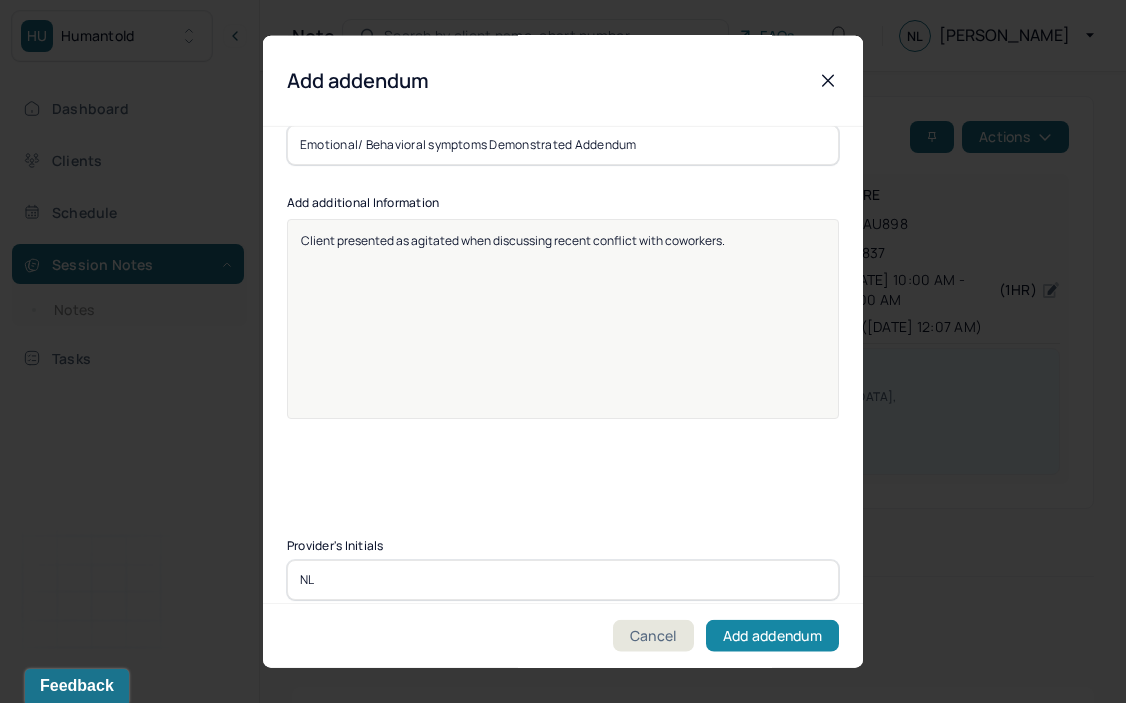 type on "NL" 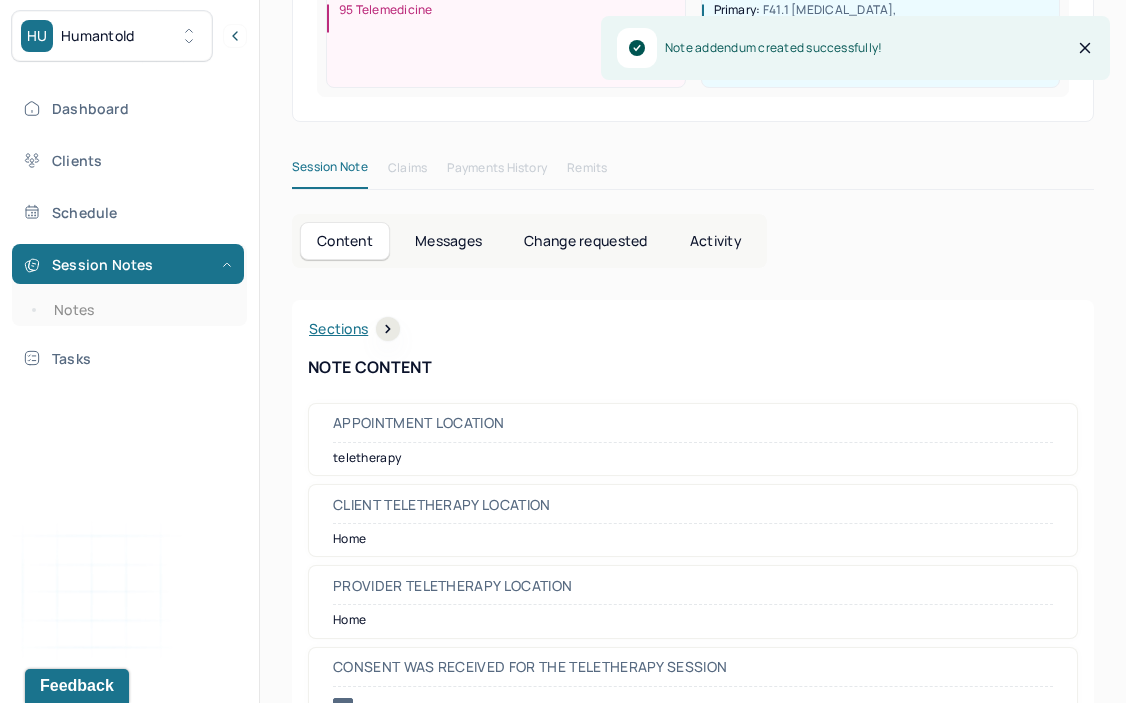 scroll, scrollTop: 484, scrollLeft: 0, axis: vertical 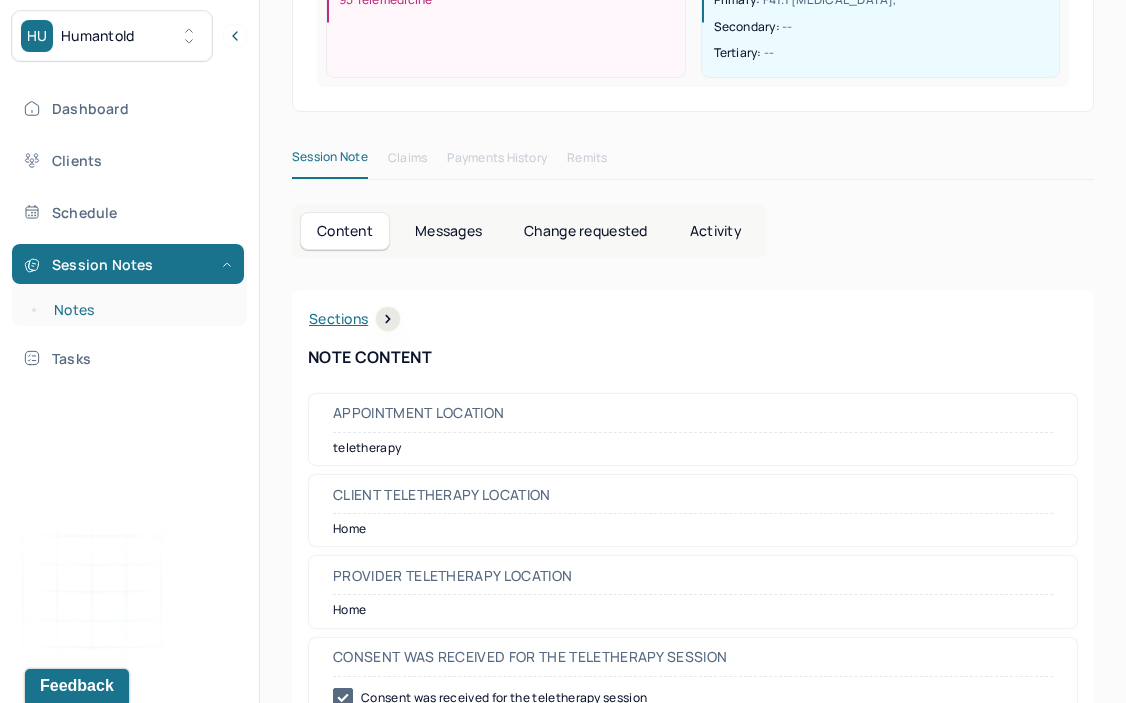 click on "Notes" at bounding box center (139, 310) 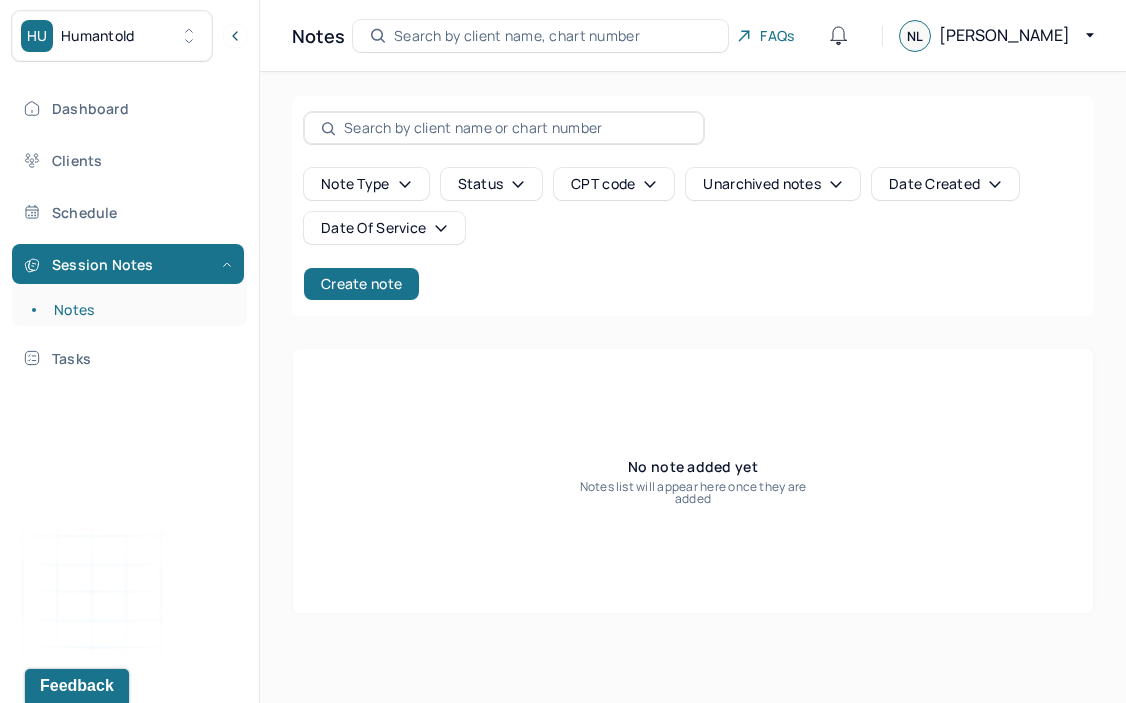 click on "Search by client name, chart number" at bounding box center [517, 36] 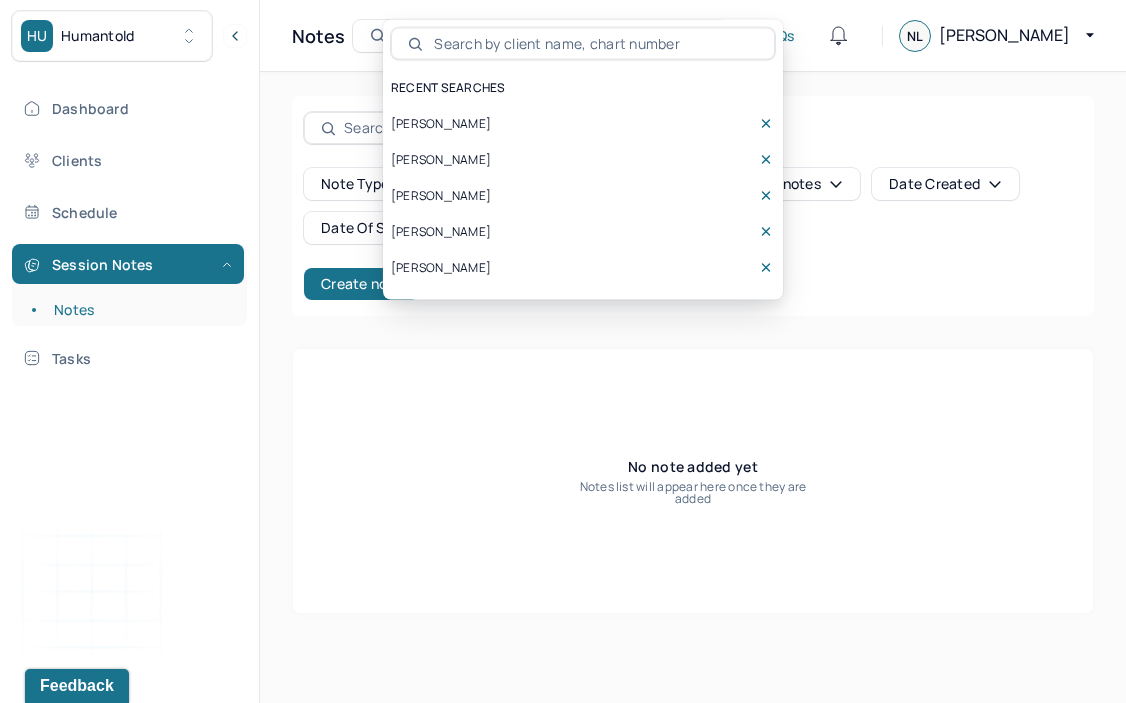 type on "y" 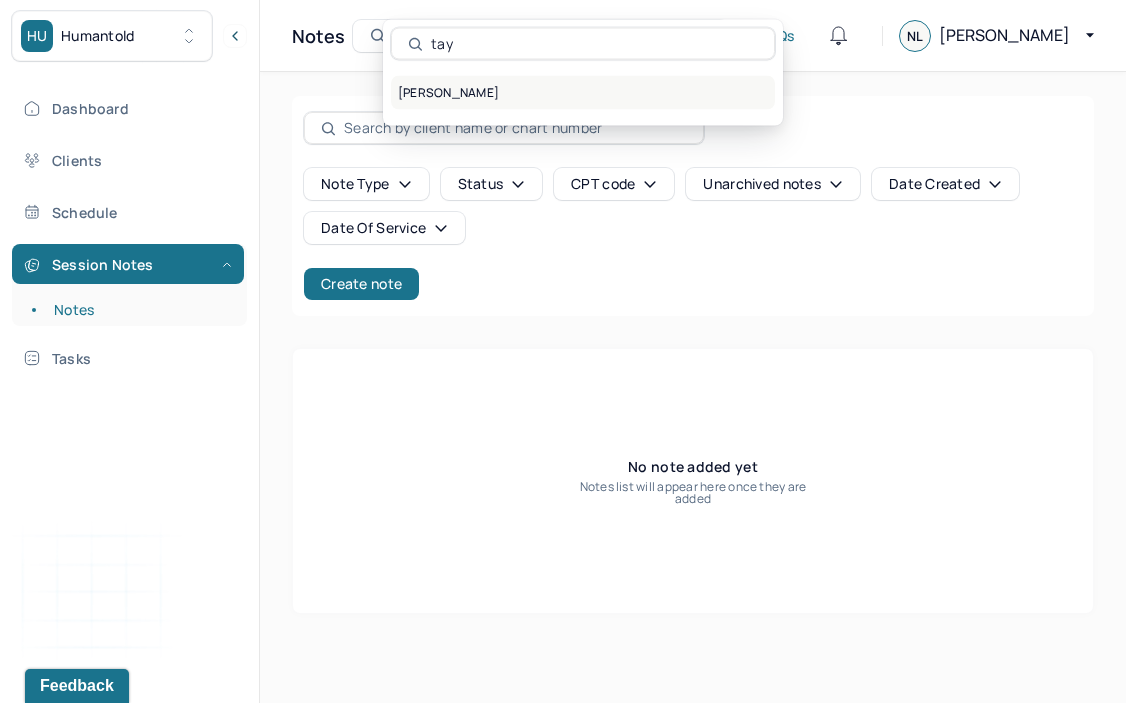type on "tay" 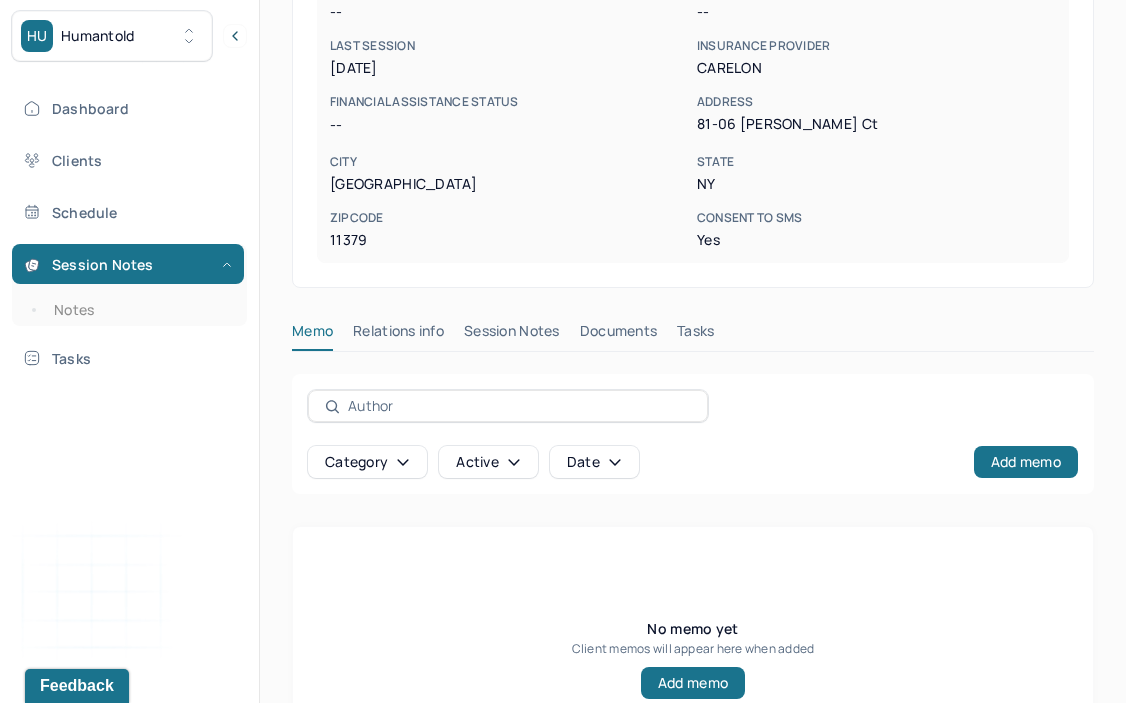 scroll, scrollTop: 578, scrollLeft: 0, axis: vertical 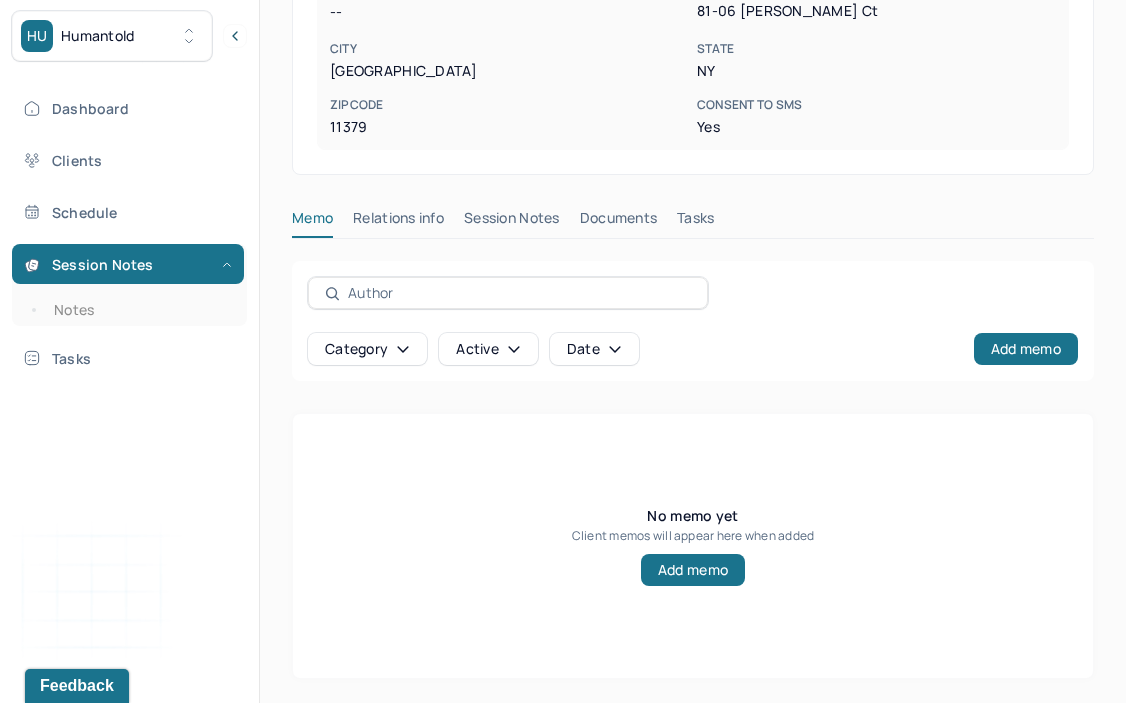 click on "Session Notes" at bounding box center [512, 222] 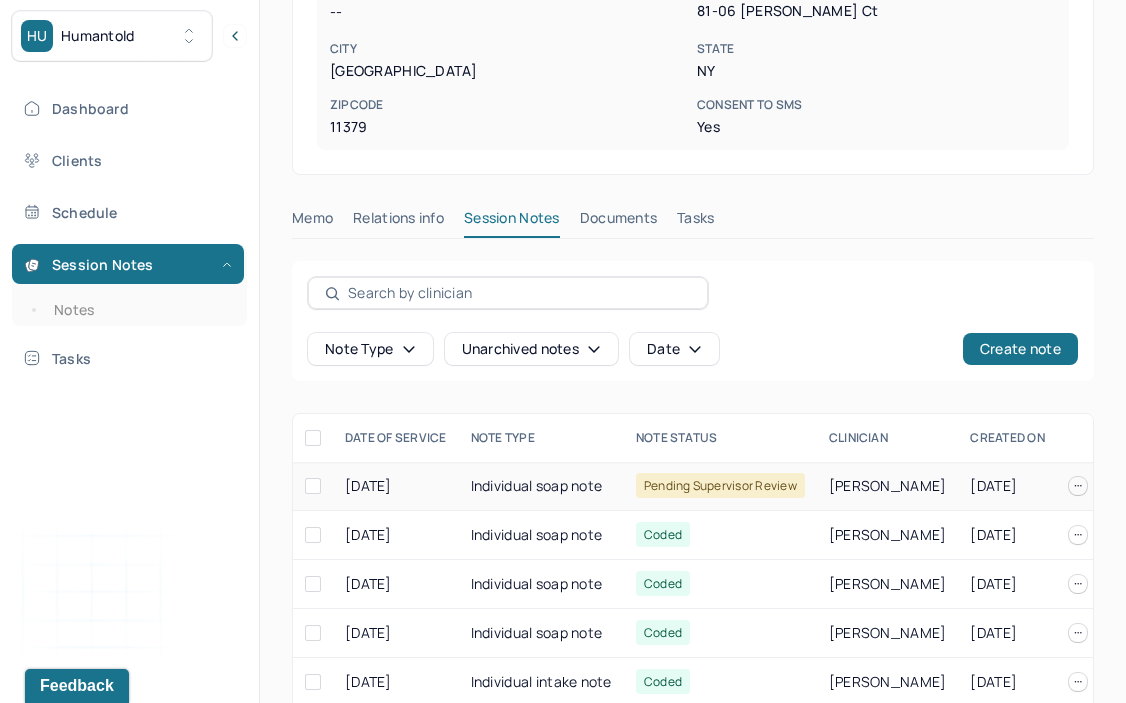 click on "Individual soap note" at bounding box center [541, 486] 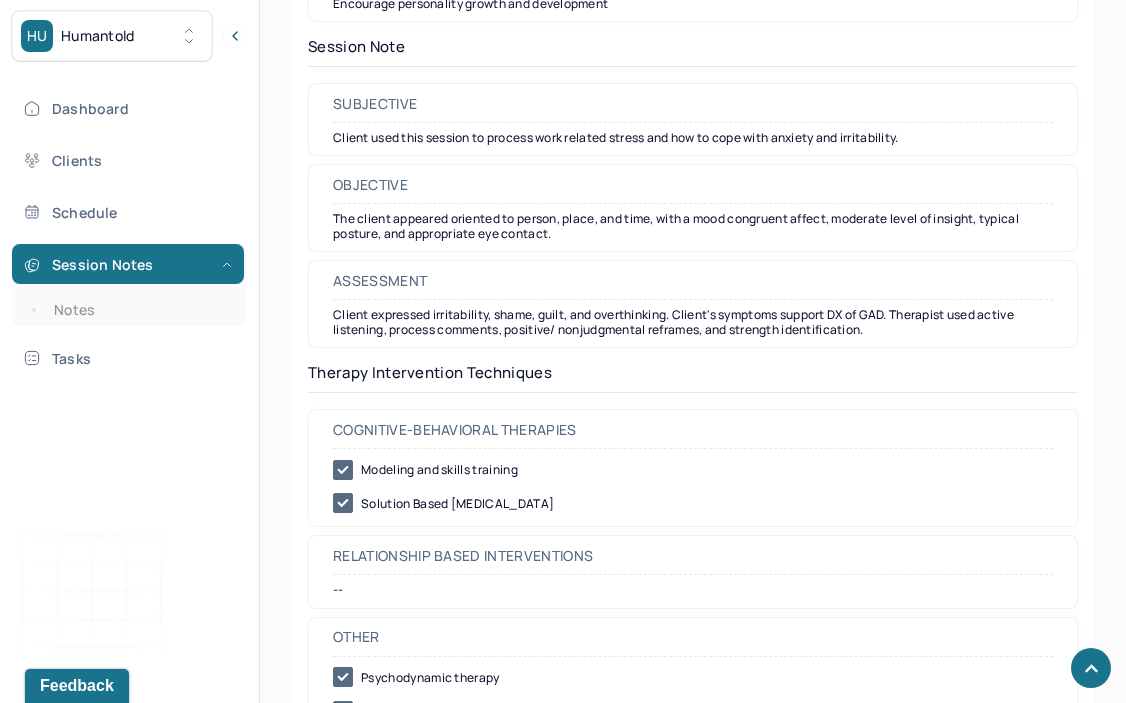 scroll, scrollTop: 1966, scrollLeft: 0, axis: vertical 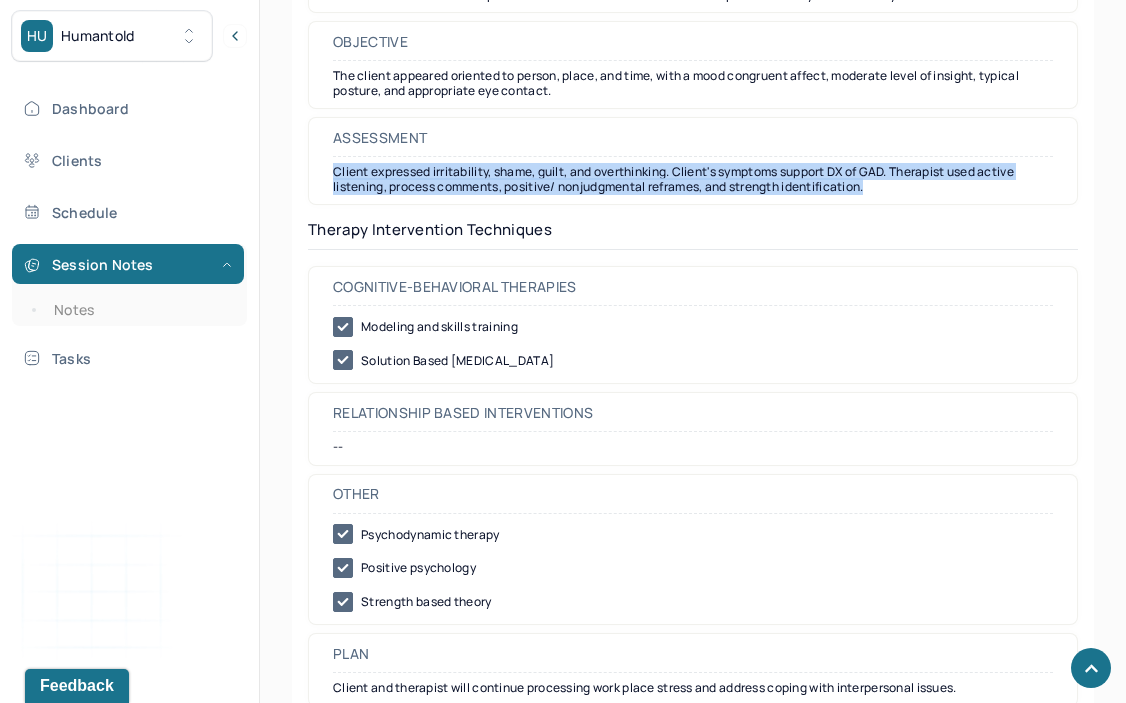 drag, startPoint x: 328, startPoint y: 168, endPoint x: 903, endPoint y: 193, distance: 575.5432 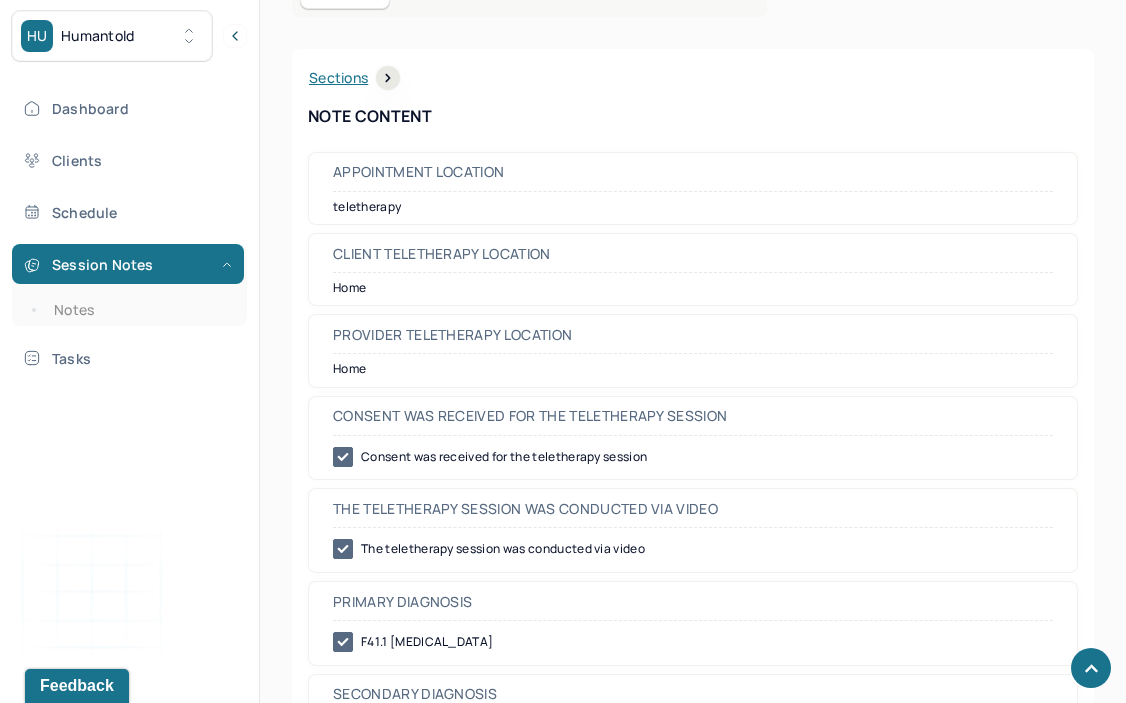 scroll, scrollTop: 0, scrollLeft: 0, axis: both 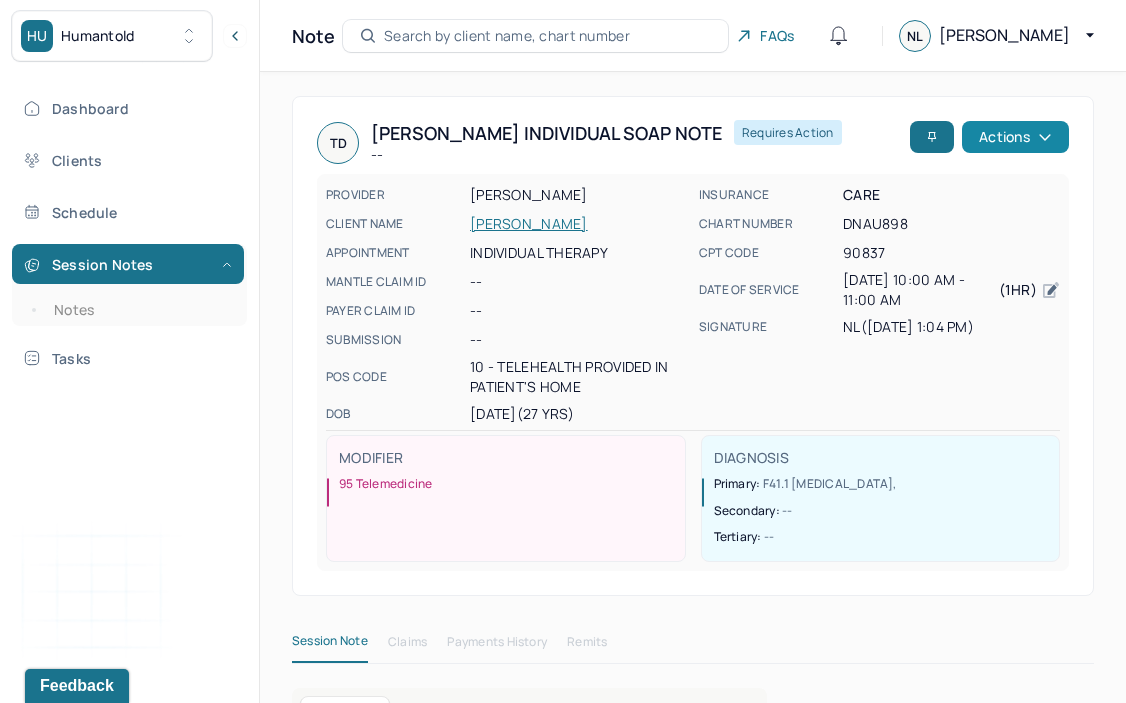click on "Actions" at bounding box center [1015, 137] 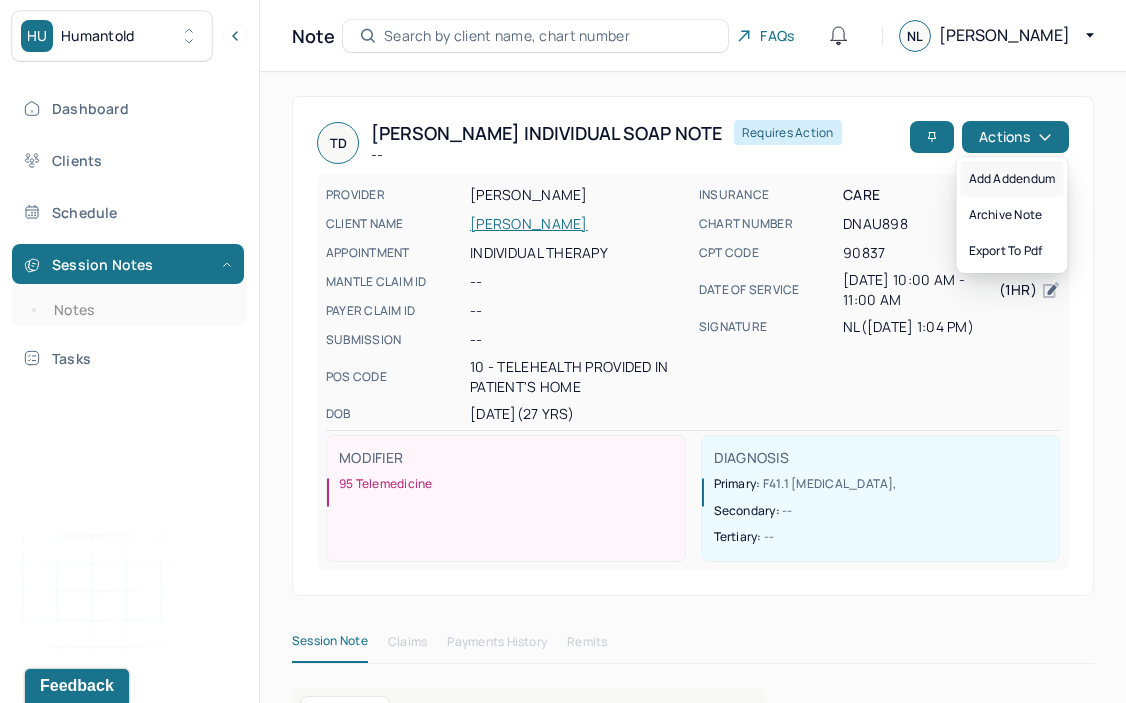 click on "Add addendum" at bounding box center [1012, 179] 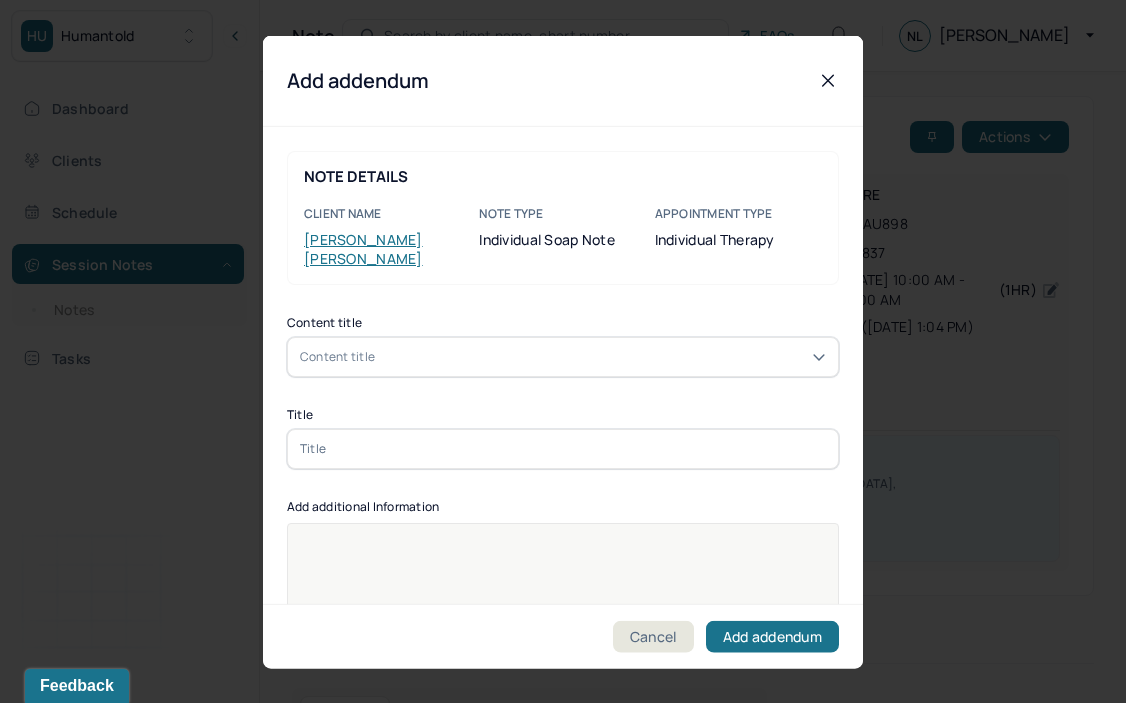 click on "Content title" at bounding box center [563, 356] 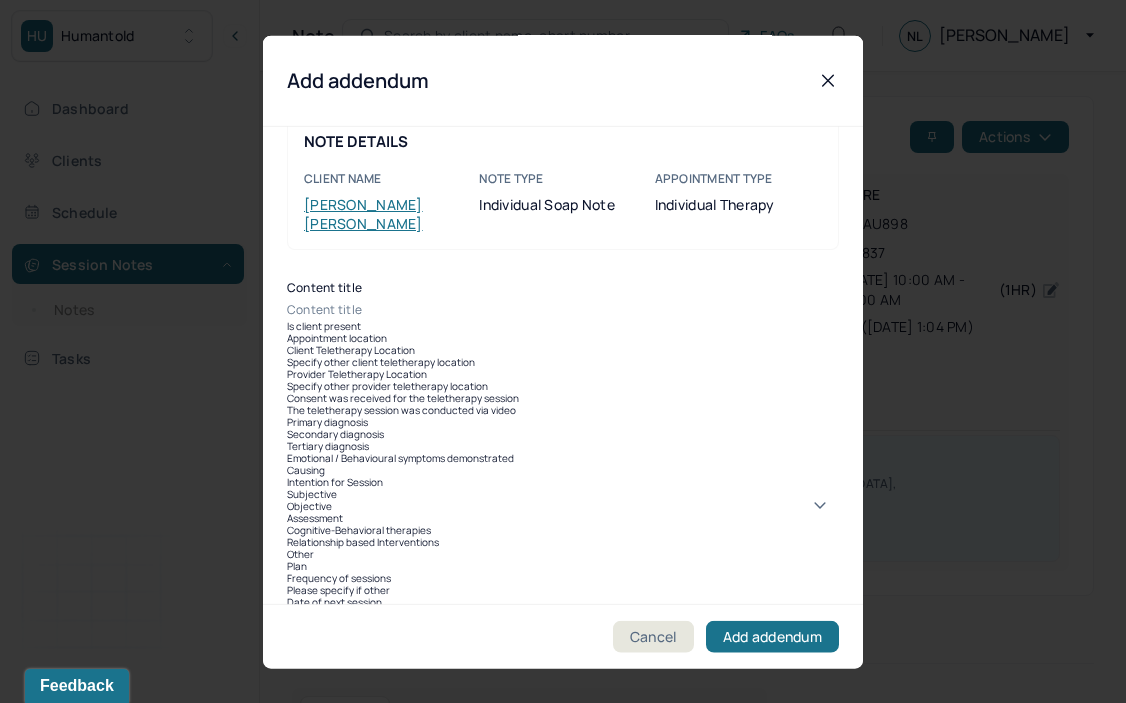 scroll, scrollTop: 40, scrollLeft: 0, axis: vertical 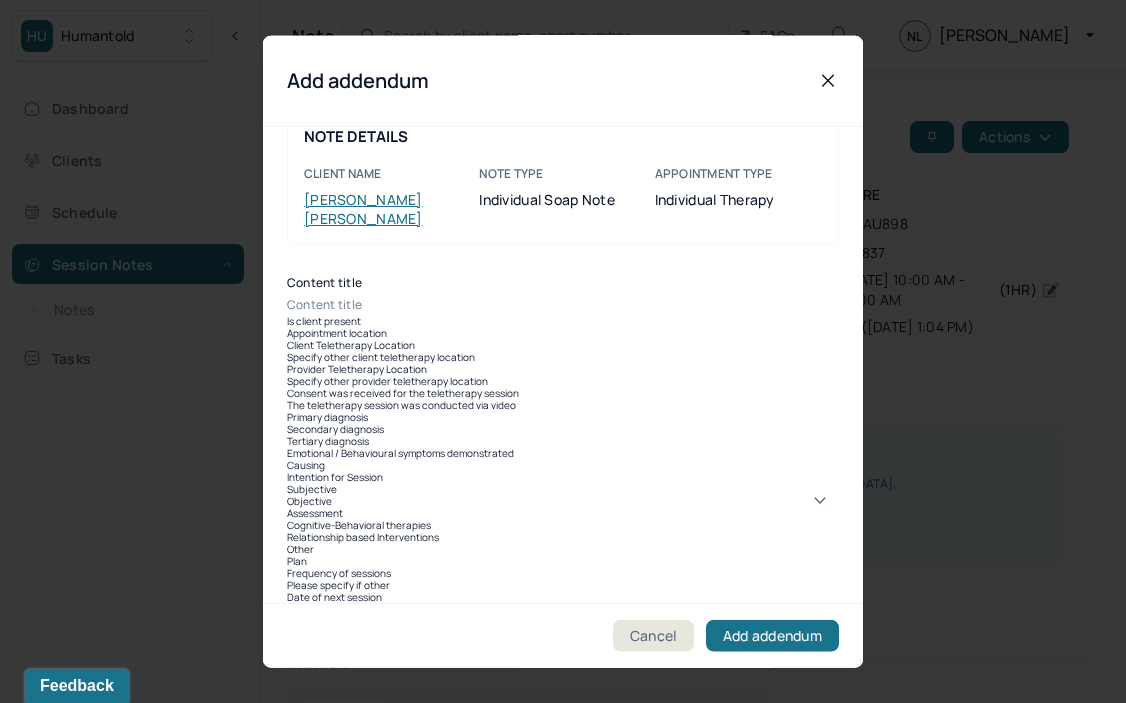 click on "Assessment" at bounding box center (563, 512) 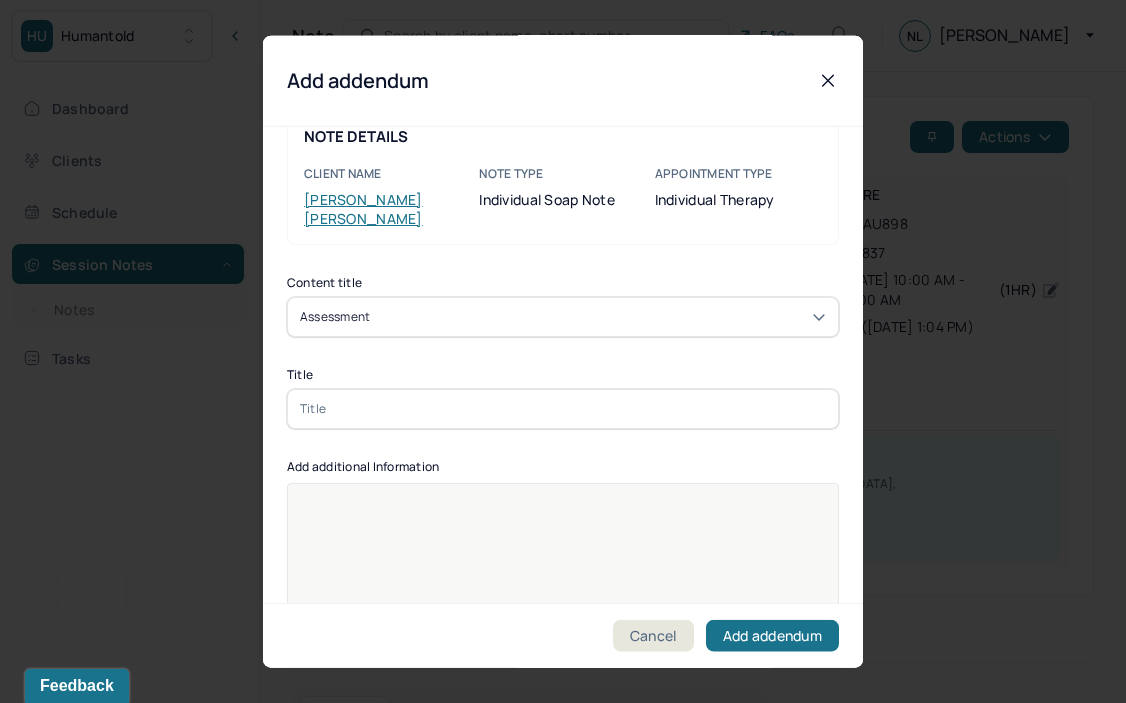 click at bounding box center (563, 408) 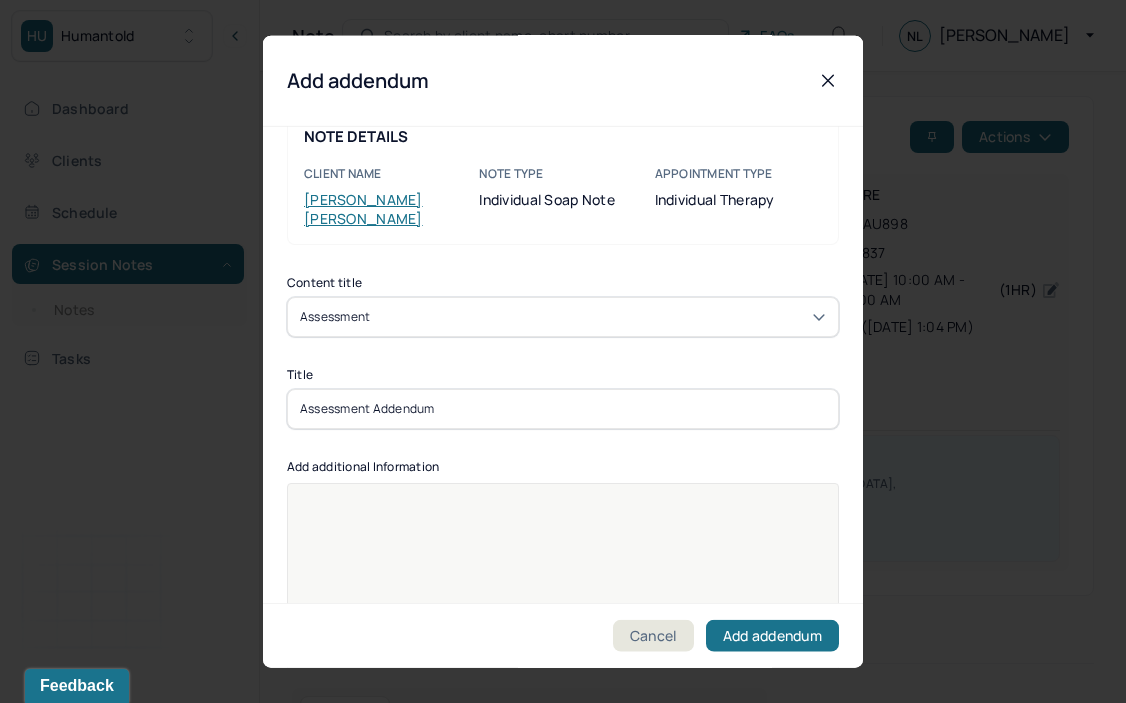 scroll, scrollTop: 165, scrollLeft: 0, axis: vertical 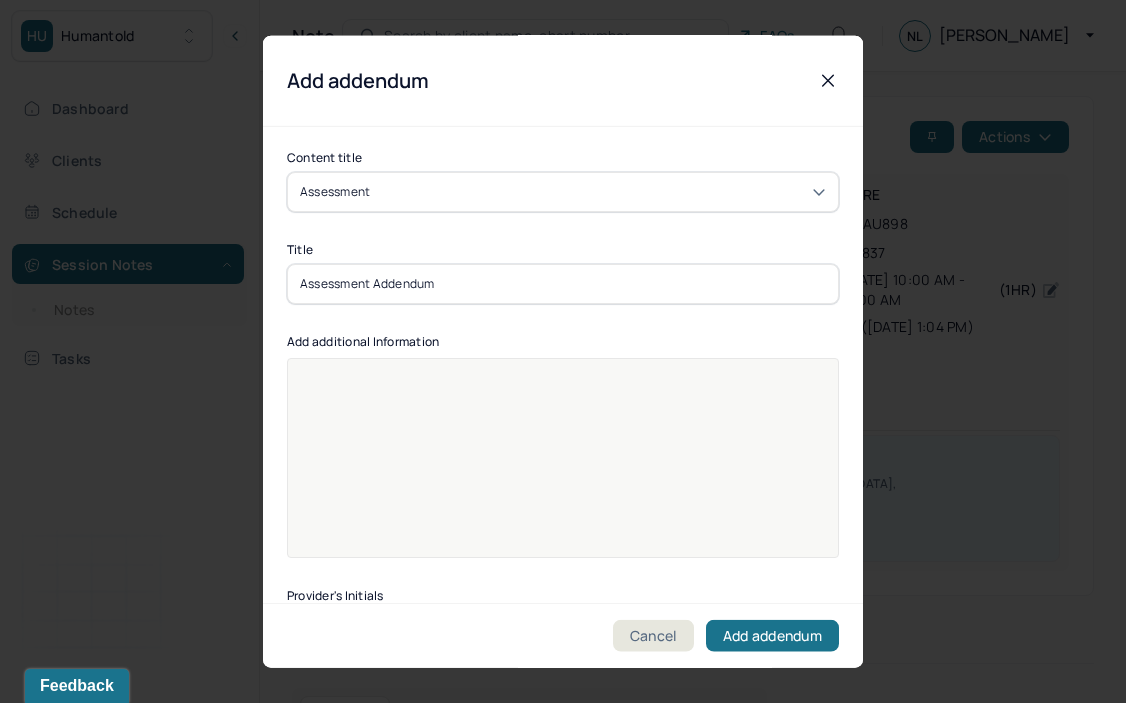 type on "Assessment Addendum" 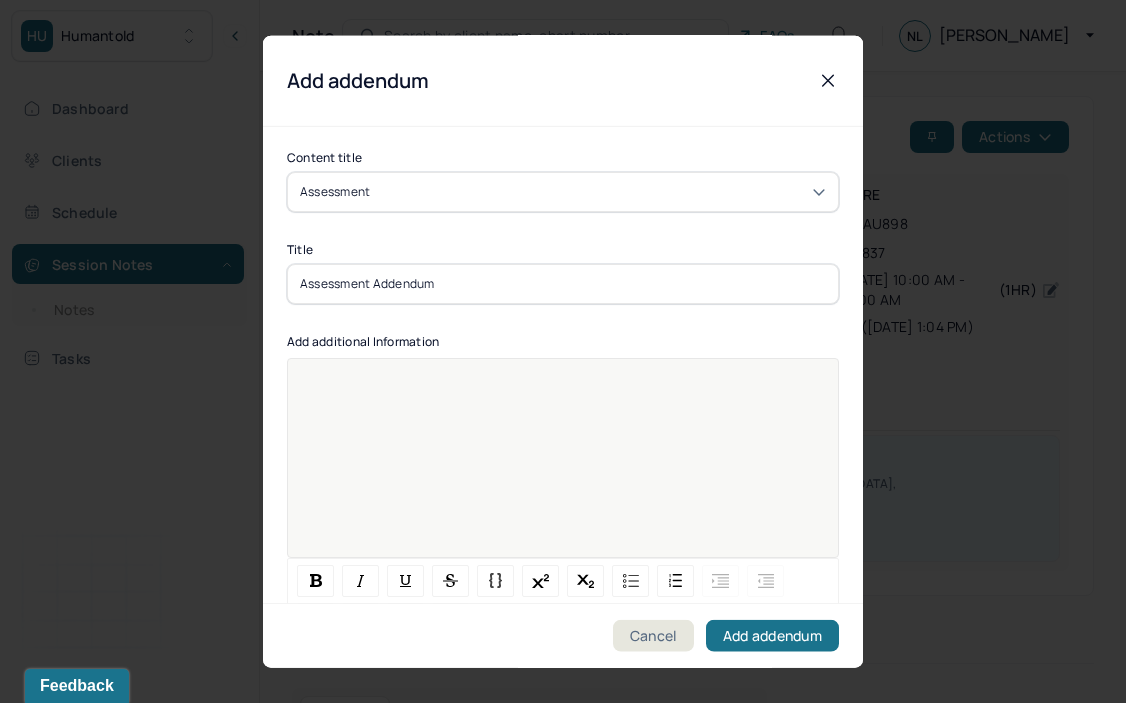 click at bounding box center [563, 470] 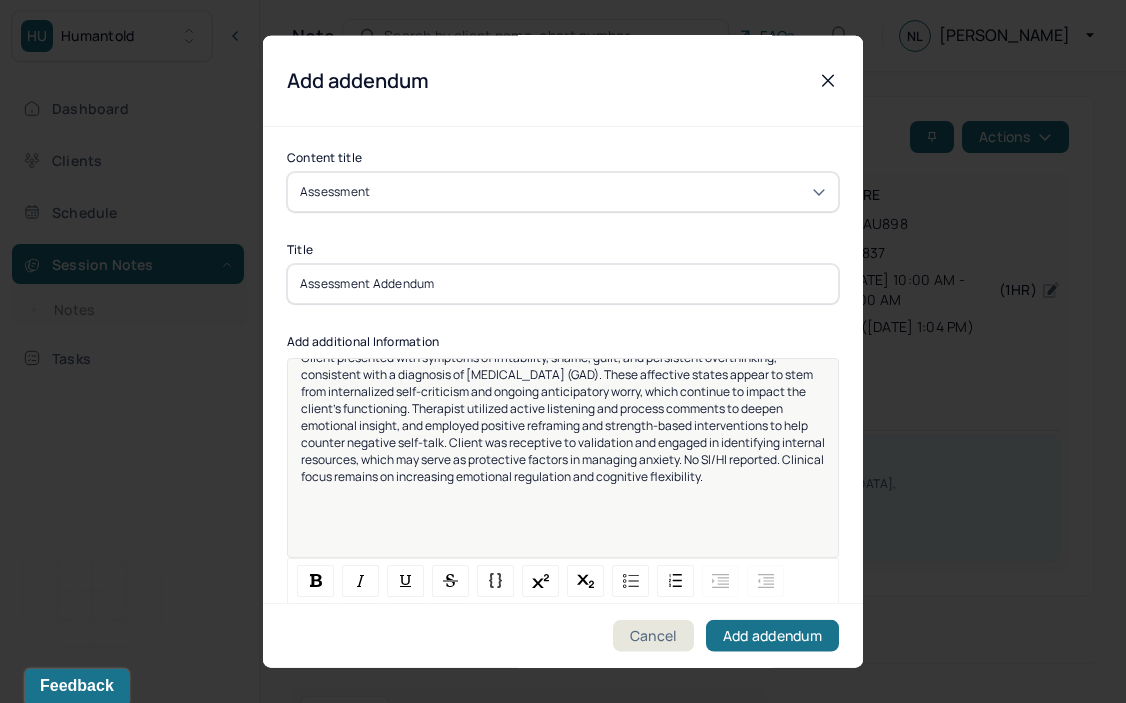 scroll, scrollTop: 0, scrollLeft: 0, axis: both 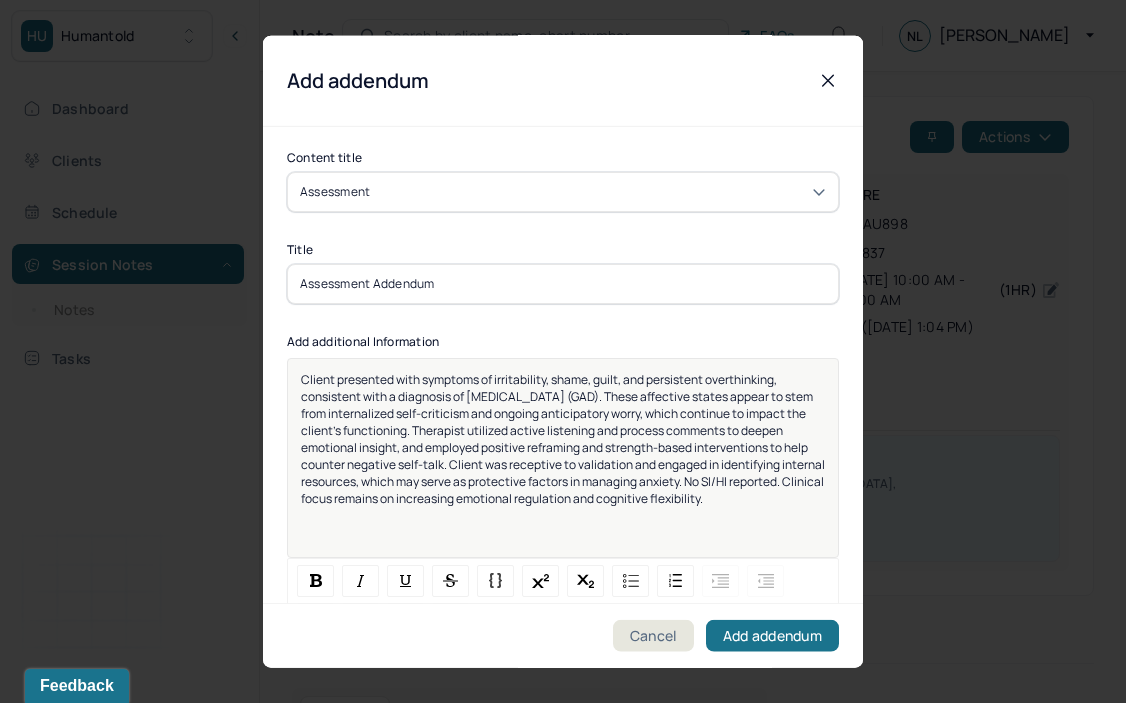 drag, startPoint x: 807, startPoint y: 478, endPoint x: 481, endPoint y: 306, distance: 368.59192 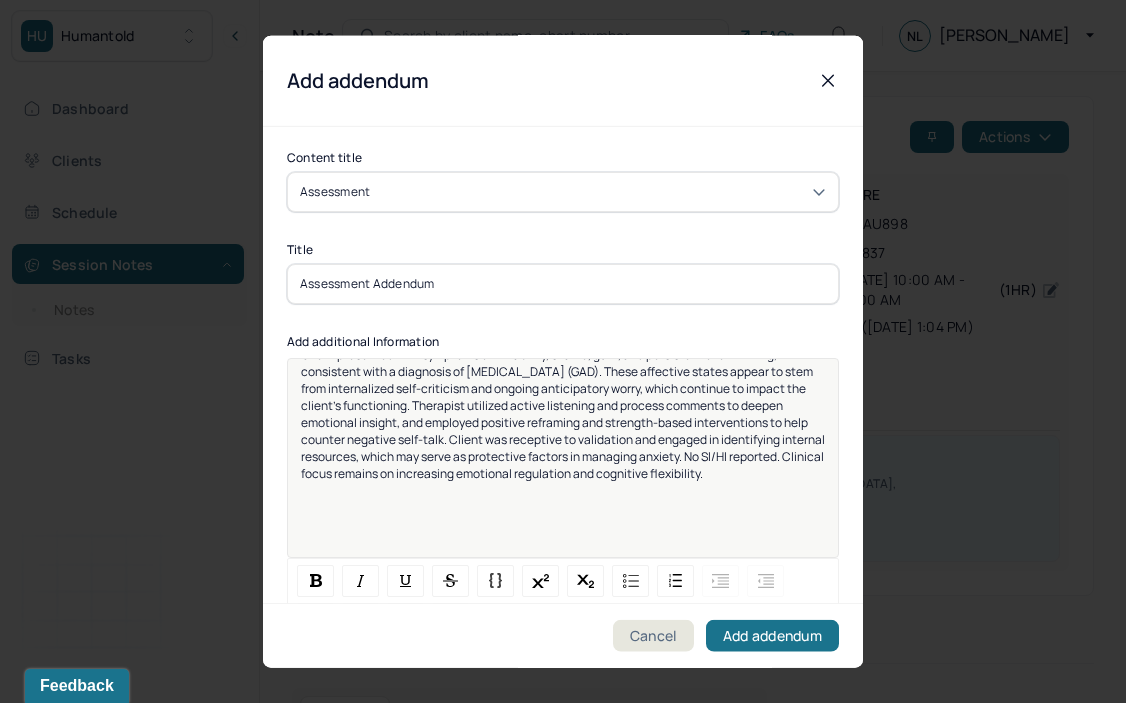 scroll, scrollTop: 304, scrollLeft: 0, axis: vertical 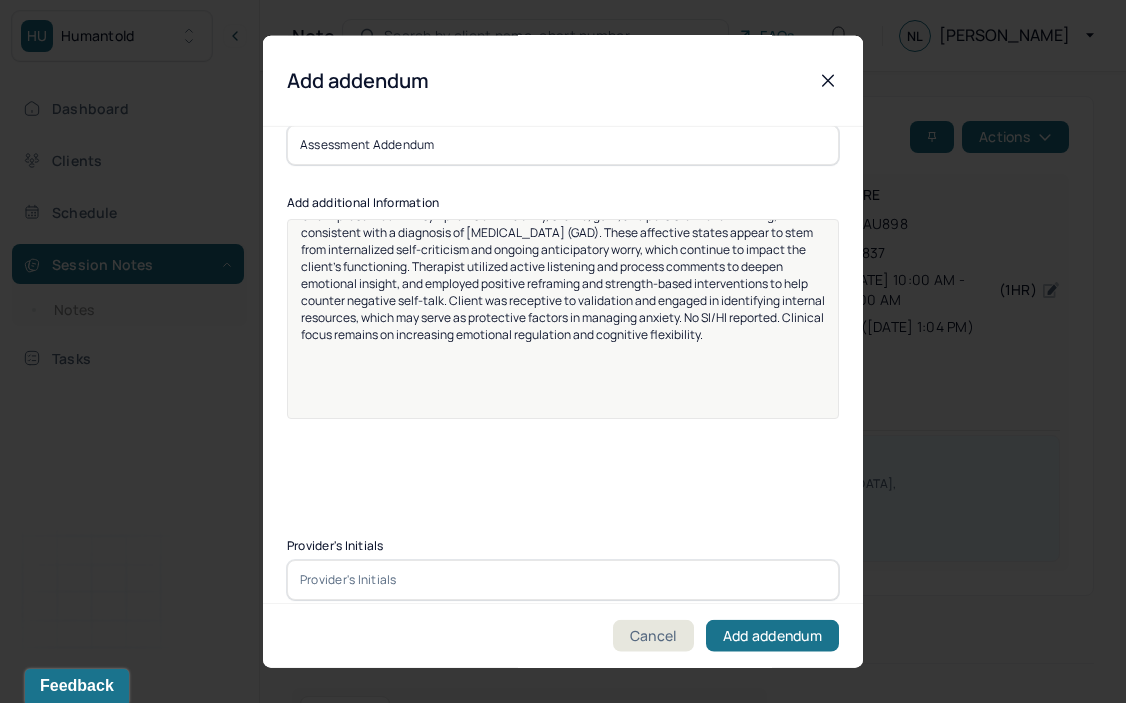 click at bounding box center (563, 579) 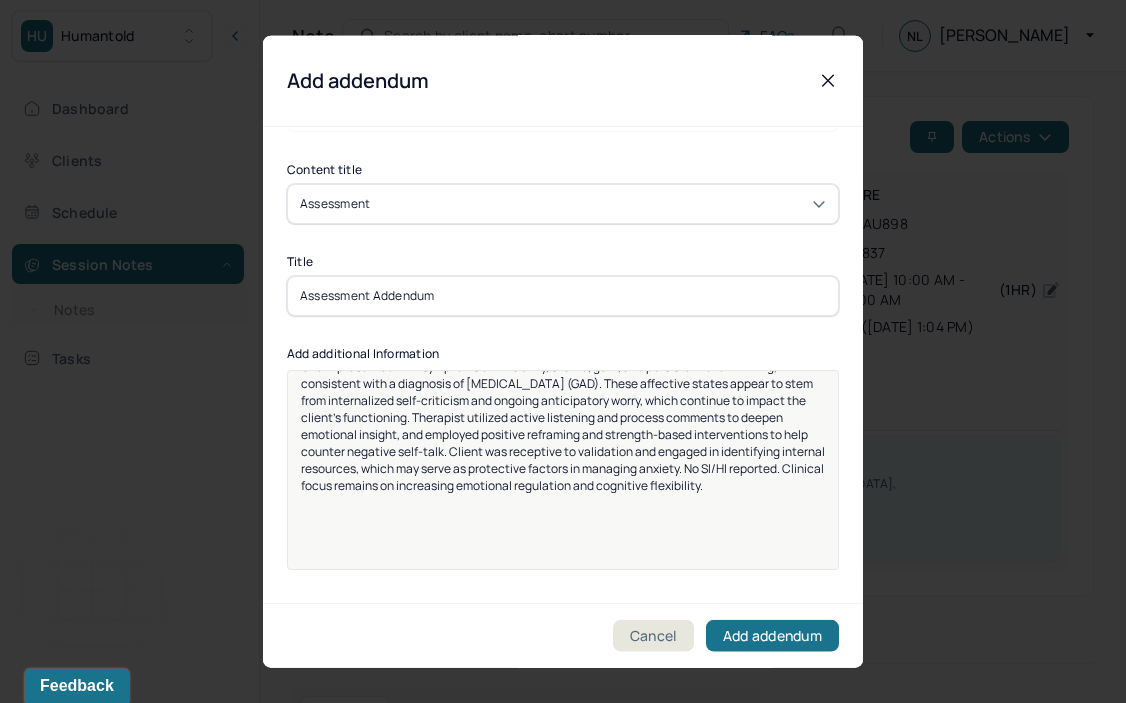 scroll, scrollTop: 128, scrollLeft: 0, axis: vertical 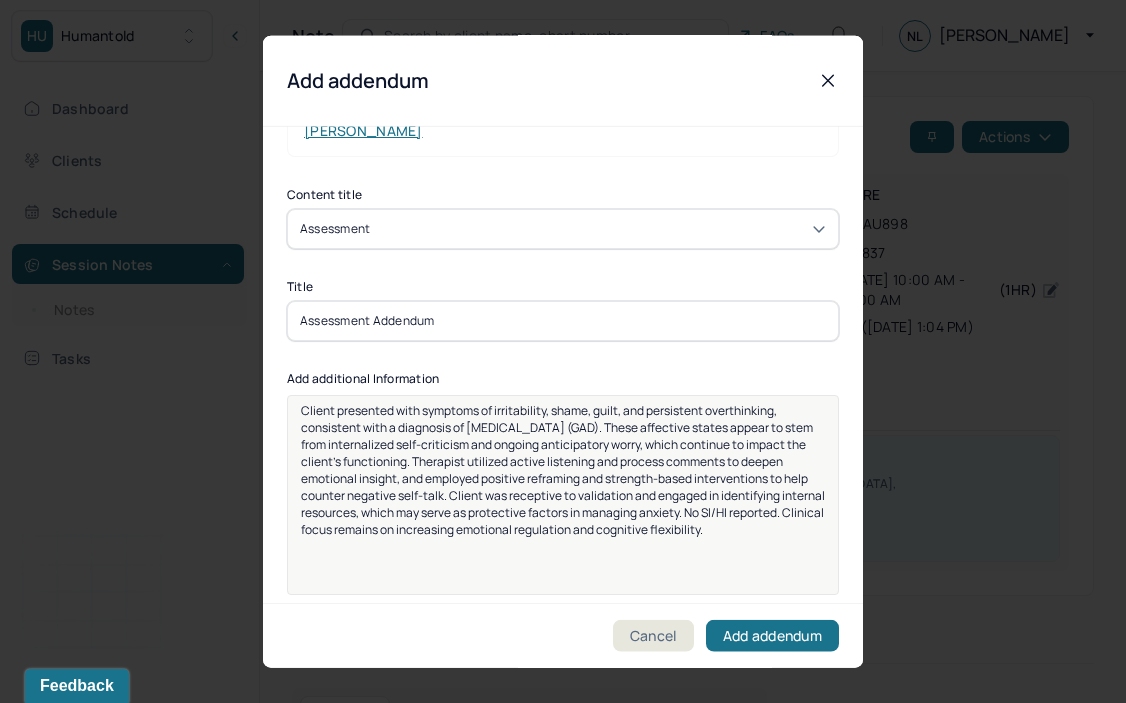 type on "NL" 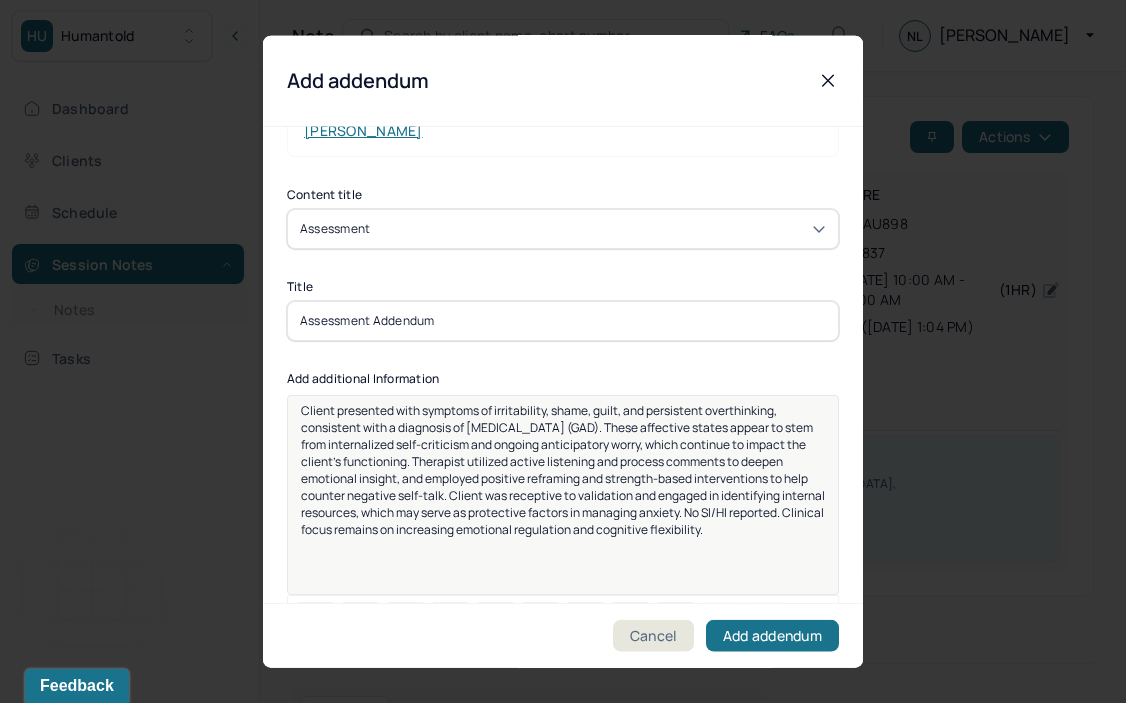 click on "Client presented with symptoms of irritability, shame, guilt, and persistent overthinking, consistent with a diagnosis of [MEDICAL_DATA] (GAD). These affective states appear to stem from internalized self-criticism and ongoing anticipatory worry, which continue to impact the client’s functioning. Therapist utilized active listening and process comments to deepen emotional insight, and employed positive reframing and strength-based interventions to help counter negative self-talk. Client was receptive to validation and engaged in identifying internal resources, which may serve as protective factors in managing anxiety. No SI/HI reported. Clinical focus remains on increasing emotional regulation and cognitive flexibility." at bounding box center (563, 501) 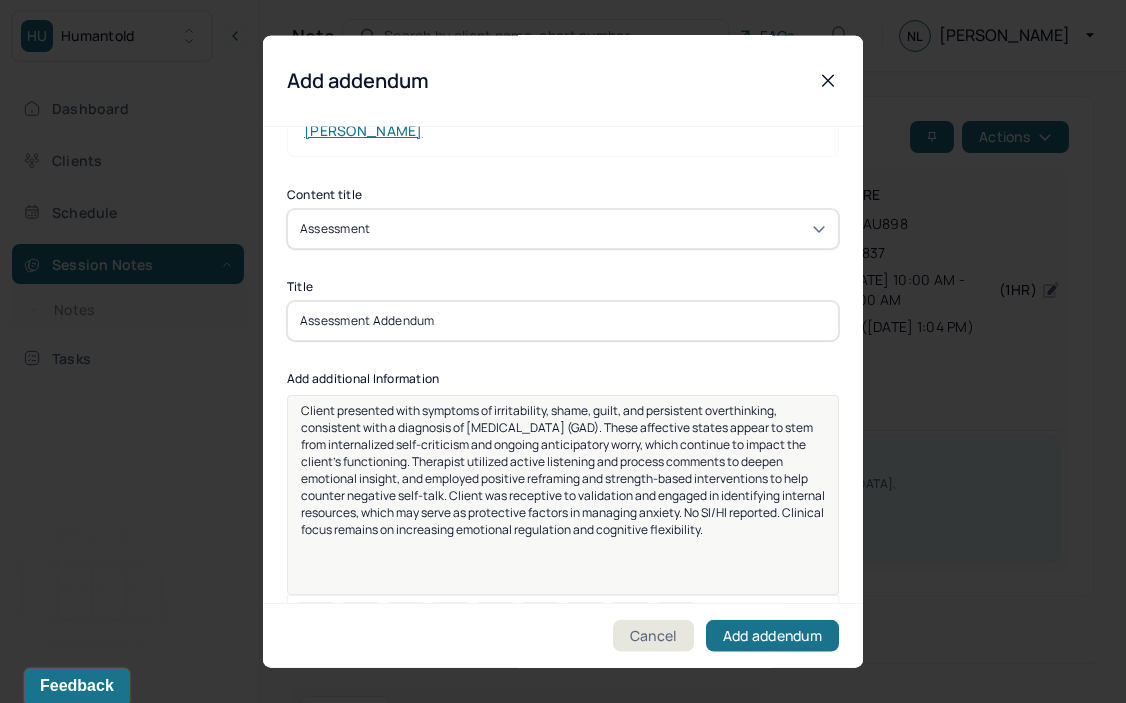 scroll, scrollTop: 0, scrollLeft: 0, axis: both 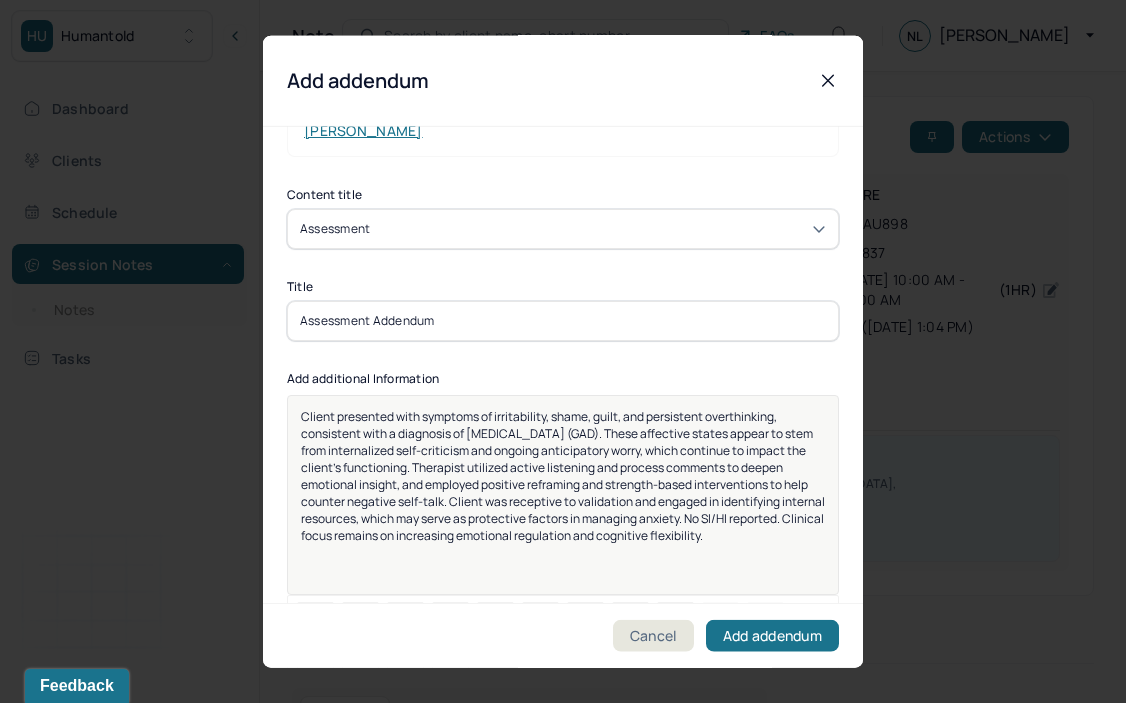 click on "Client presented with symptoms of irritability, shame, guilt, and persistent overthinking, consistent with a diagnosis of [MEDICAL_DATA] (GAD). These affective states appear to stem from internalized self-criticism and ongoing anticipatory worry, which continue to impact the client’s functioning. Therapist utilized active listening and process comments to deepen emotional insight, and employed positive reframing and strength-based interventions to help counter negative self-talk. Client was receptive to validation and engaged in identifying internal resources, which may serve as protective factors in managing anxiety. No SI/HI reported. Clinical focus remains on increasing emotional regulation and cognitive flexibility." at bounding box center (564, 475) 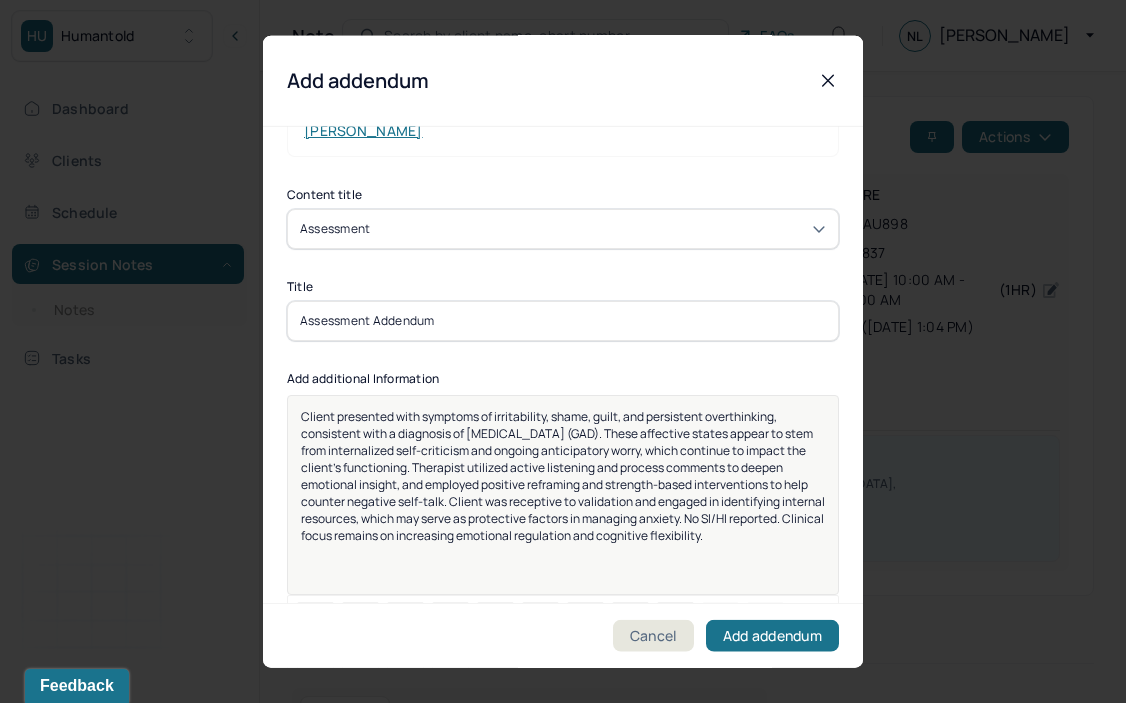 scroll, scrollTop: 25, scrollLeft: 0, axis: vertical 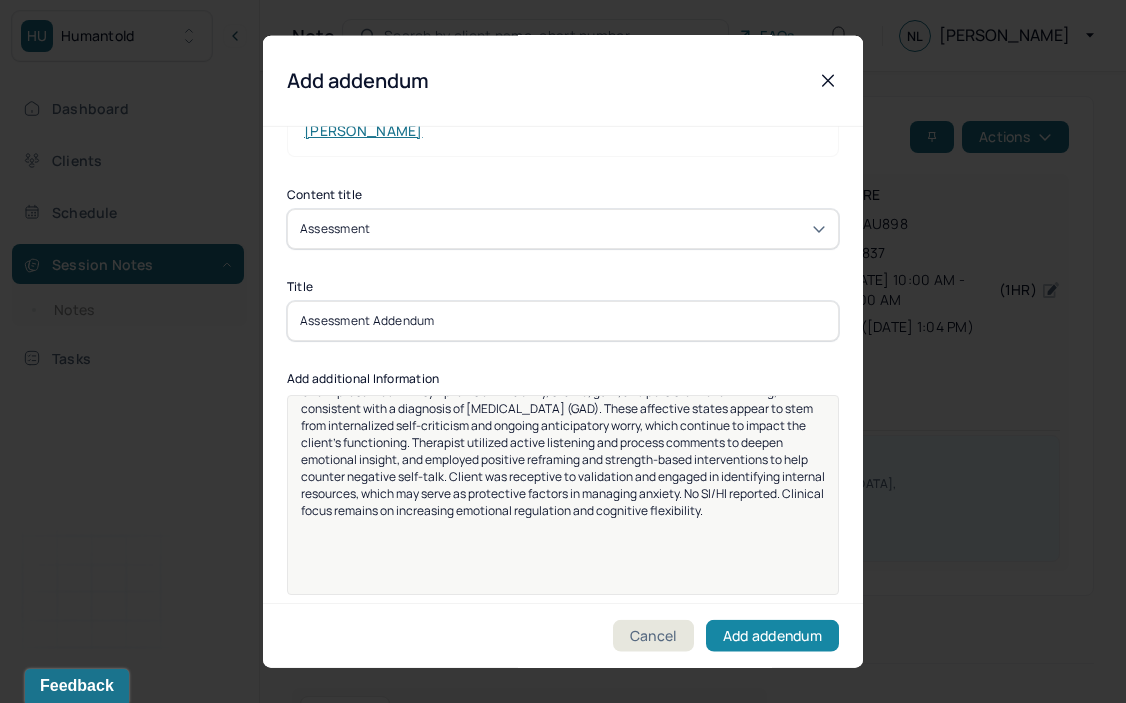 click on "Add addendum" at bounding box center [772, 636] 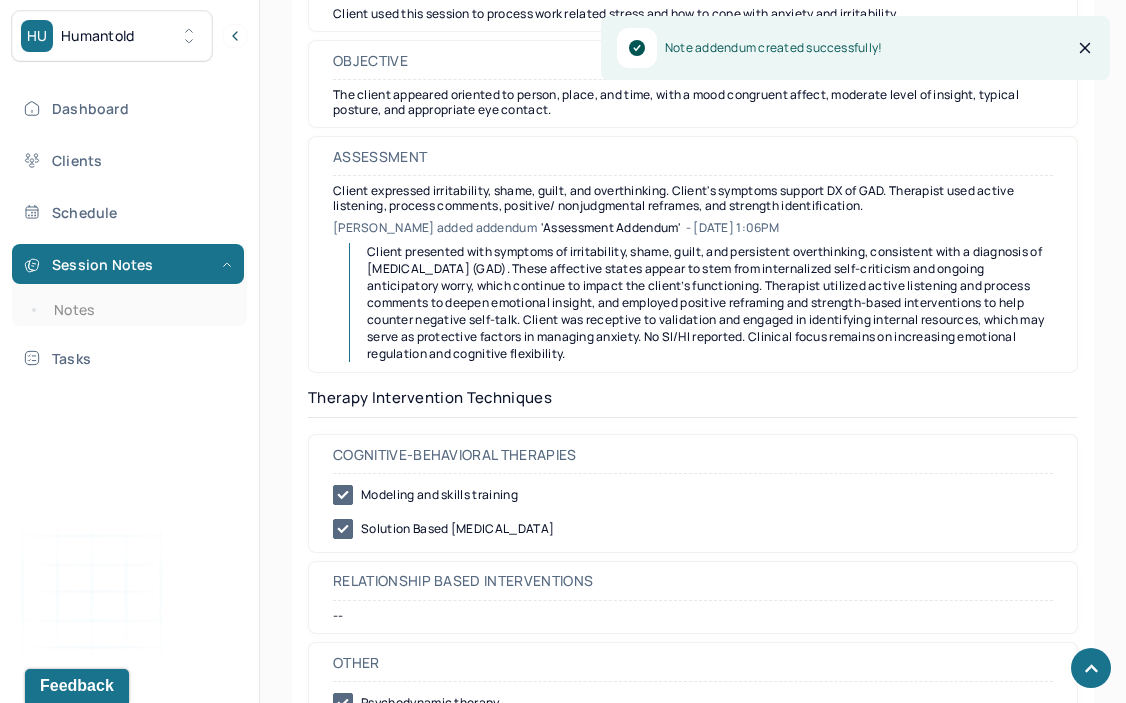 scroll, scrollTop: 1955, scrollLeft: 0, axis: vertical 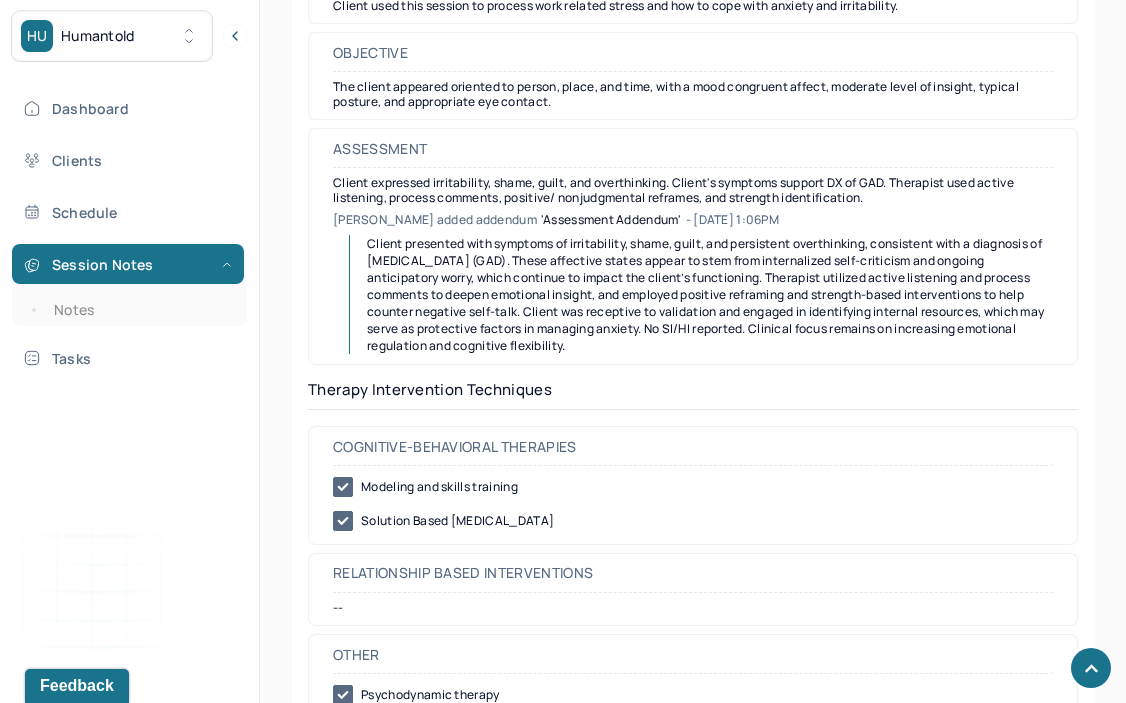 drag, startPoint x: 661, startPoint y: 344, endPoint x: 365, endPoint y: 250, distance: 310.56723 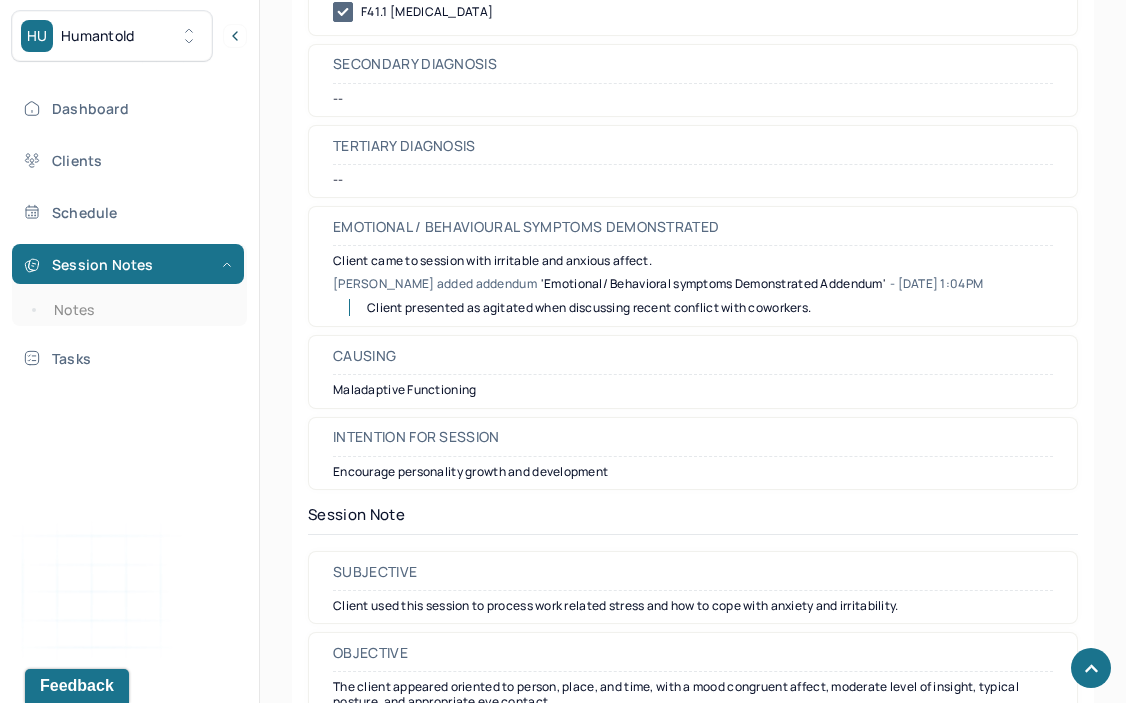 scroll, scrollTop: 1330, scrollLeft: 0, axis: vertical 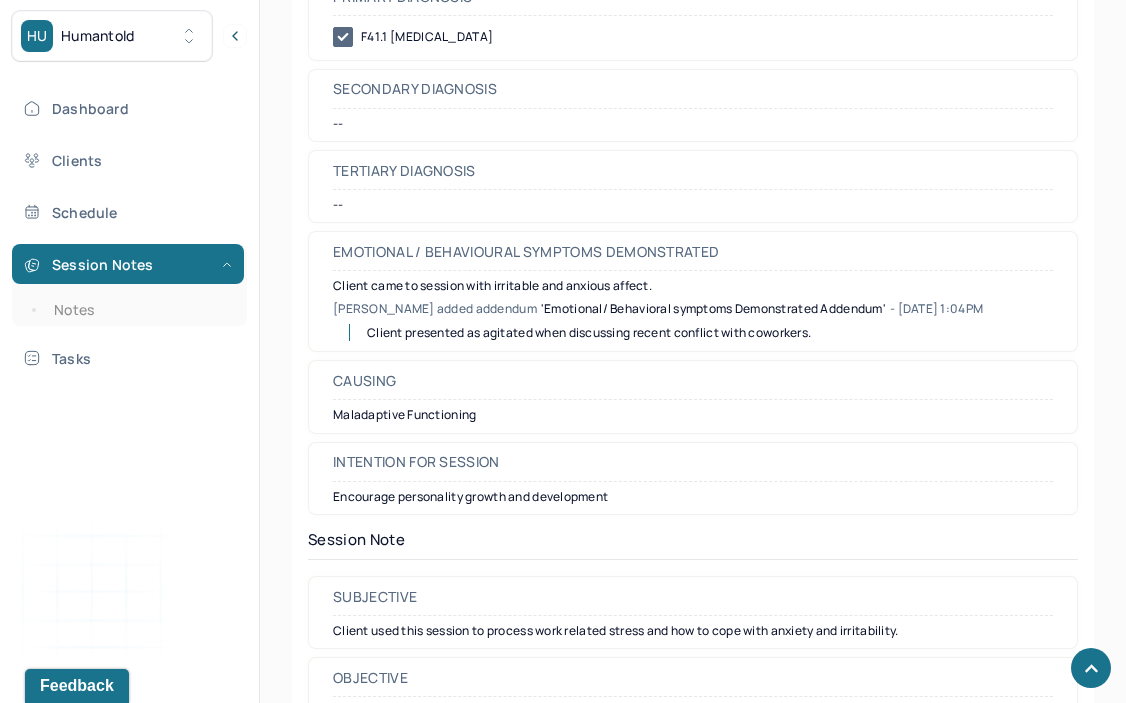 drag, startPoint x: 367, startPoint y: 334, endPoint x: 691, endPoint y: 357, distance: 324.81534 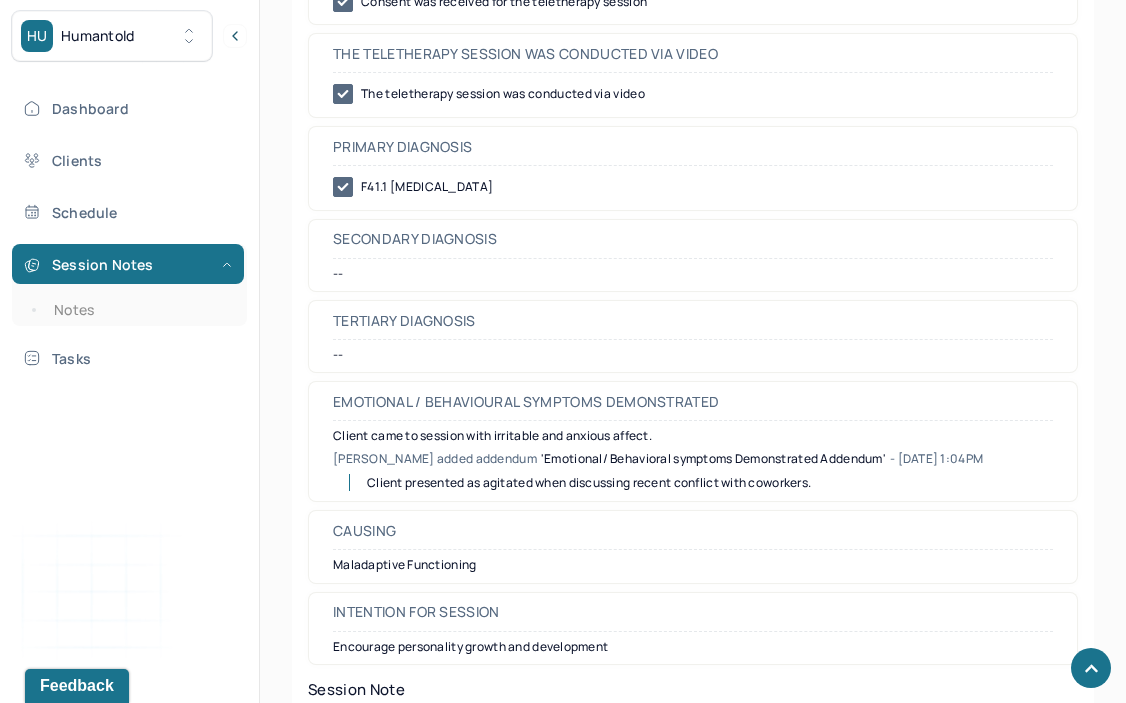 click on "Session Notes Notes" at bounding box center (129, 285) 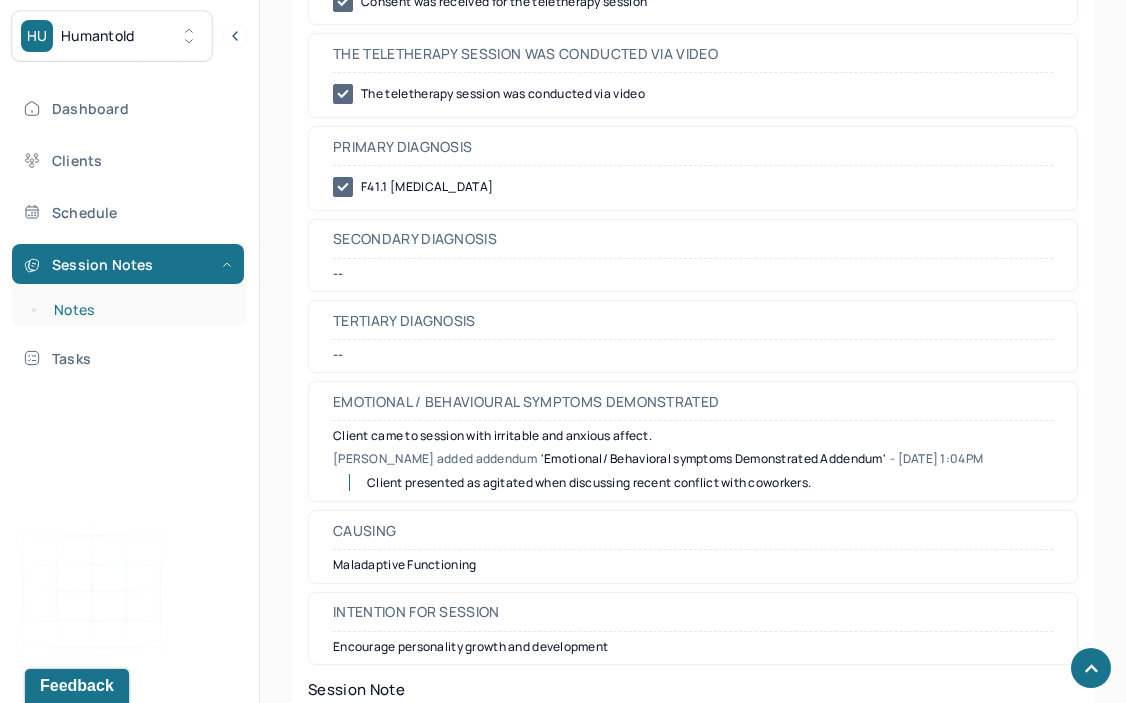 click on "Notes" at bounding box center (139, 310) 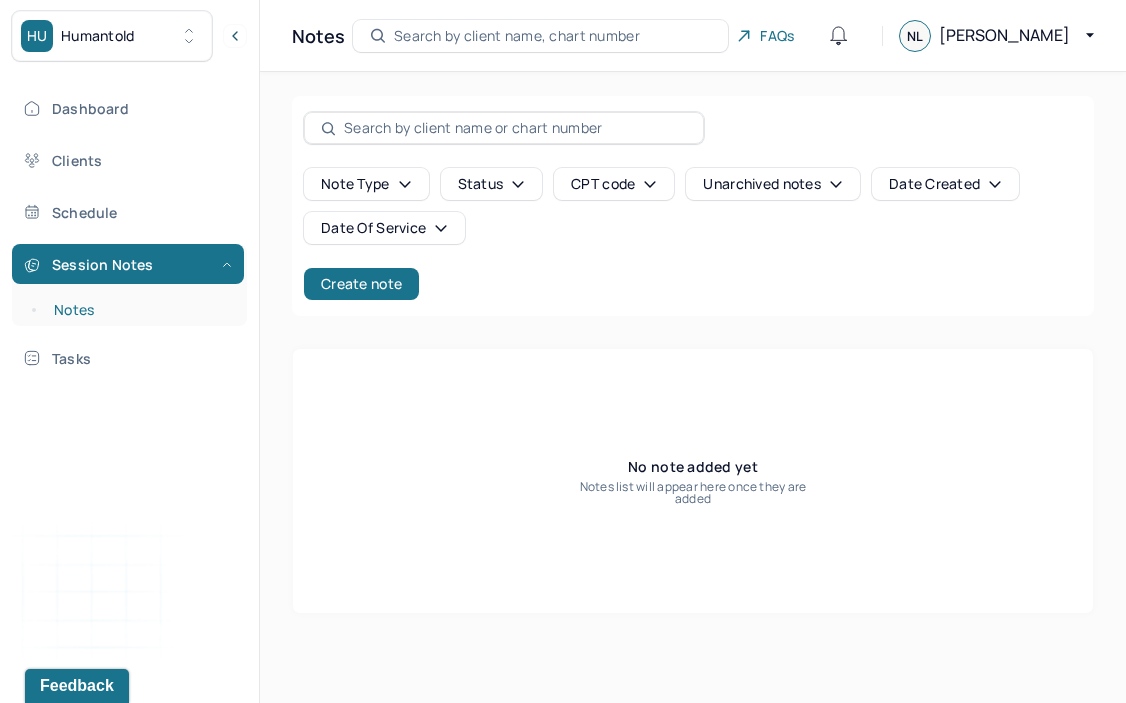 scroll, scrollTop: 0, scrollLeft: 0, axis: both 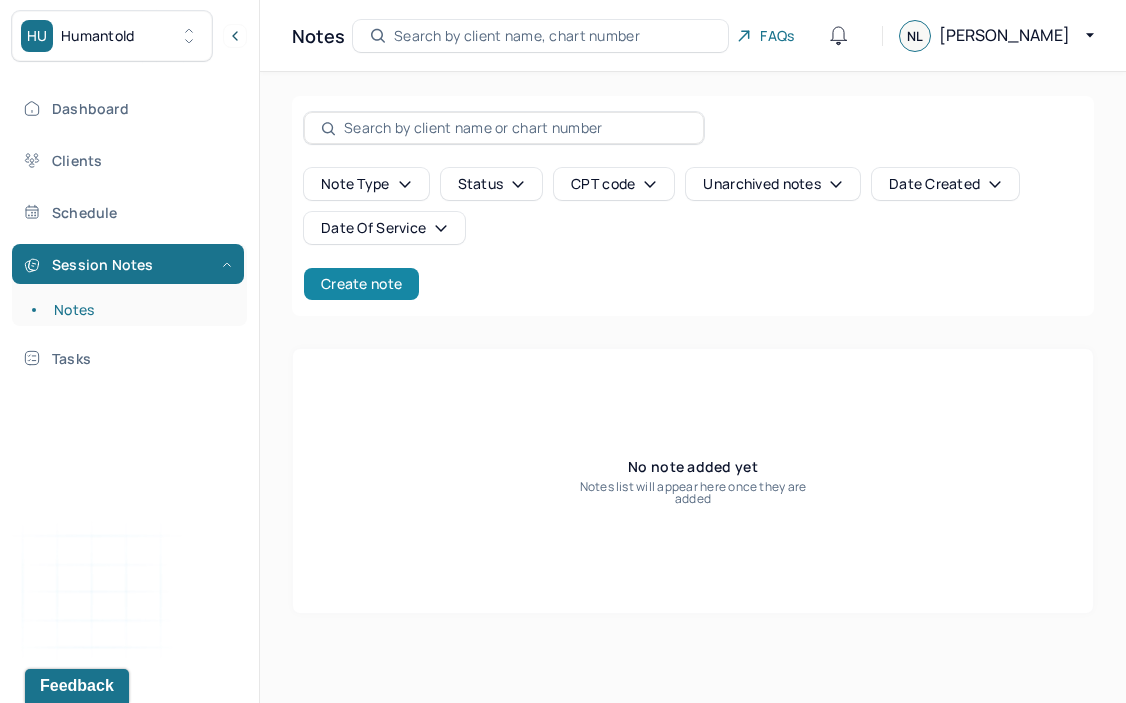 click on "Create note" at bounding box center [361, 284] 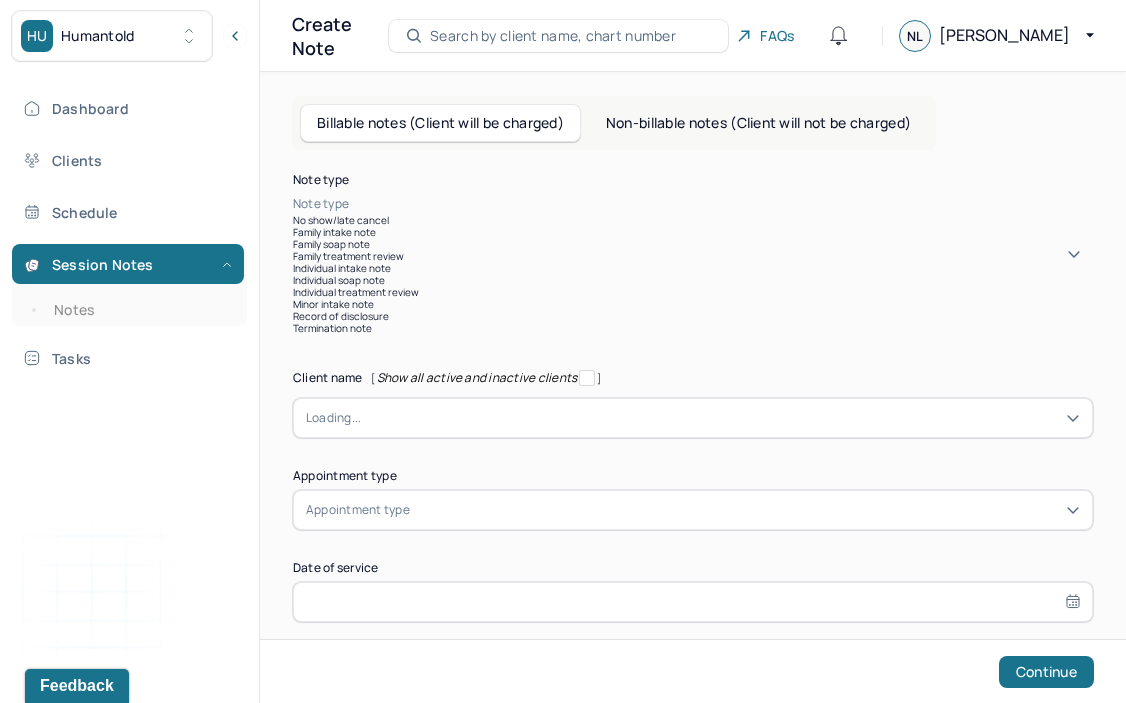 click at bounding box center [723, 204] 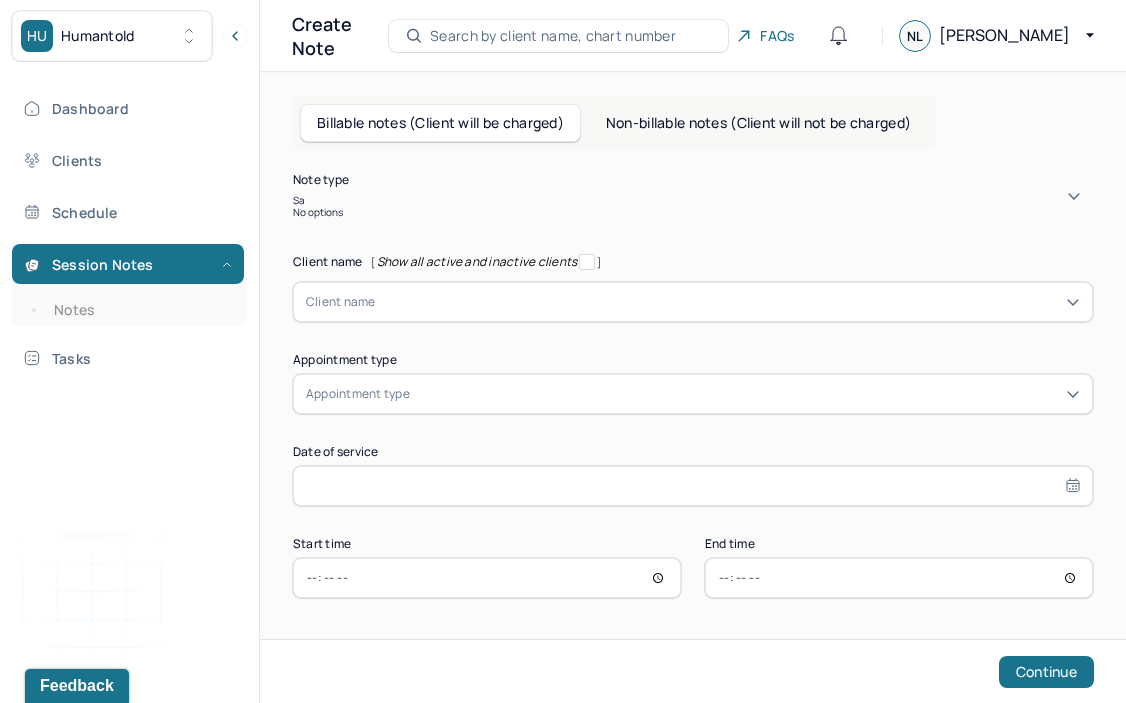 type on "S" 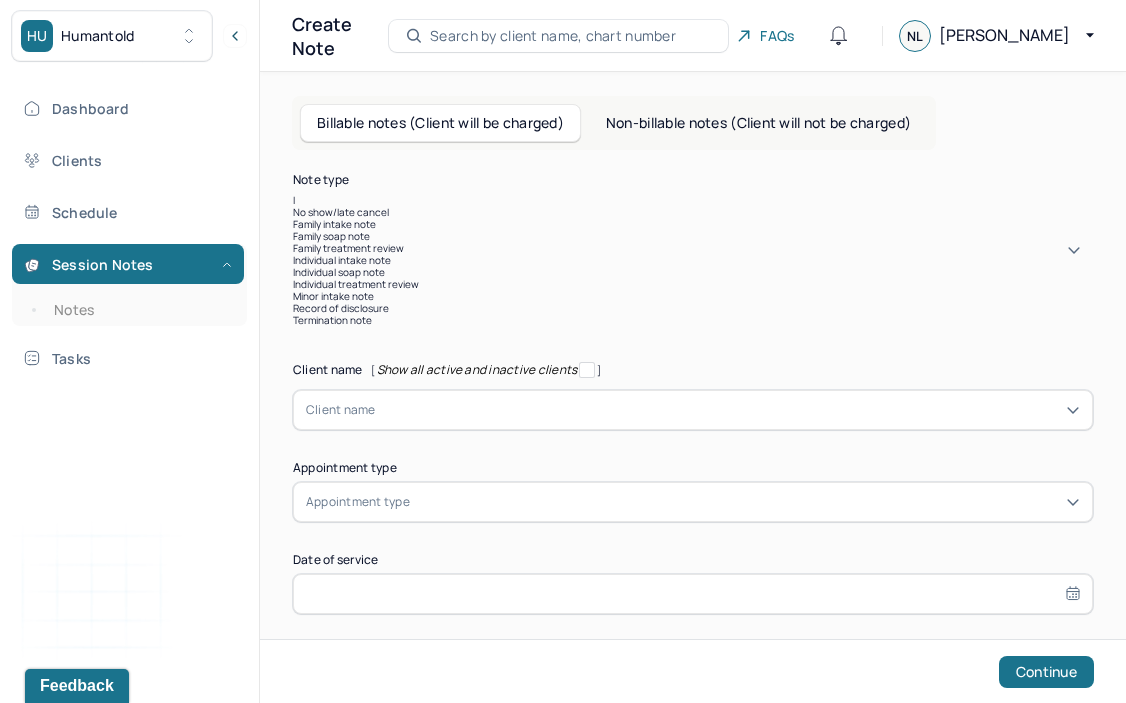 type on "In" 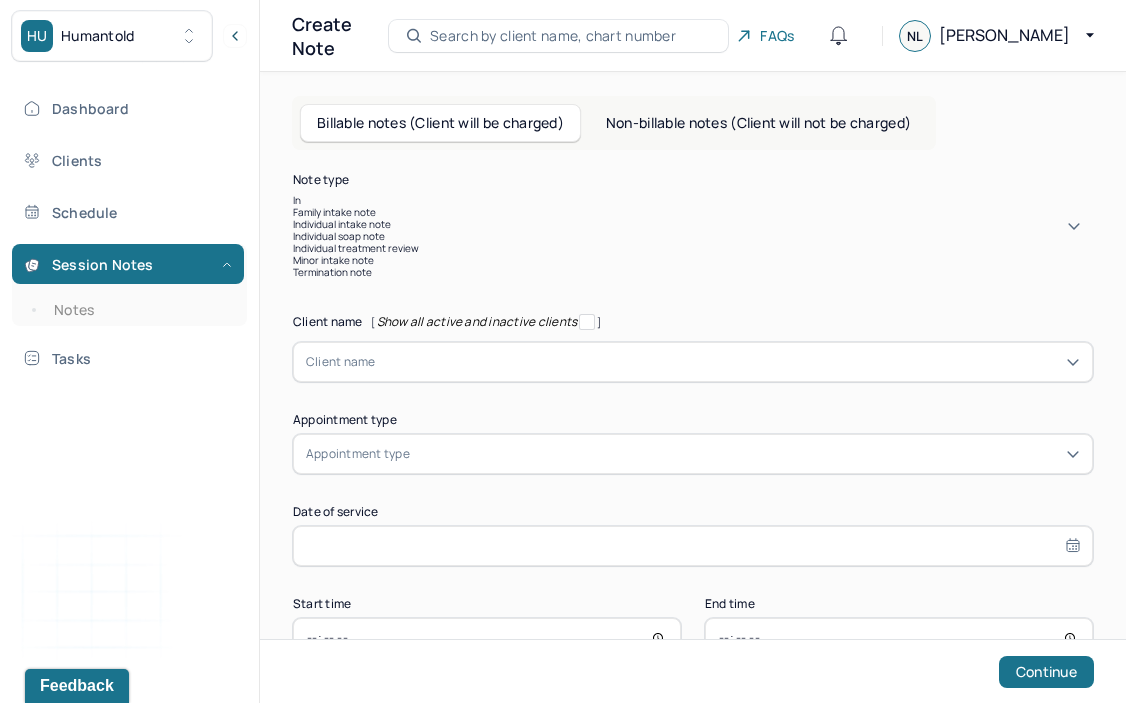 click on "Individual soap note" at bounding box center (693, 236) 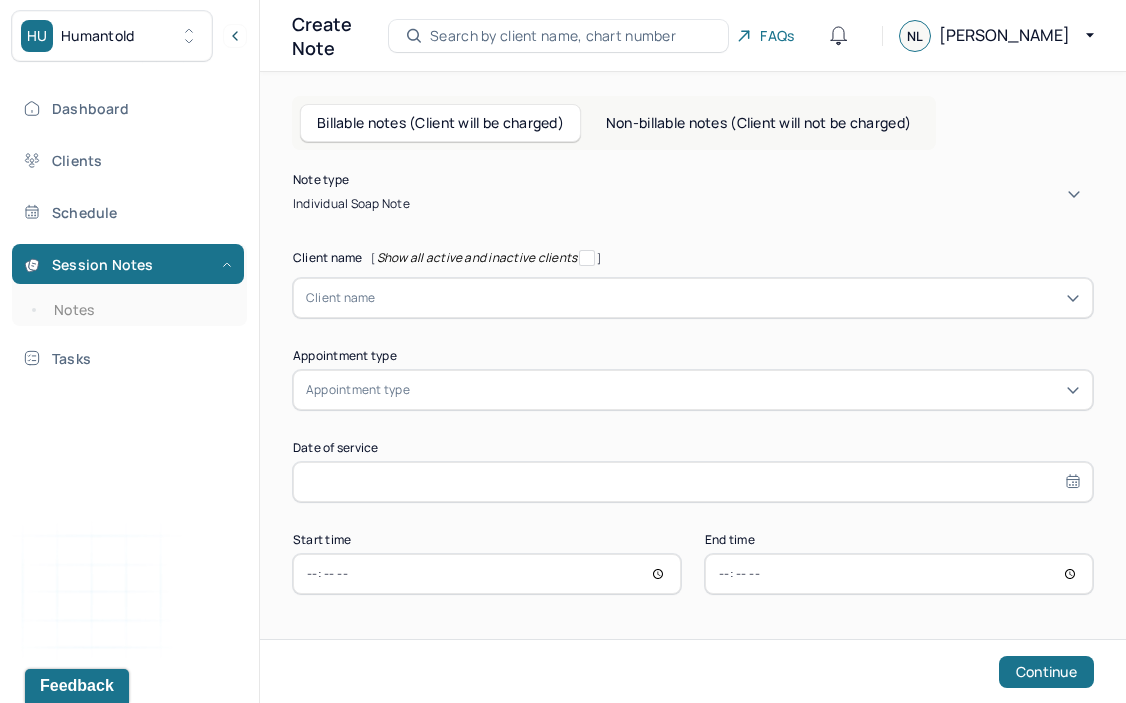 click at bounding box center [728, 298] 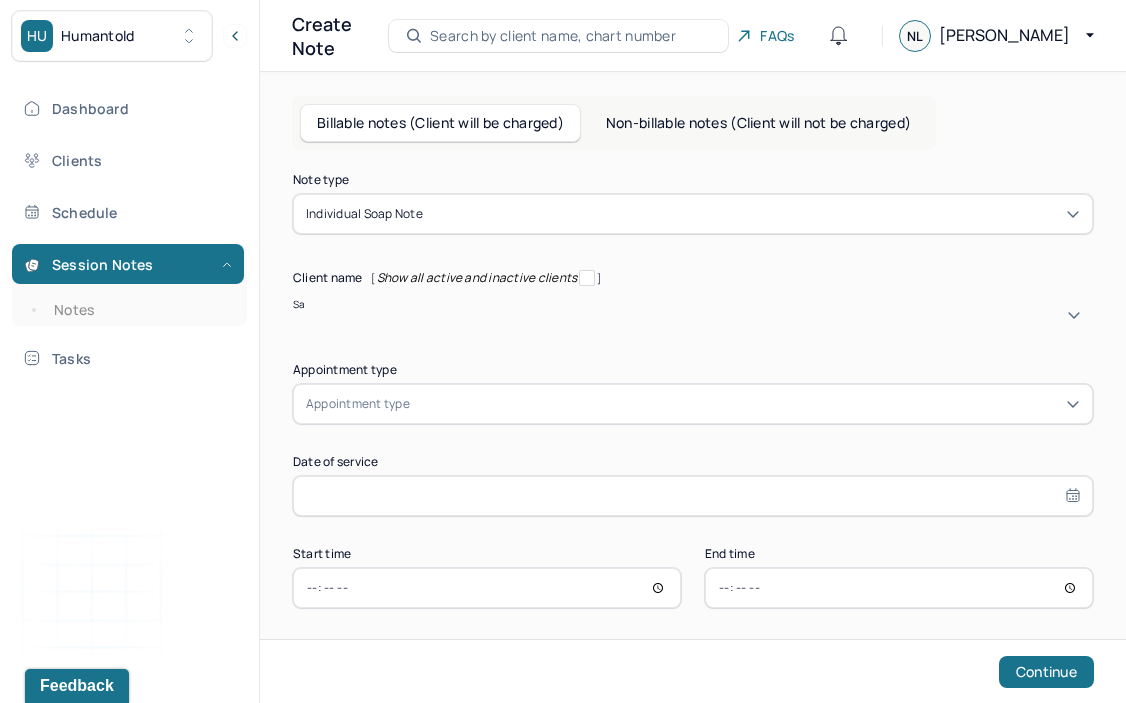 type on "[PERSON_NAME]" 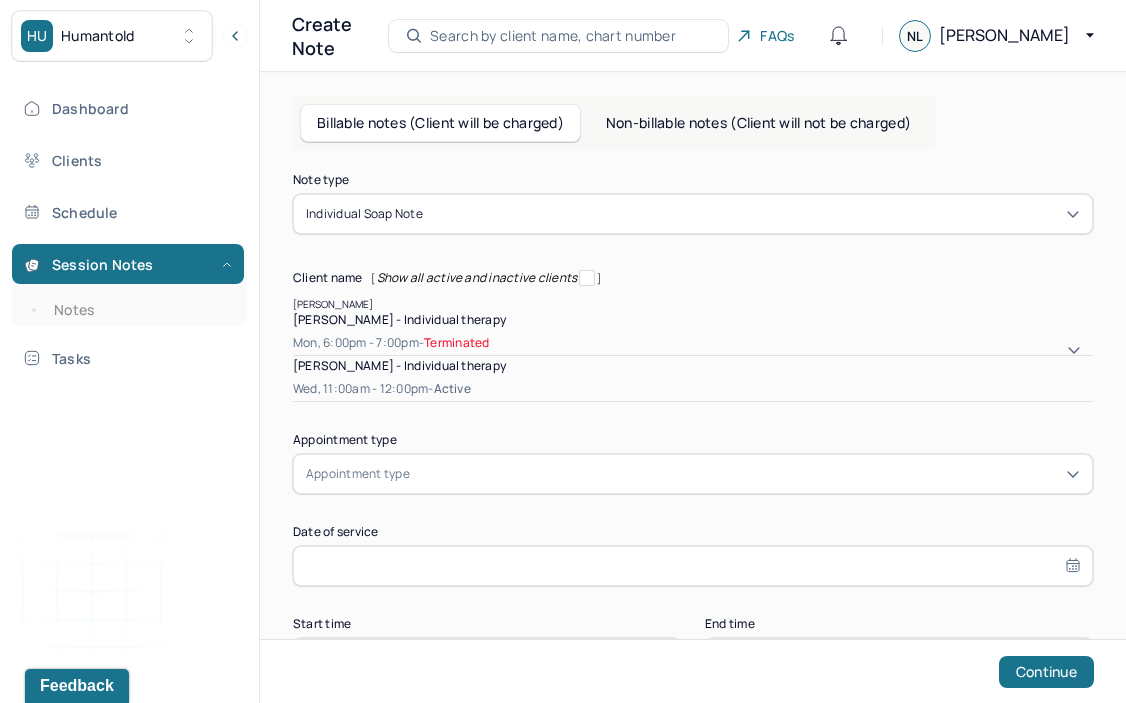 click on "[PERSON_NAME] - Individual therapy" at bounding box center [693, 365] 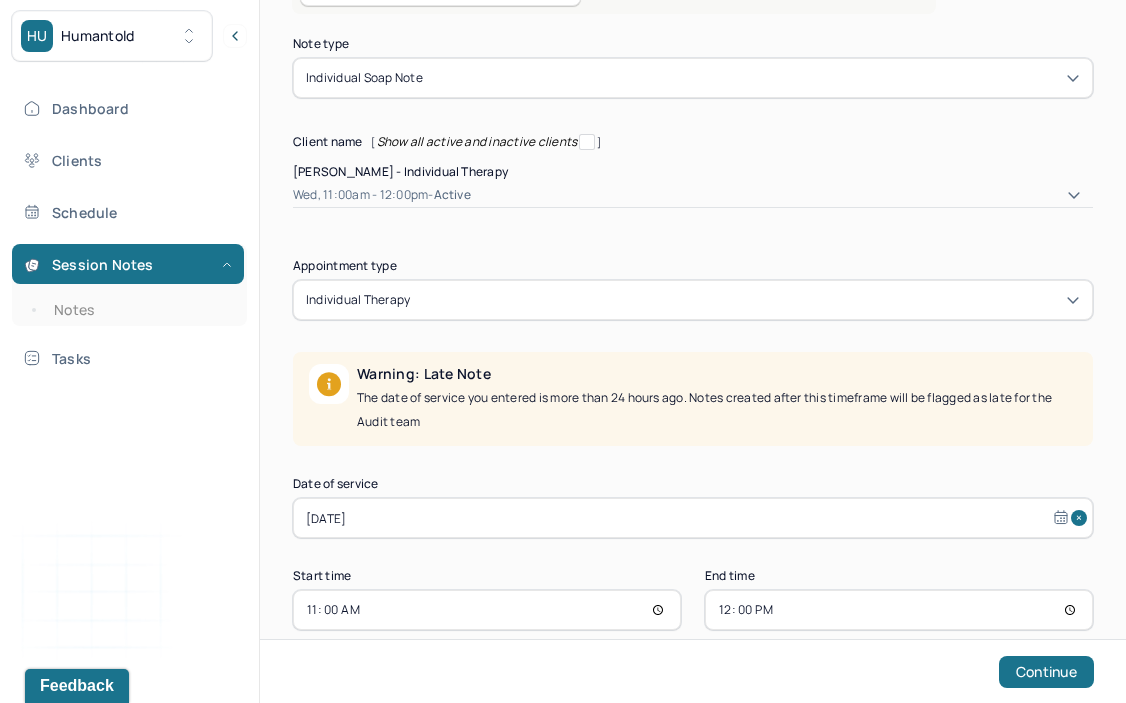 scroll, scrollTop: 150, scrollLeft: 0, axis: vertical 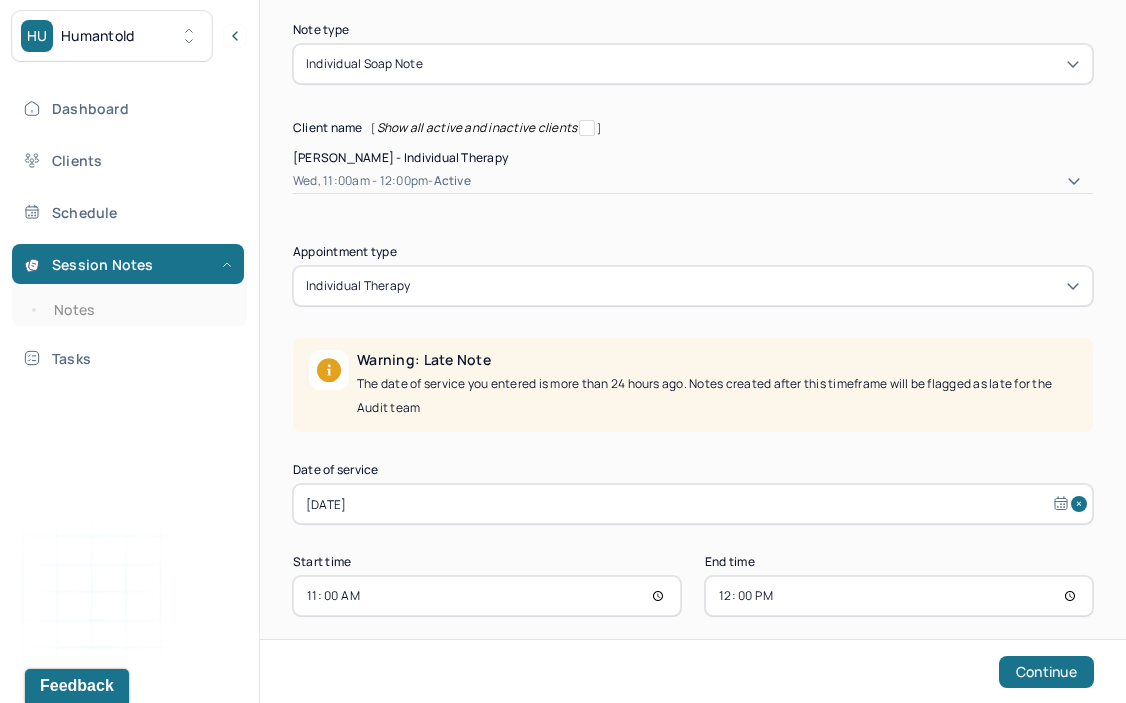 click on "[DATE]" at bounding box center [693, 504] 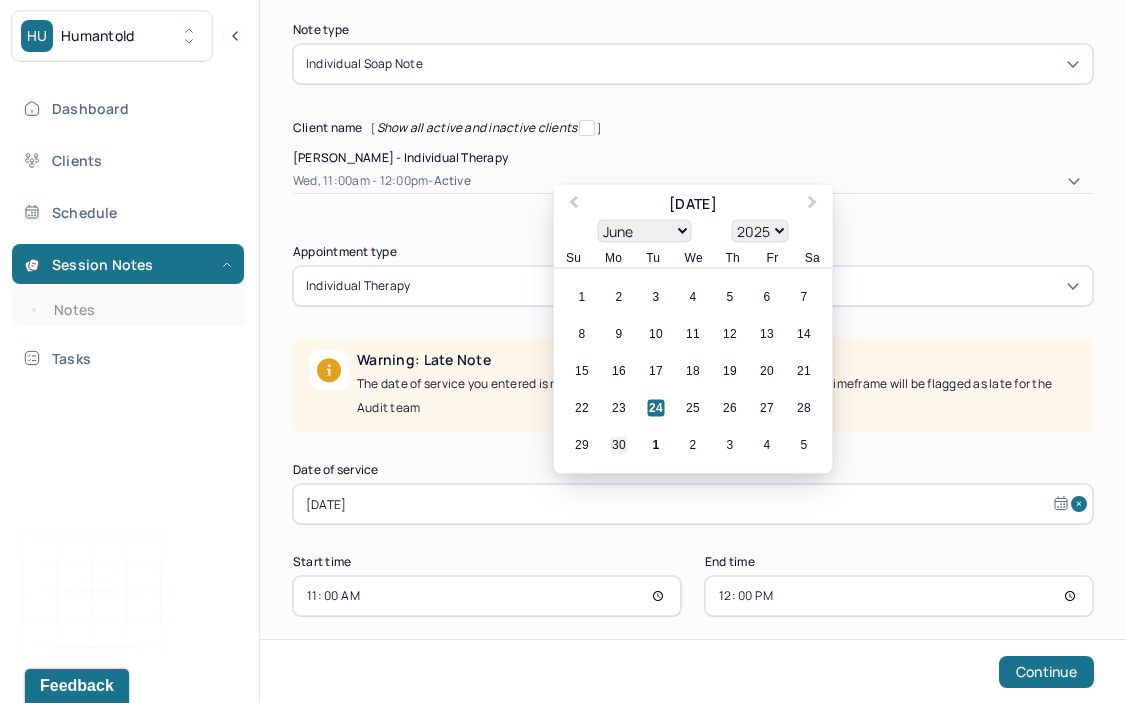 click on "30" at bounding box center [619, 445] 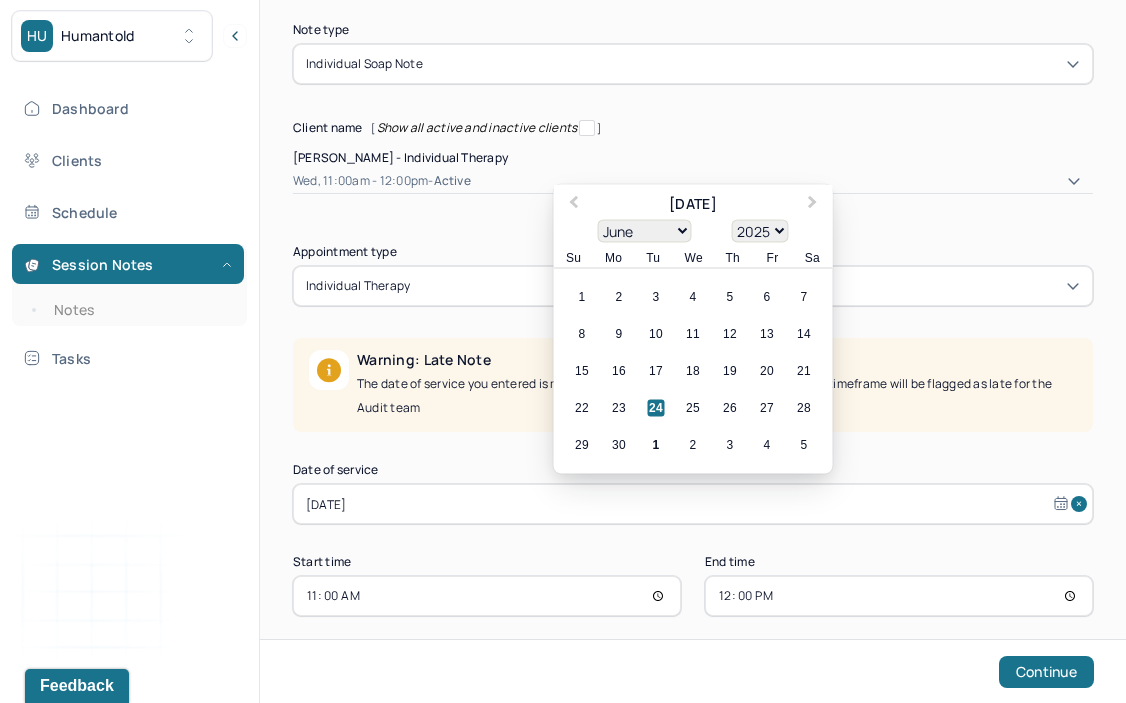 type on "[DATE]" 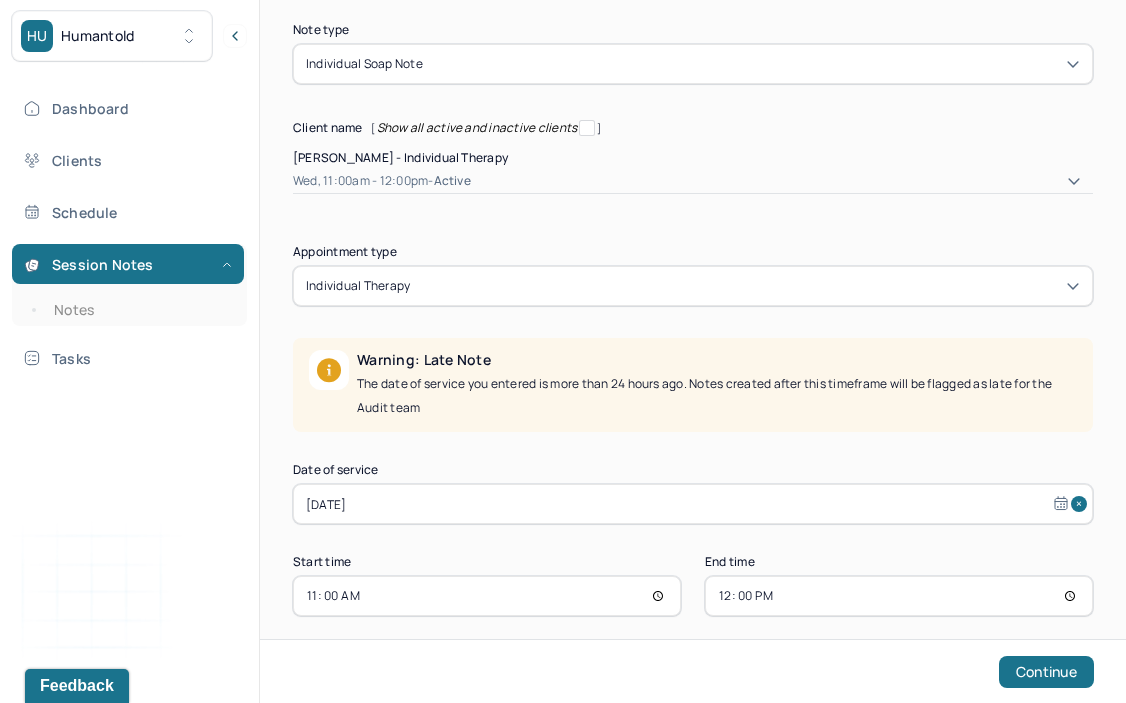 click on "11:00" at bounding box center [487, 596] 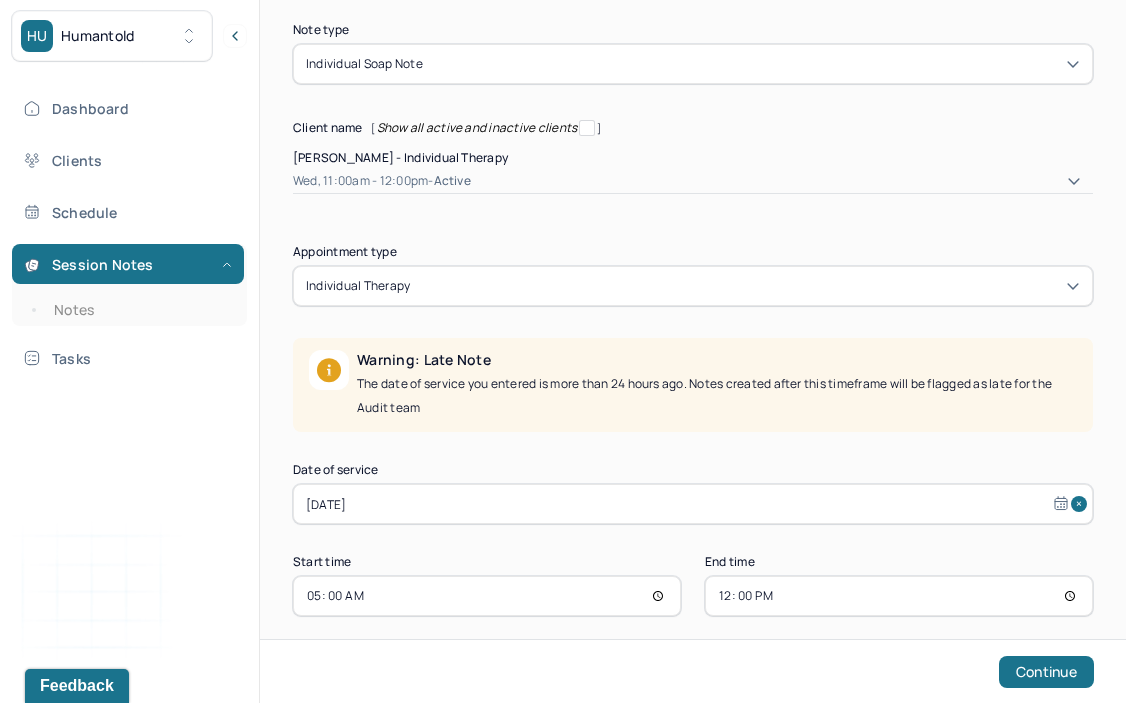 click on "05:00" at bounding box center (487, 596) 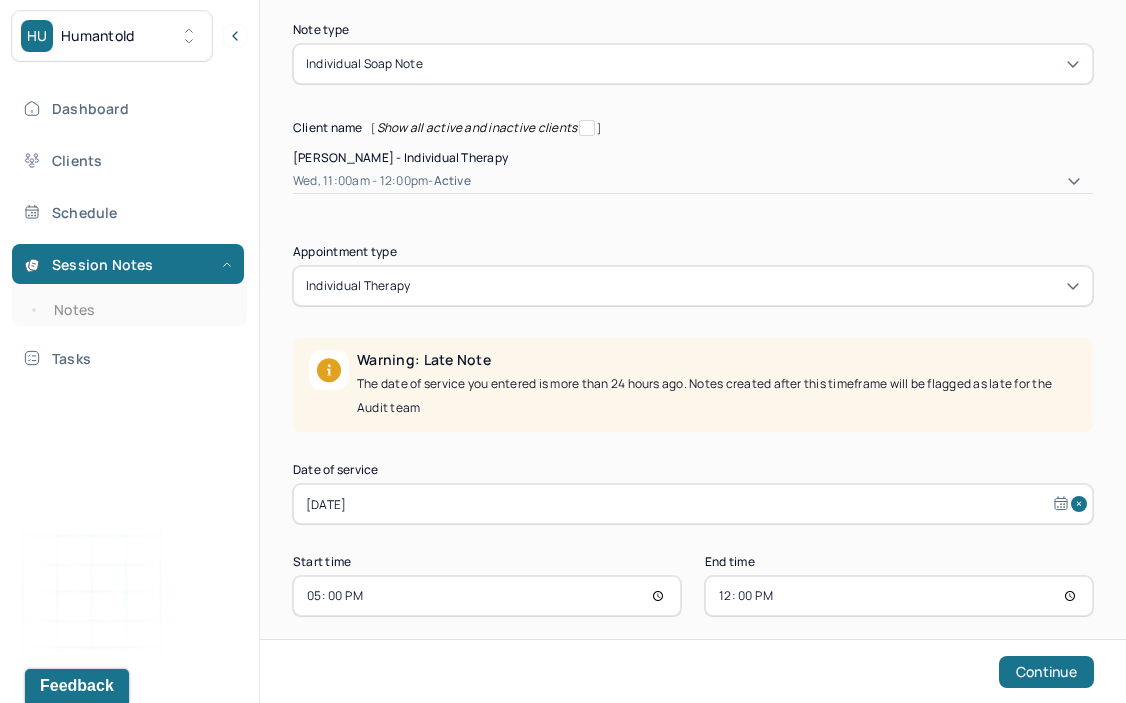click on "12:00" at bounding box center (899, 596) 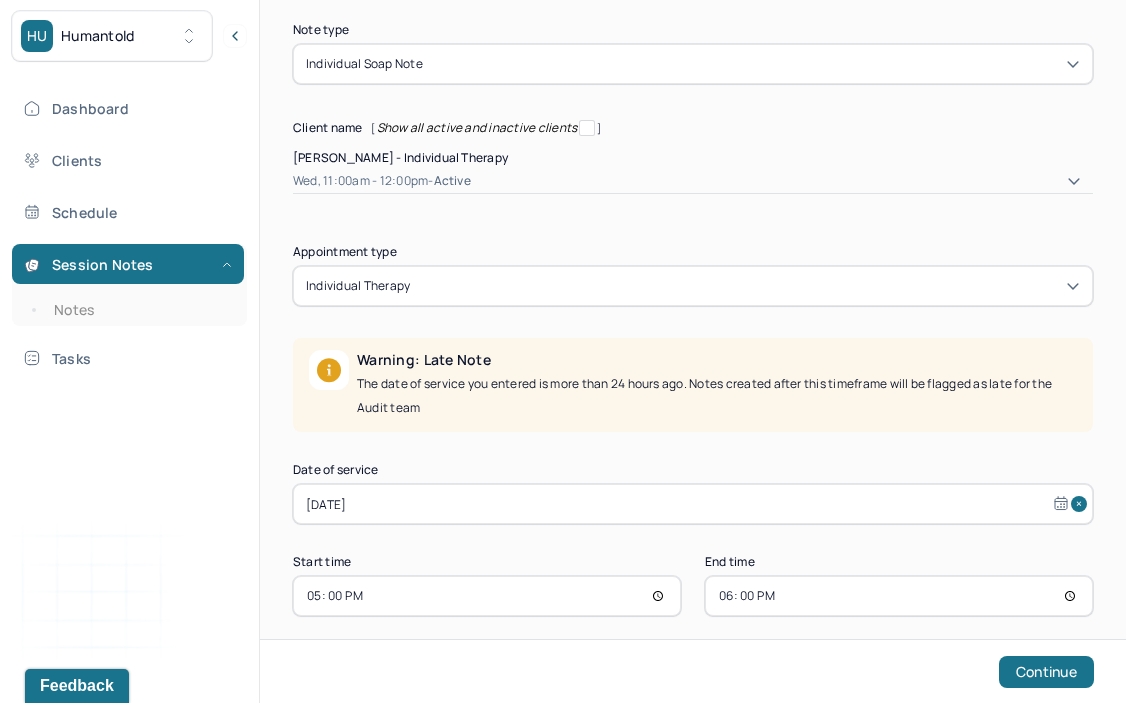 scroll, scrollTop: 24, scrollLeft: 0, axis: vertical 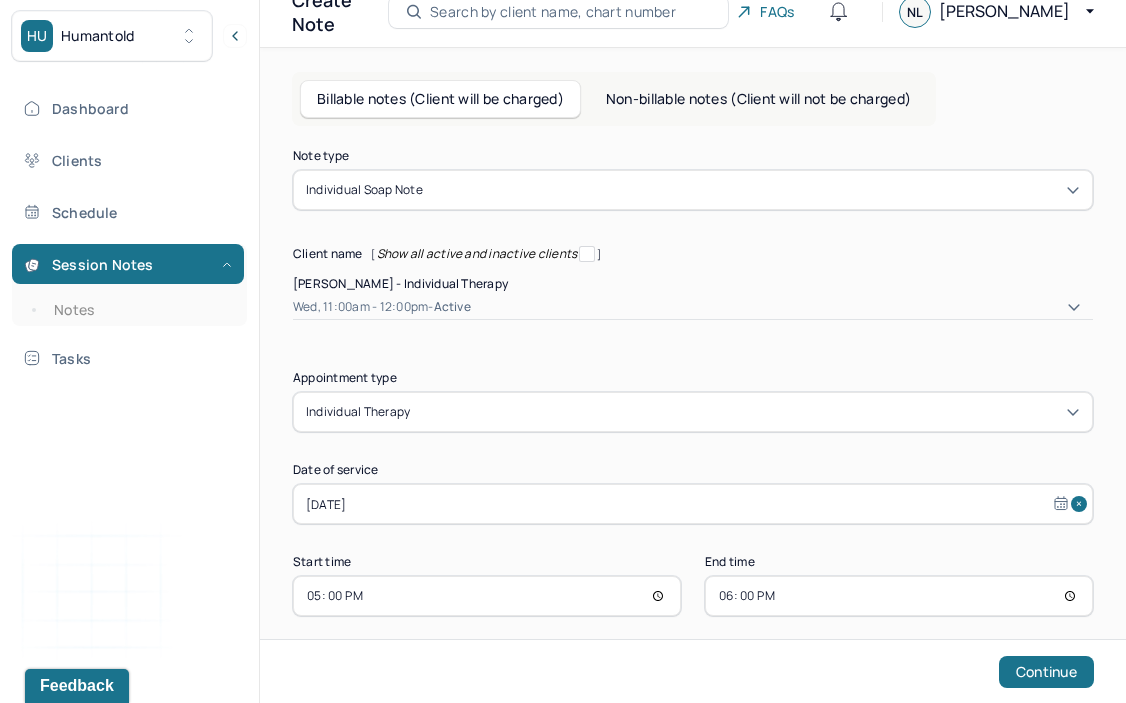 click on "17:00" at bounding box center [487, 596] 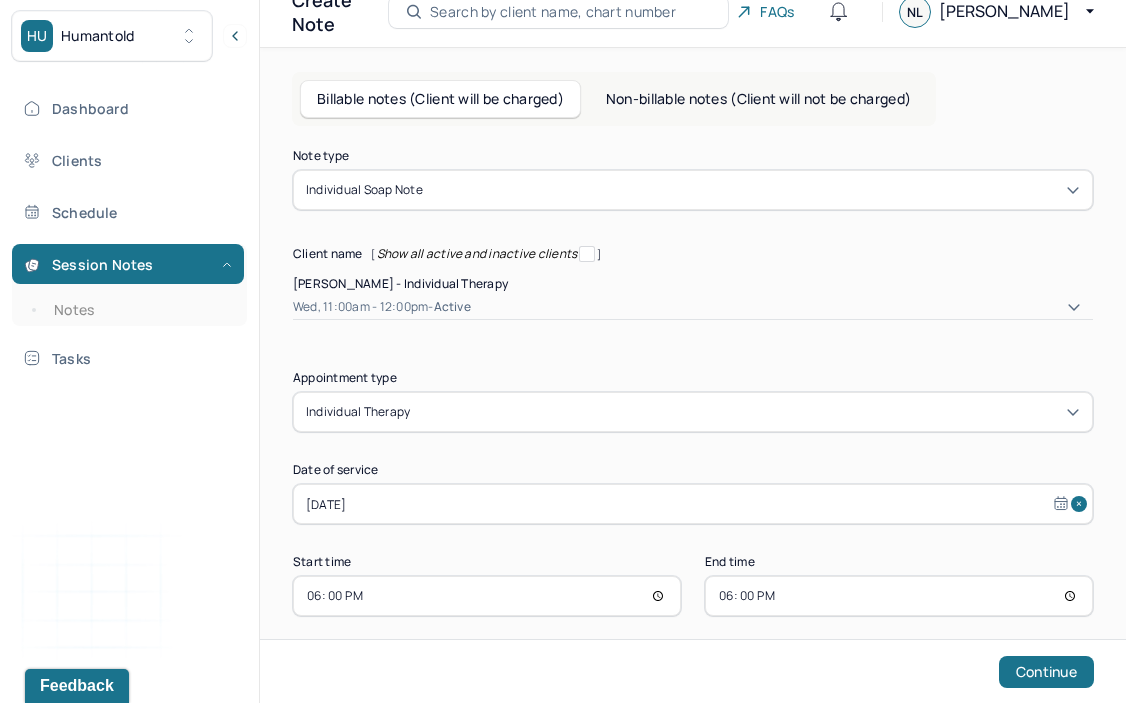 click on "18:00" at bounding box center (899, 596) 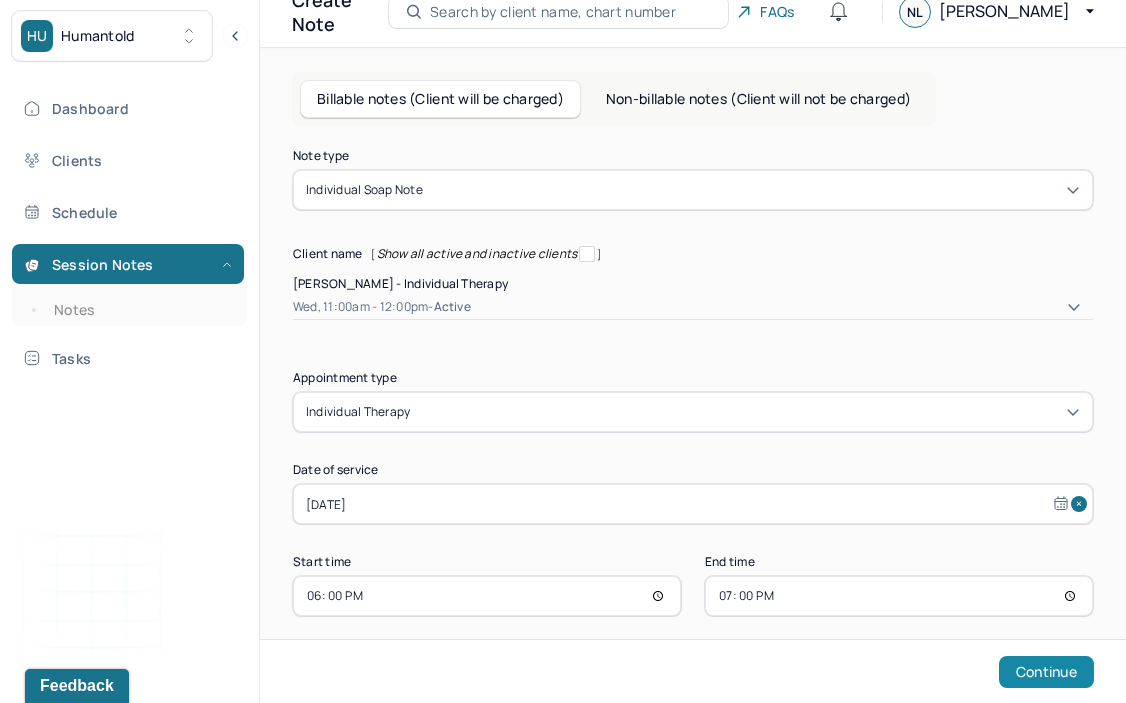 click on "Continue" at bounding box center (1046, 672) 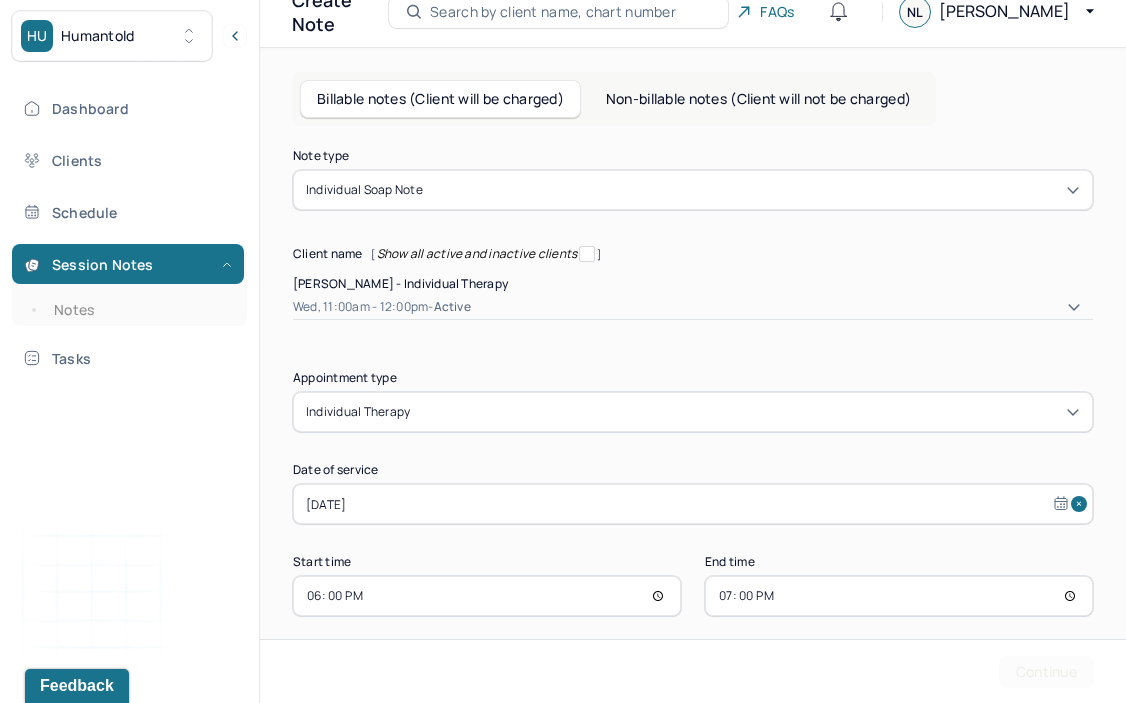 scroll, scrollTop: 0, scrollLeft: 0, axis: both 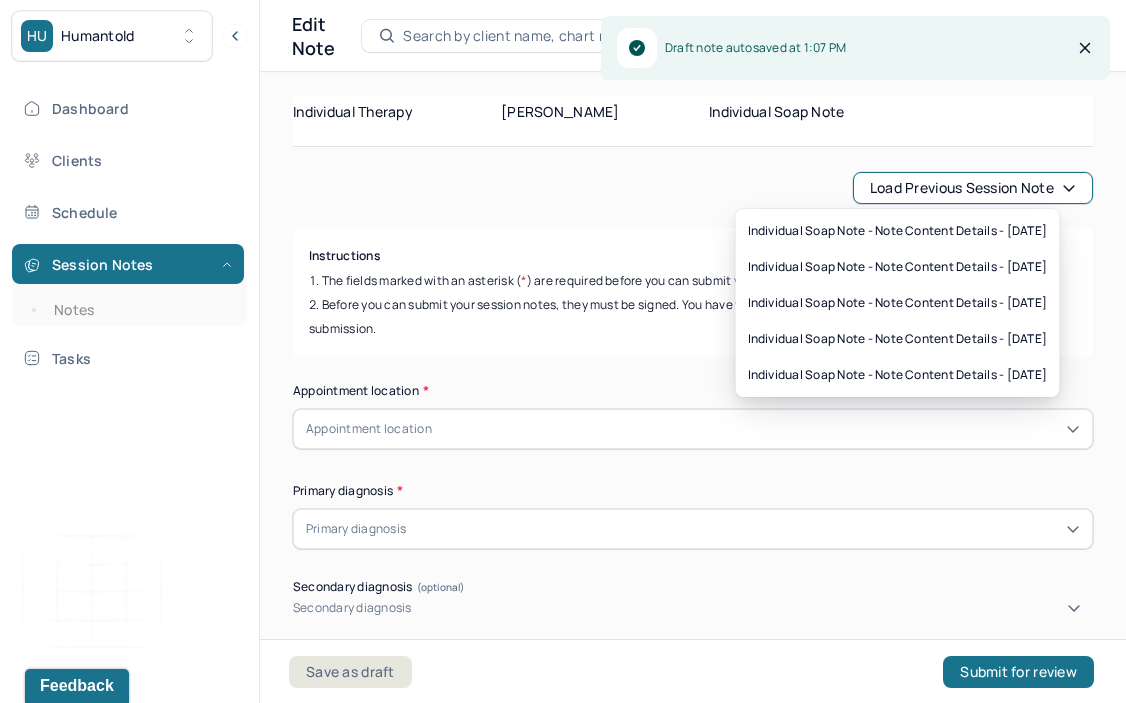 click on "Load previous session note" at bounding box center (973, 188) 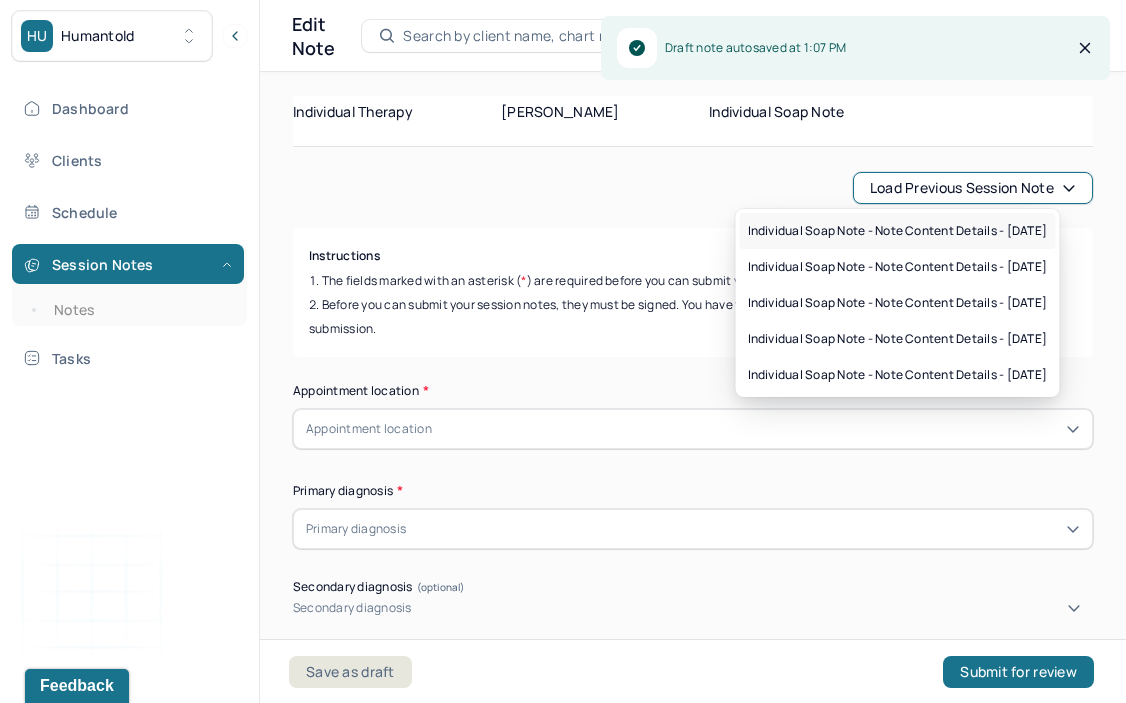 click on "Individual soap note   - Note content Details -   [DATE]" at bounding box center (898, 231) 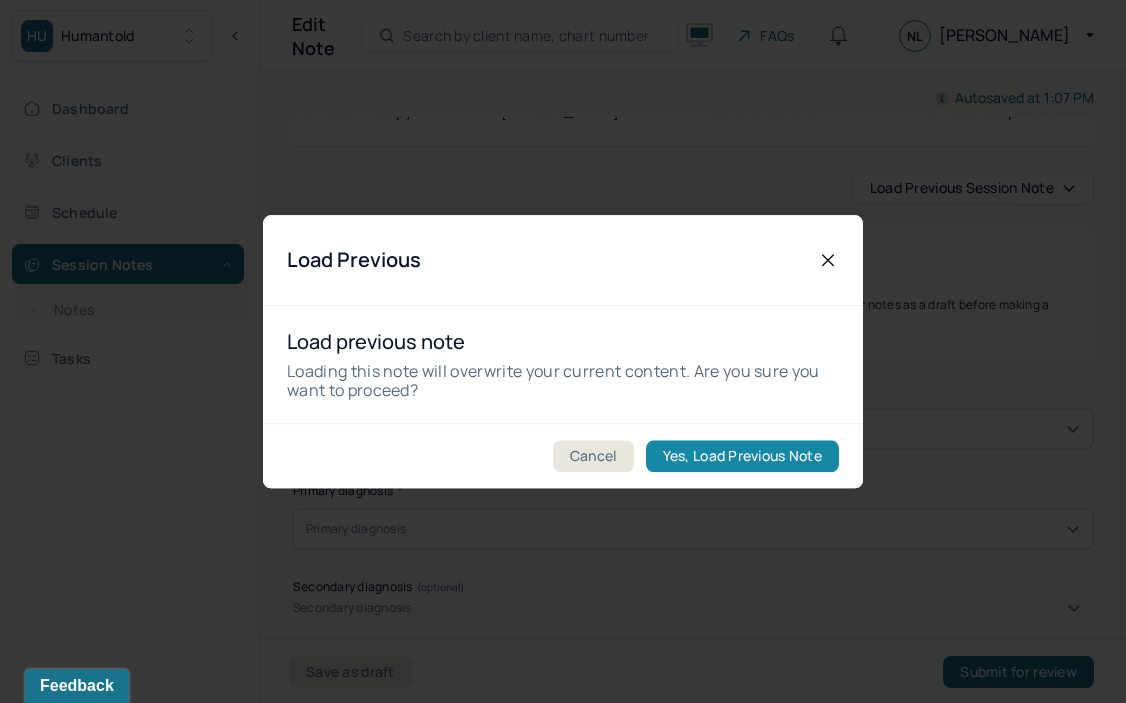click on "Yes, Load Previous Note" at bounding box center [742, 456] 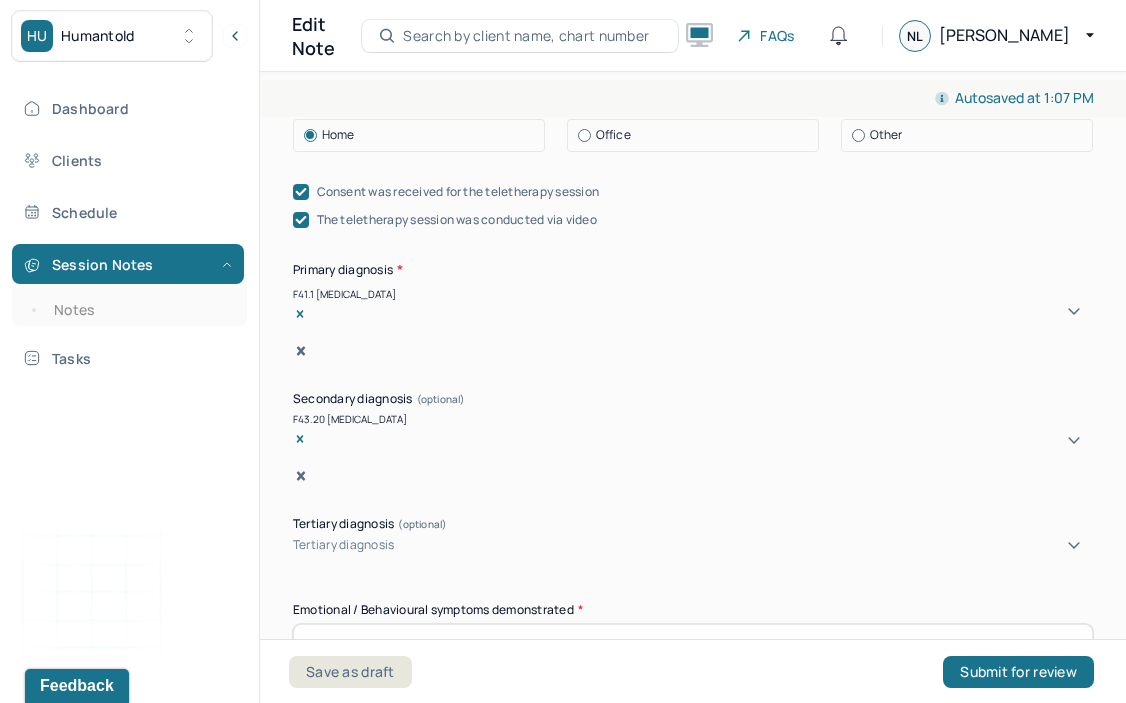 scroll, scrollTop: 651, scrollLeft: 0, axis: vertical 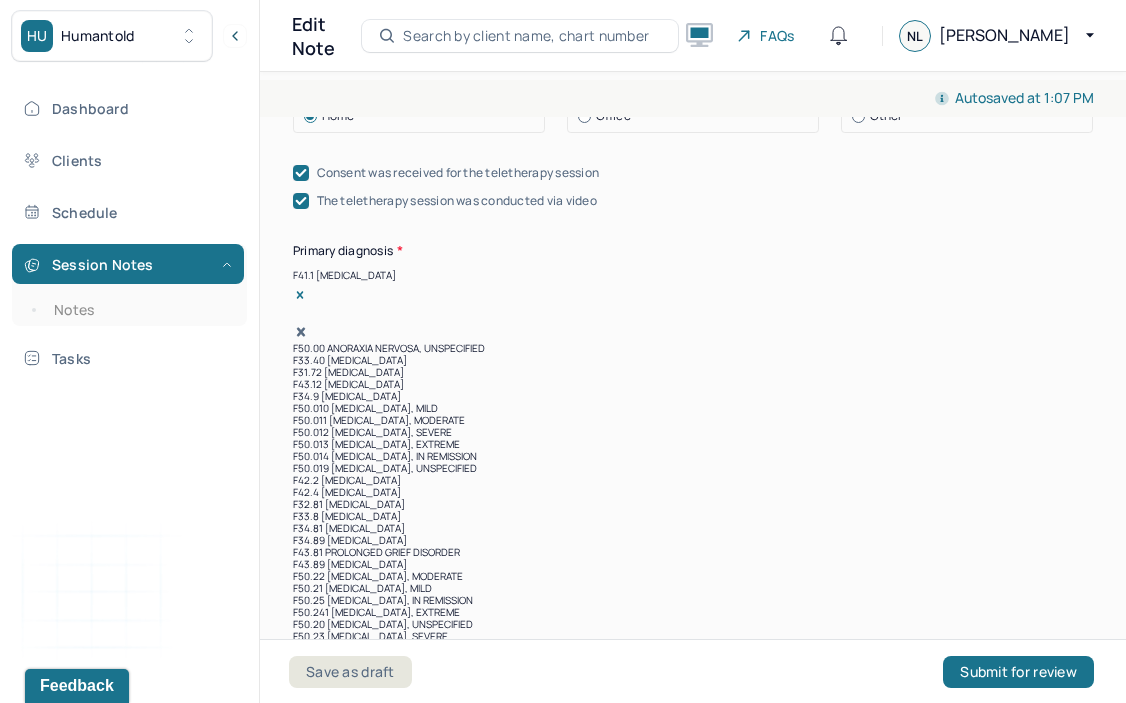 click at bounding box center (296, 314) 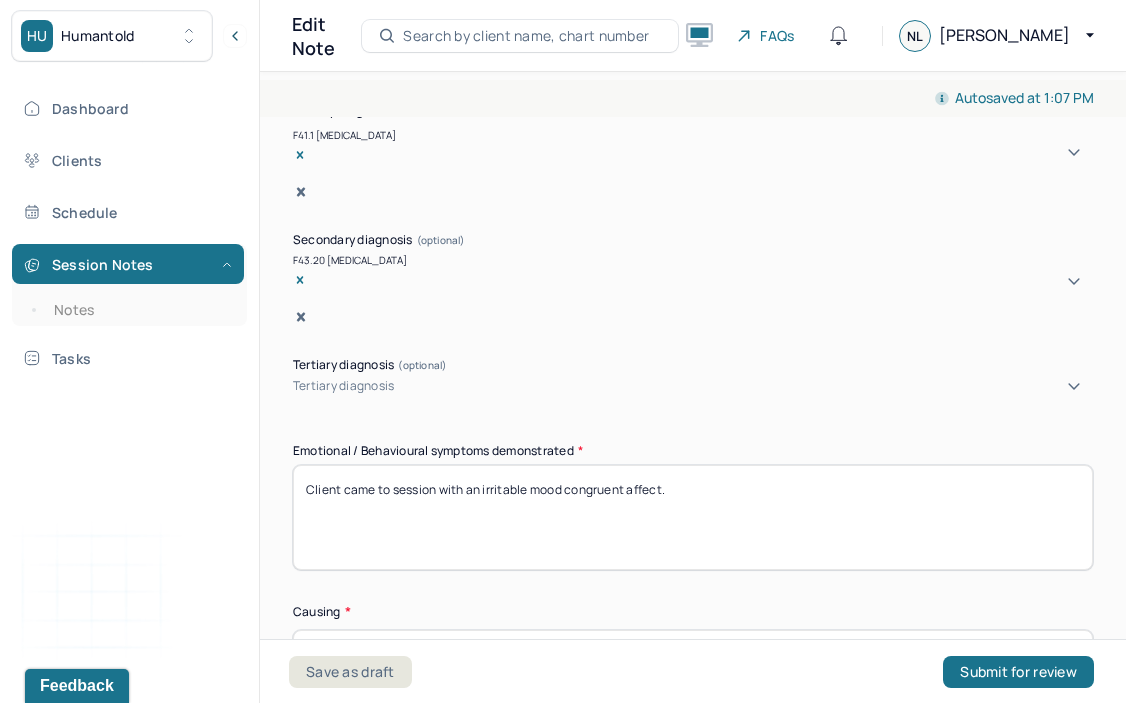 scroll, scrollTop: 827, scrollLeft: 0, axis: vertical 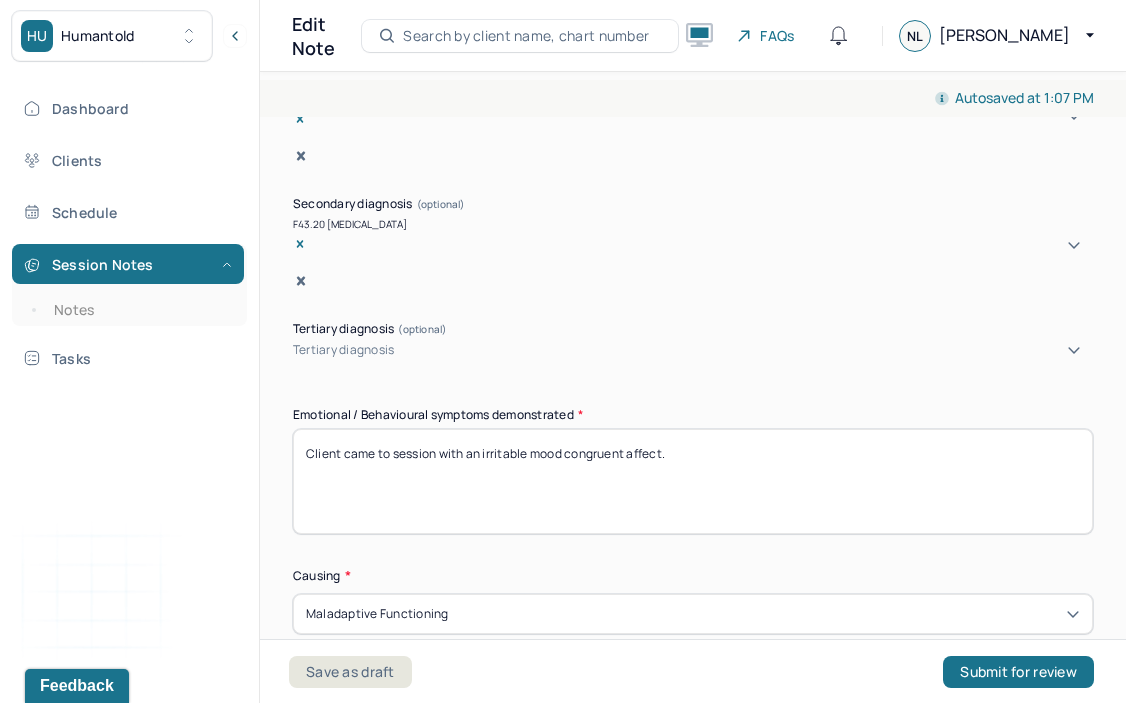 drag, startPoint x: 736, startPoint y: 401, endPoint x: 624, endPoint y: 330, distance: 132.60844 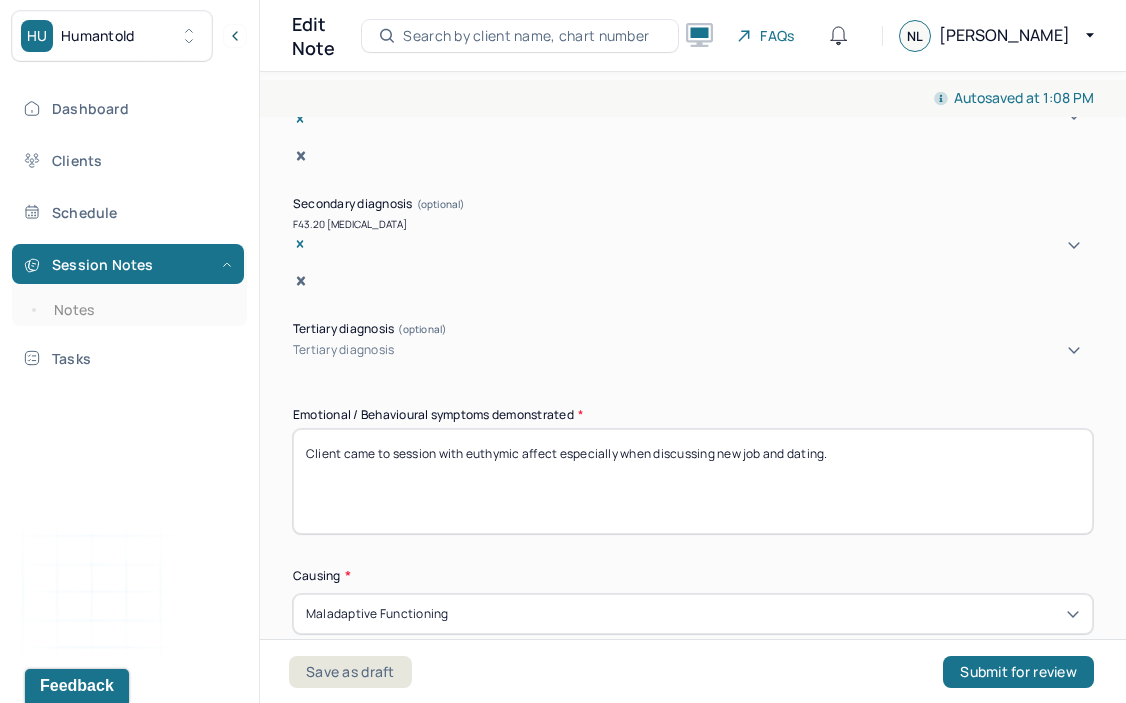 click on "Client came to session with euthymic affect especially when discussing new job and dating." at bounding box center [693, 481] 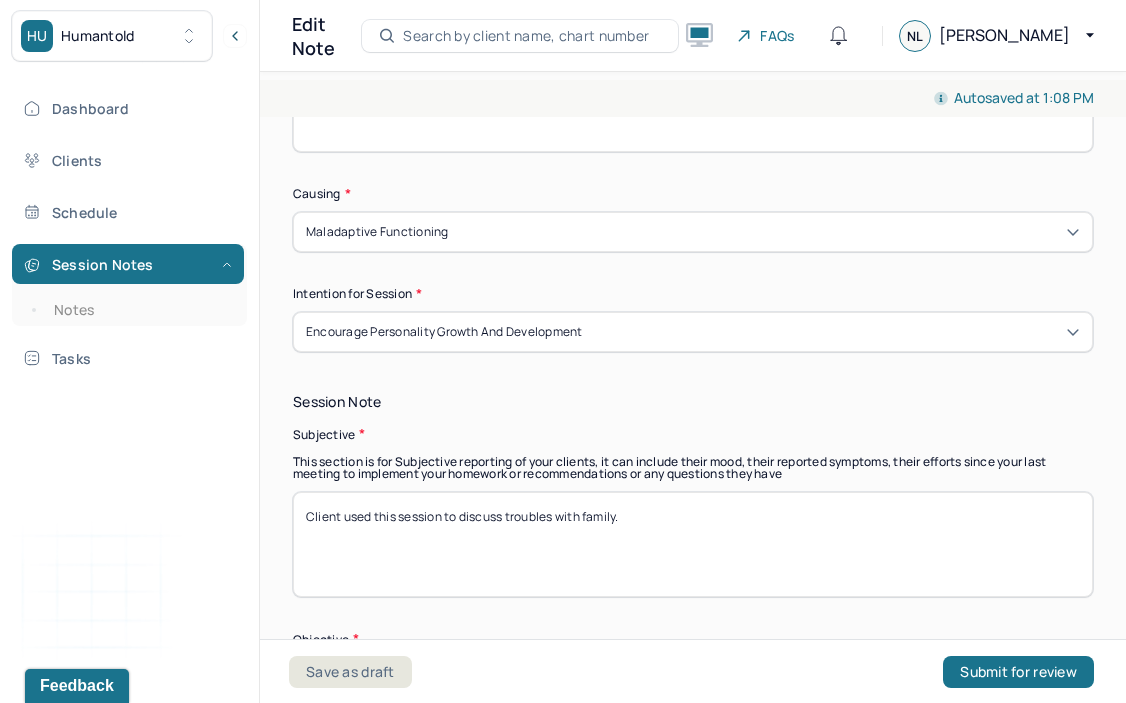 scroll, scrollTop: 1225, scrollLeft: 0, axis: vertical 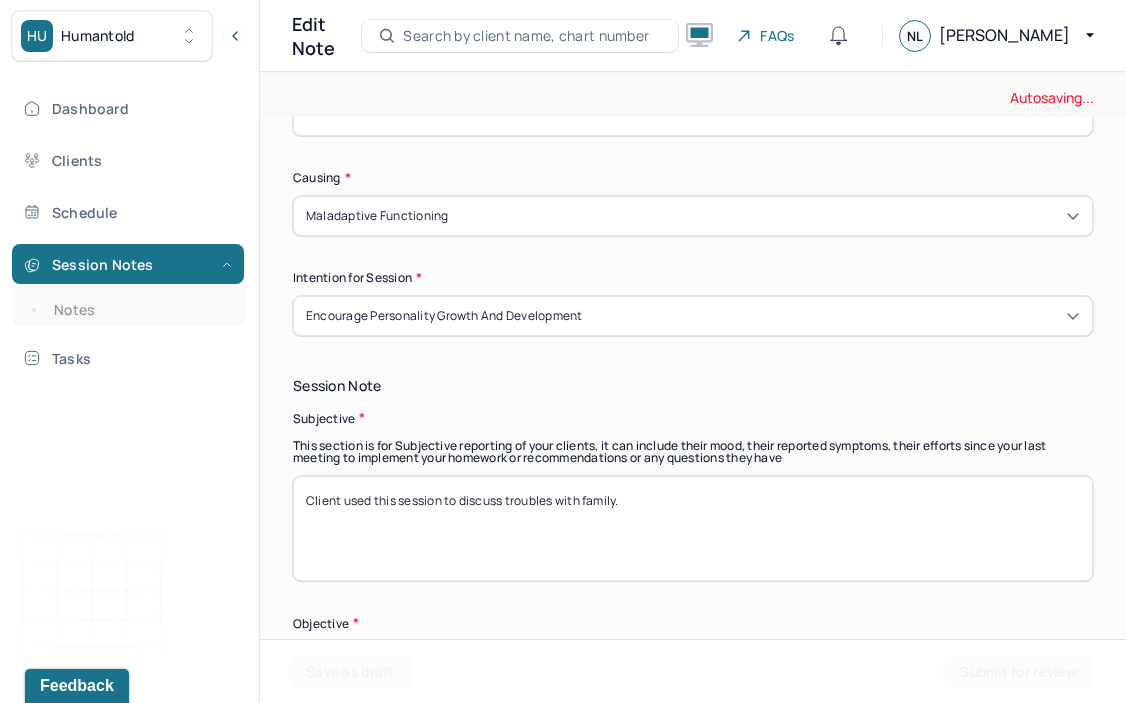 type on "Client came to session with euthymic affect especially when discussing new job and dating. Client expressed some anxiety and overthinking when discussing fears about dating." 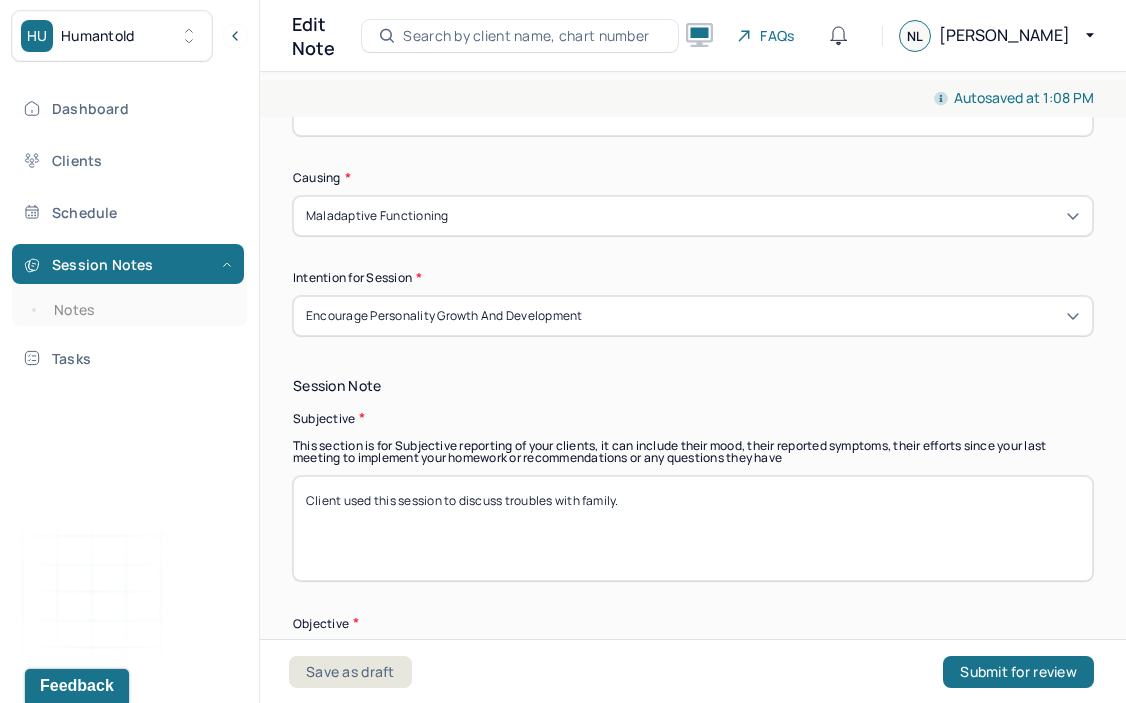 drag, startPoint x: 654, startPoint y: 437, endPoint x: 505, endPoint y: 340, distance: 177.792 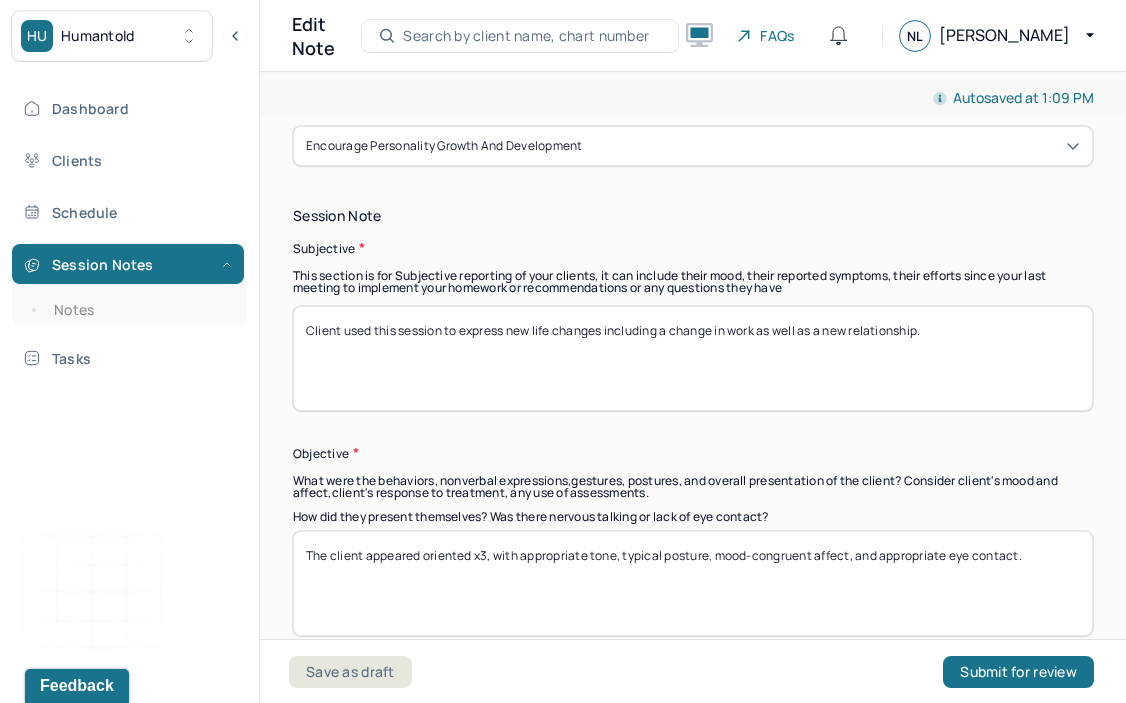 scroll, scrollTop: 1457, scrollLeft: 0, axis: vertical 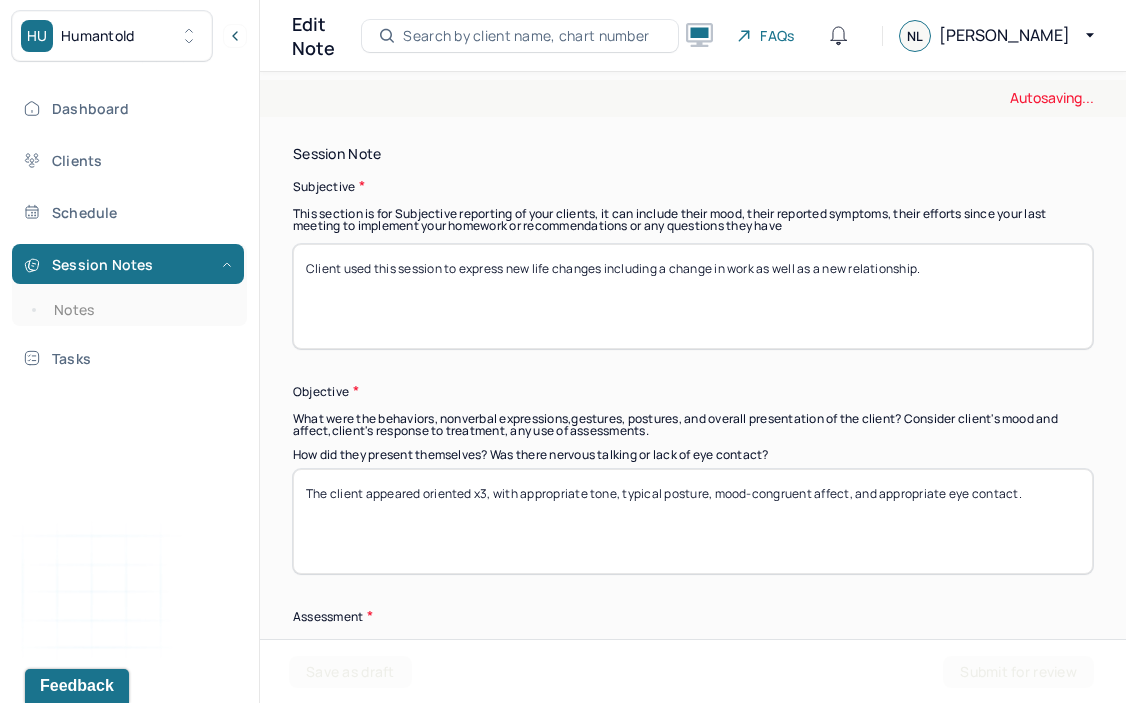 type on "Client used this session to express new life changes including a change in work as well as a new relationship." 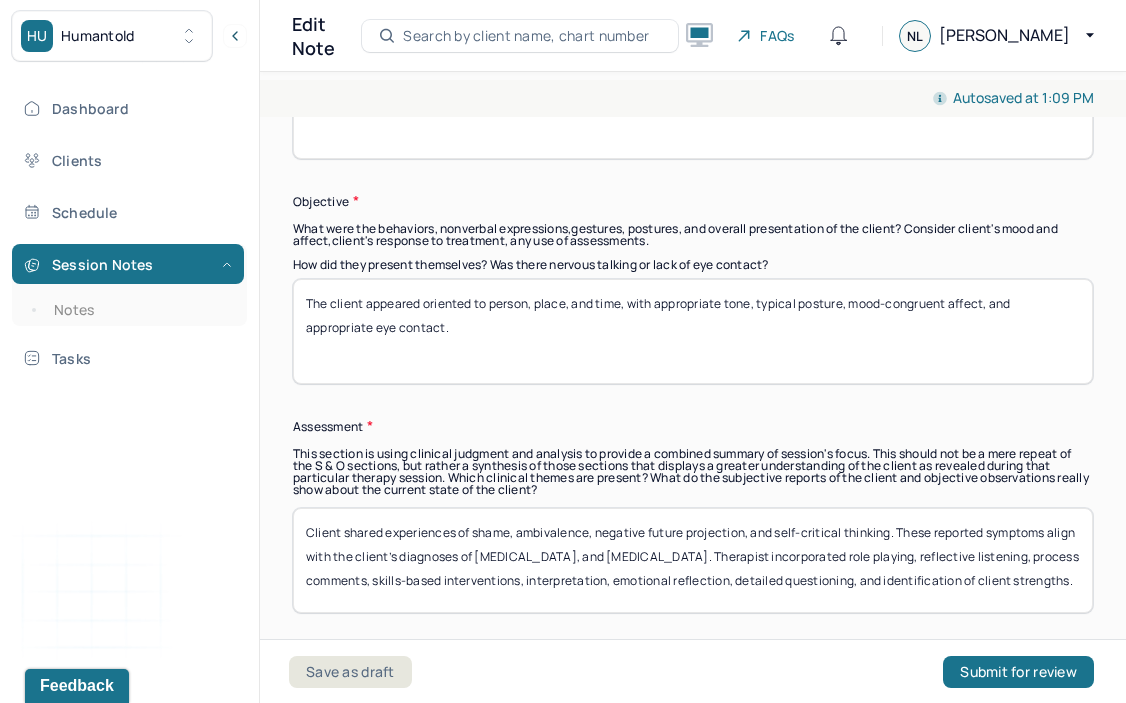 scroll, scrollTop: 1653, scrollLeft: 0, axis: vertical 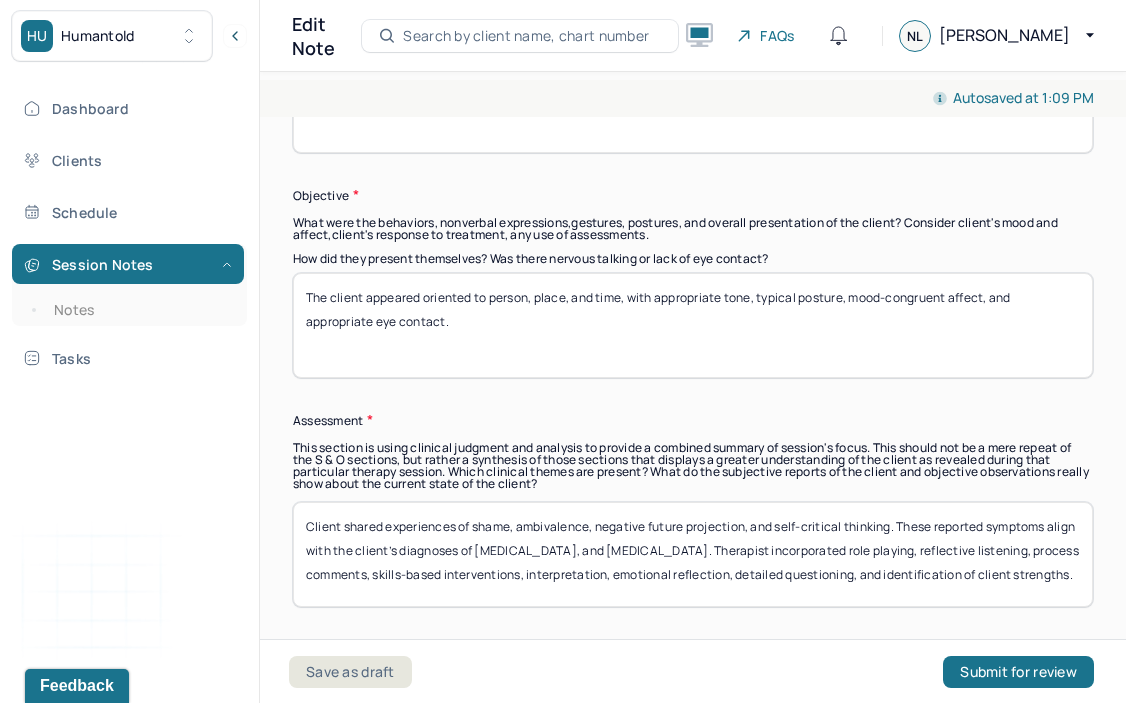 type on "The client appeared oriented to person, place, and time, with appropriate tone, typical posture, mood-congruent affect, and appropriate eye contact." 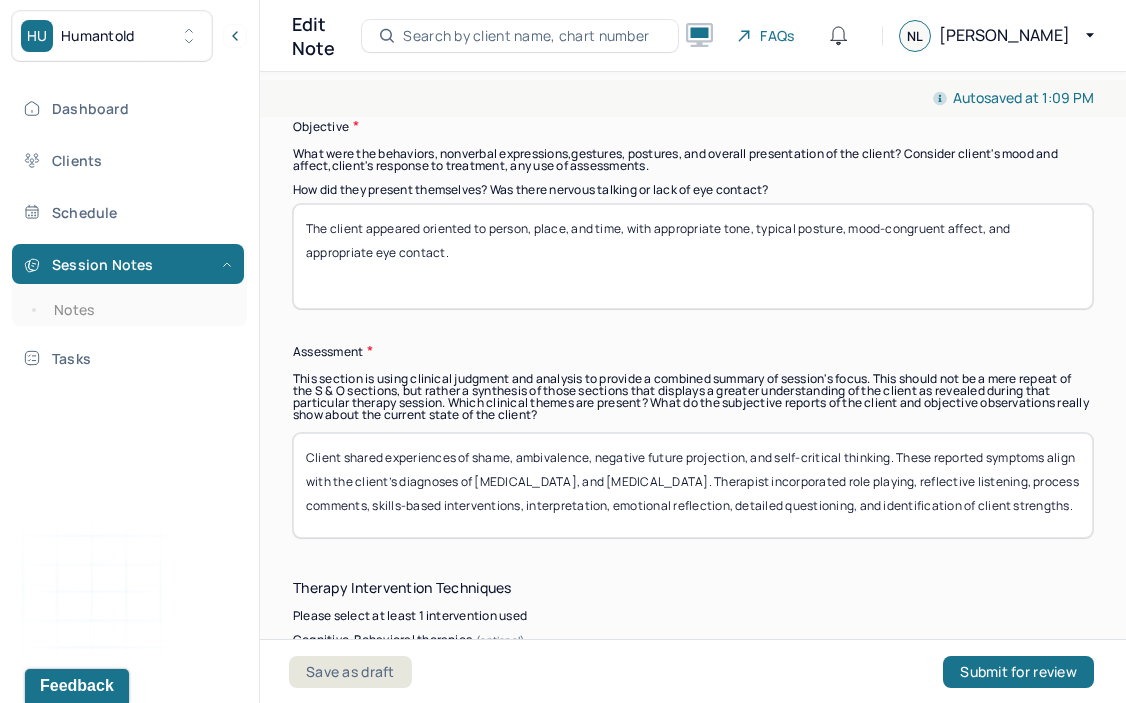 scroll, scrollTop: 1738, scrollLeft: 0, axis: vertical 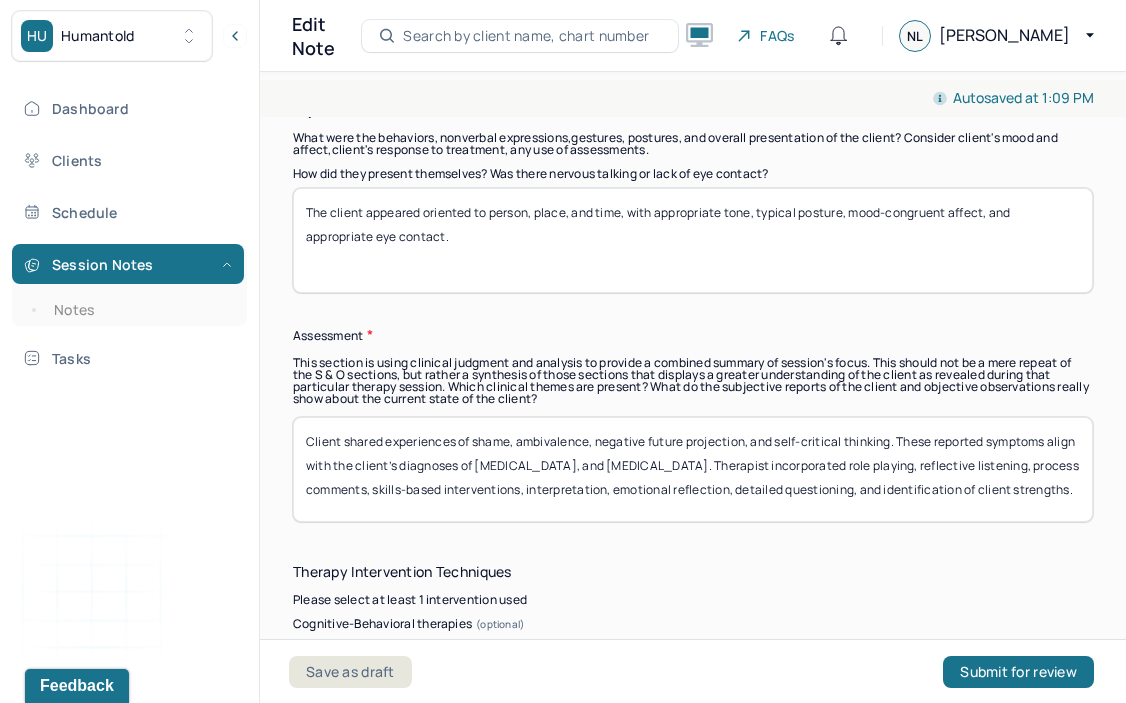 drag, startPoint x: 554, startPoint y: 439, endPoint x: 440, endPoint y: 361, distance: 138.13037 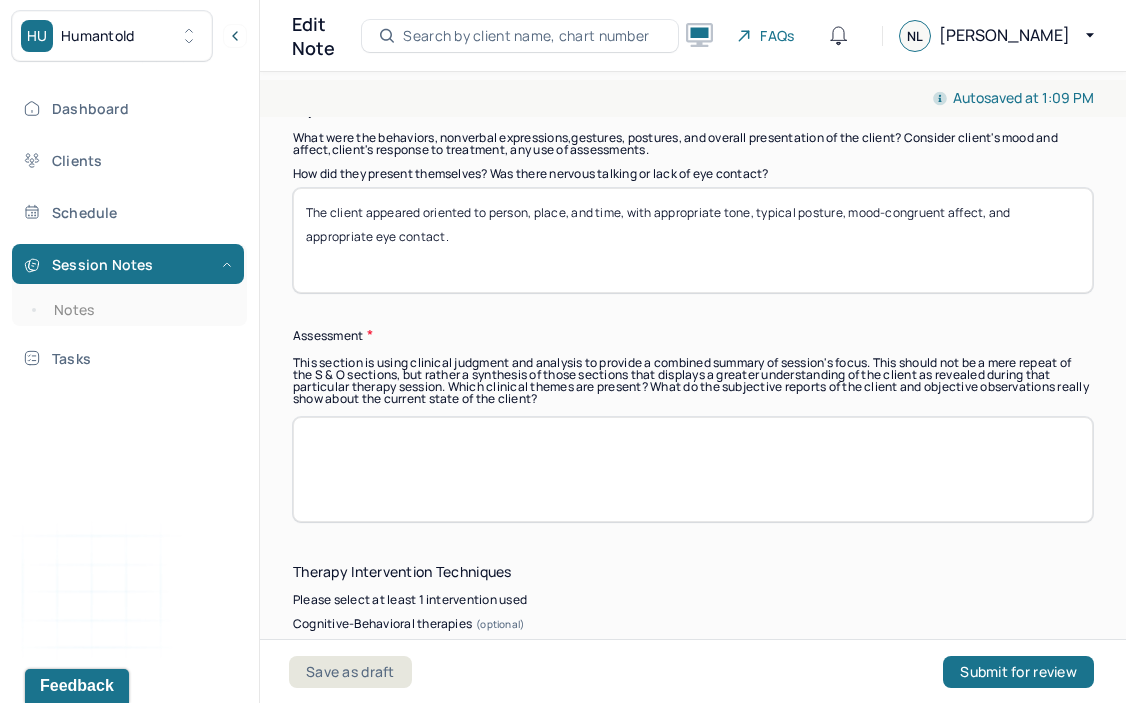 paste on "lient presented with symptoms of irritability, shame, guilt, and persistent overthinking, consistent with a diagnosis of [MEDICAL_DATA] (GAD). These affective states appear to stem from internalized self-criticism and ongoing anticipatory worry, which continue to impact the client’s functioning. Therapist utilized active listening and process comments to deepen emotional insight, and employed positive reframing and strength-based interventions to help counter negative self-talk. Client was receptive to validation and engaged in identifying internal resources, which may serve as protective factors in managing anxiety. No SI/HI reported. Clinical focus remains on increasing emotional regulation and cognitive flexibility." 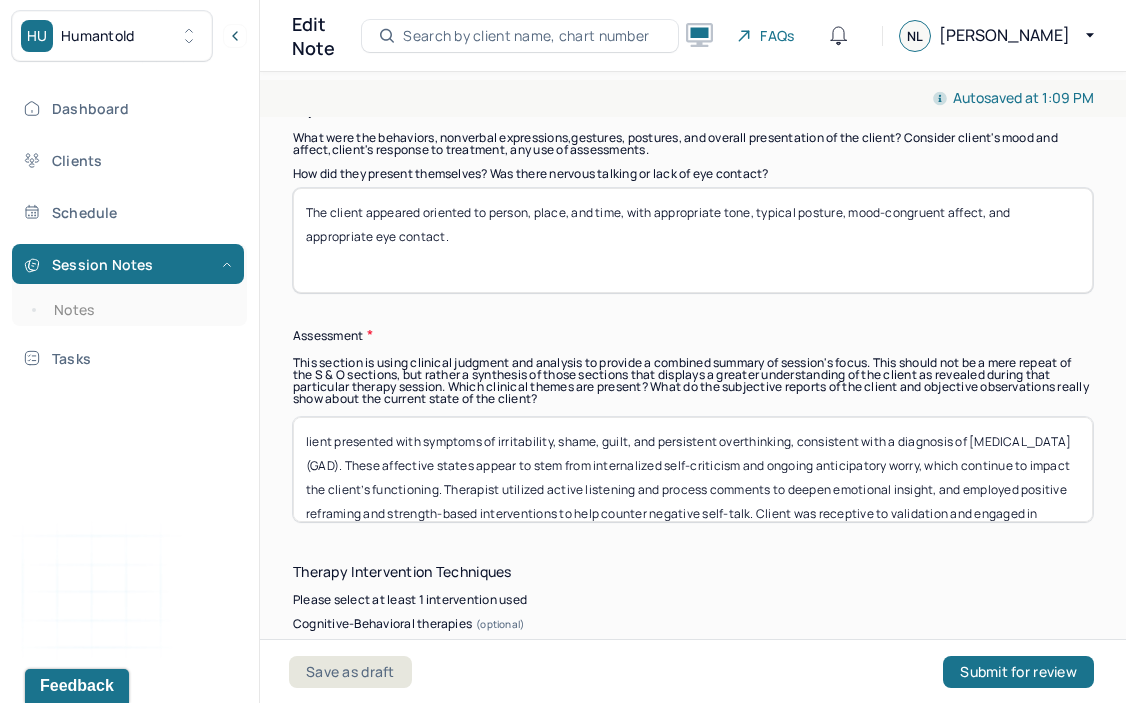 scroll, scrollTop: 48, scrollLeft: 0, axis: vertical 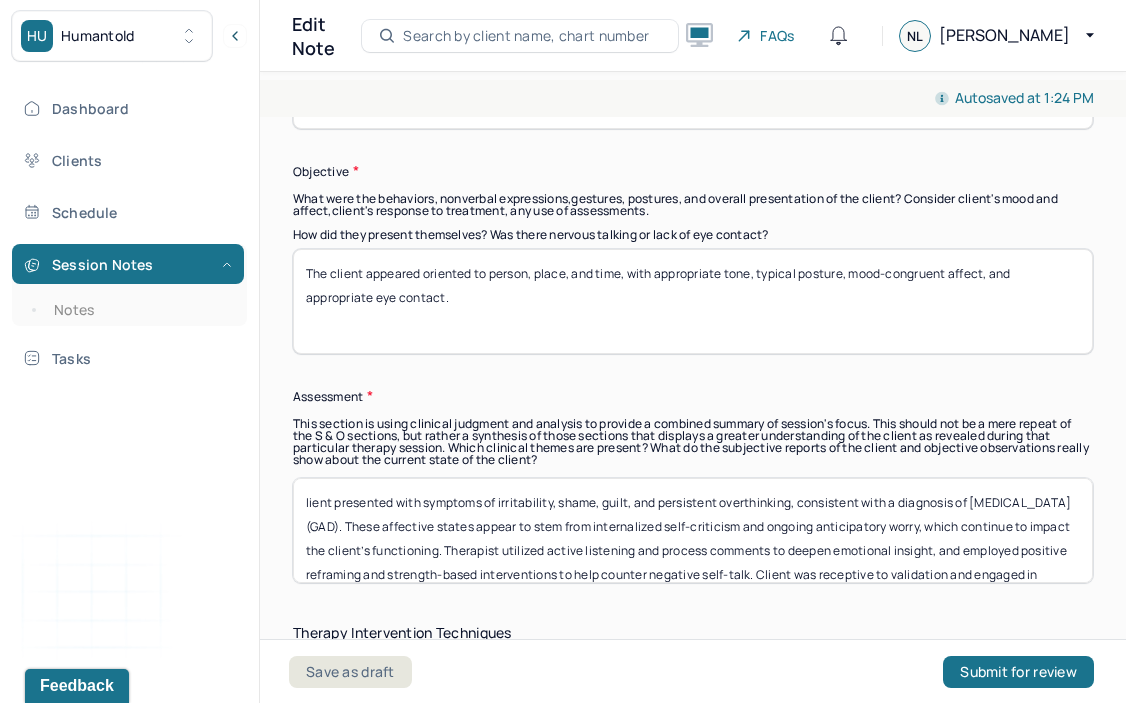 click on "lient presented with symptoms of irritability, shame, guilt, and persistent overthinking, consistent with a diagnosis of [MEDICAL_DATA] (GAD). These affective states appear to stem from internalized self-criticism and ongoing anticipatory worry, which continue to impact the client’s functioning. Therapist utilized active listening and process comments to deepen emotional insight, and employed positive reframing and strength-based interventions to help counter negative self-talk. Client was receptive to validation and engaged in identifying internal resources, which may serve as protective factors in managing anxiety. No SI/HI reported. Clinical focus remains on increasing emotional regulation and cognitive flexibility." at bounding box center (693, 530) 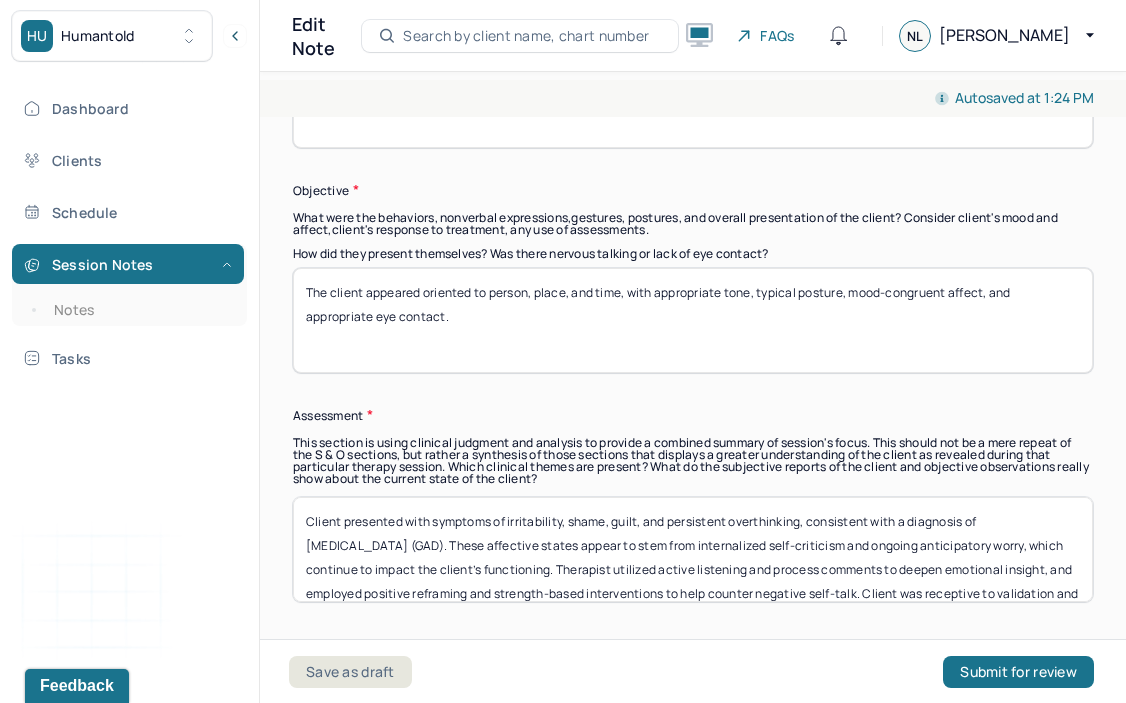 scroll, scrollTop: 1656, scrollLeft: 0, axis: vertical 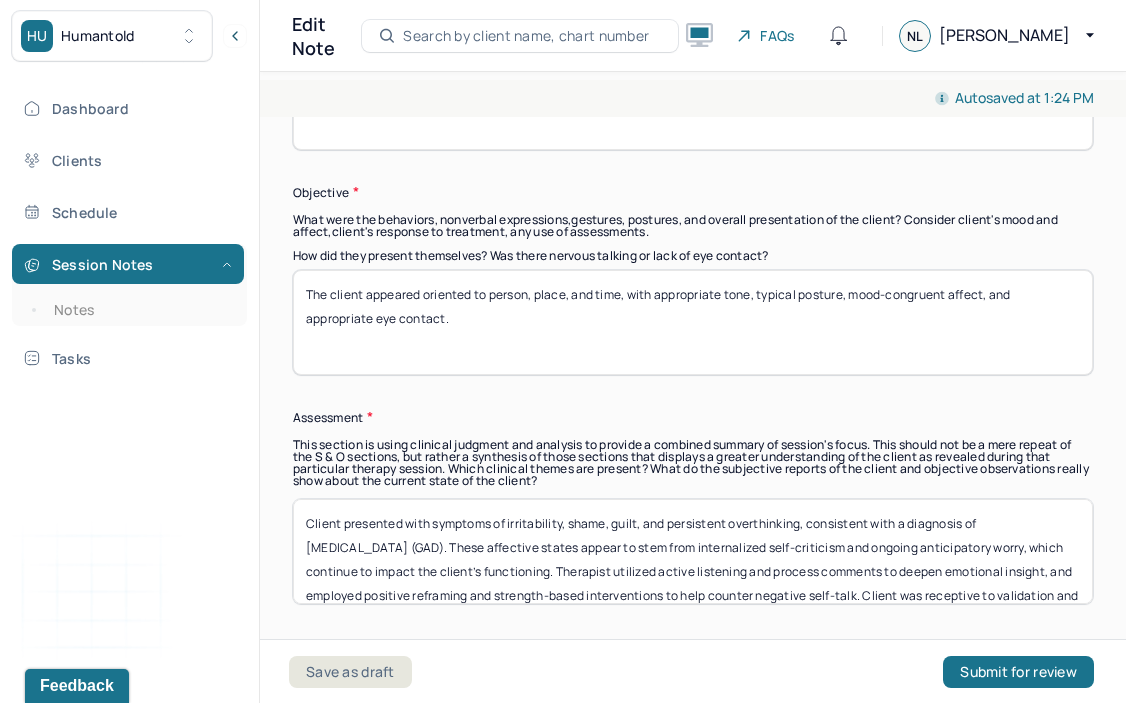 drag, startPoint x: 506, startPoint y: 466, endPoint x: 568, endPoint y: 469, distance: 62.072536 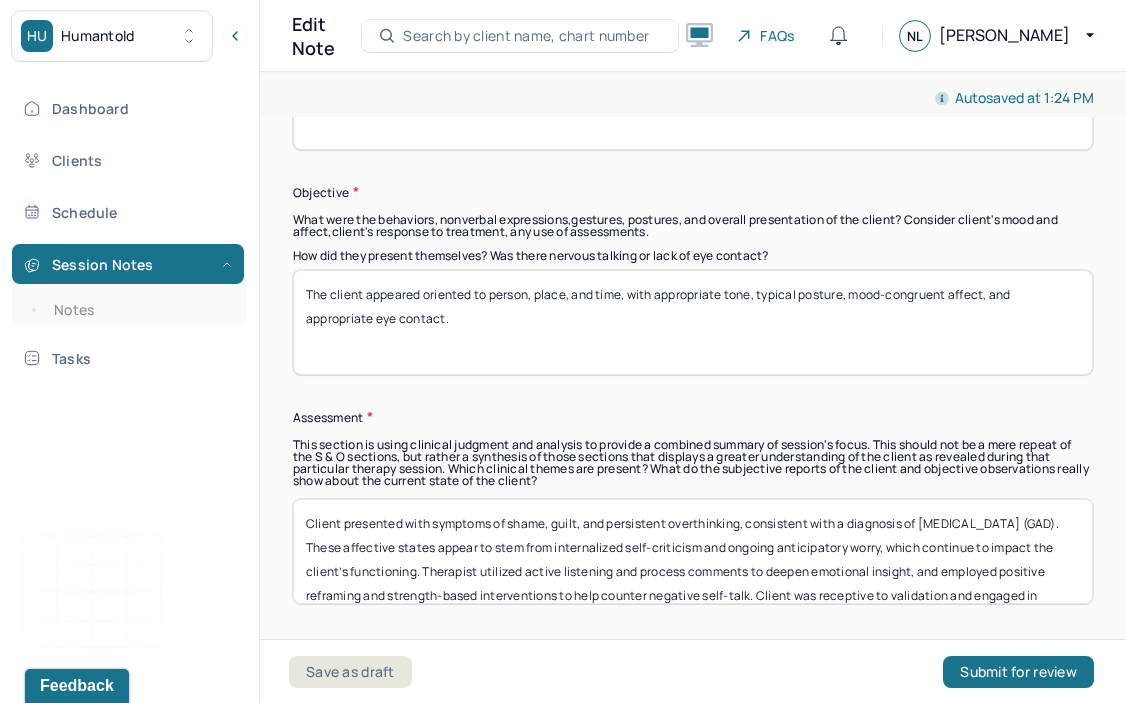 drag, startPoint x: 607, startPoint y: 467, endPoint x: 556, endPoint y: 472, distance: 51.24451 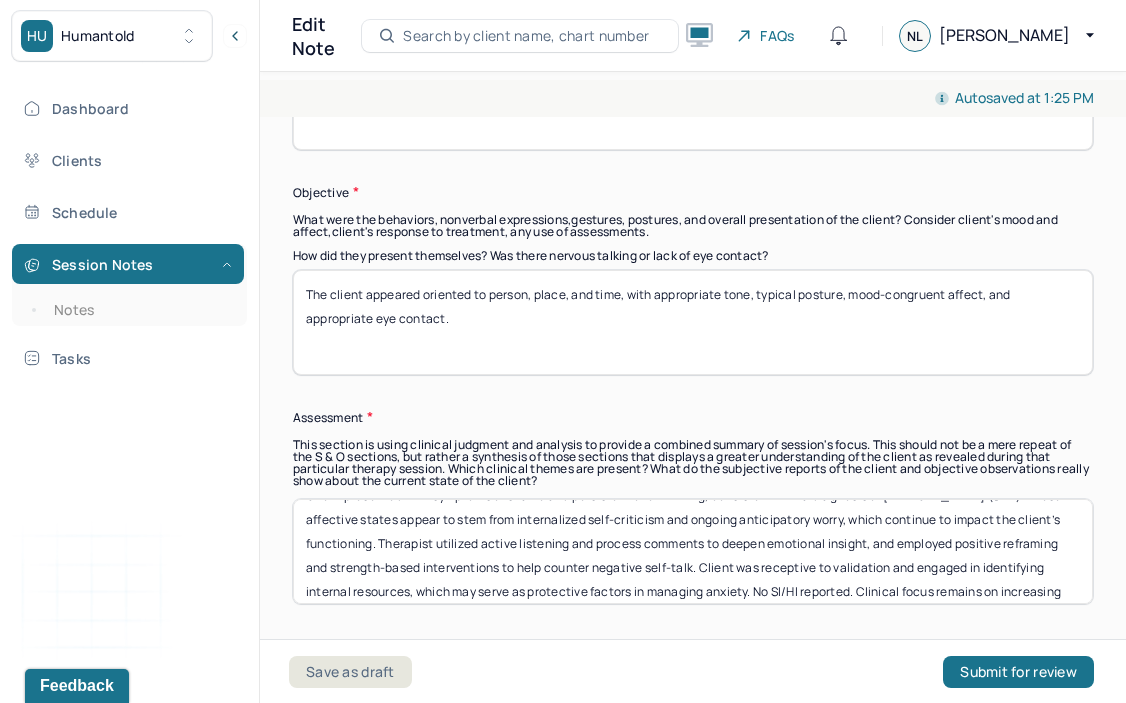 scroll, scrollTop: 29, scrollLeft: 0, axis: vertical 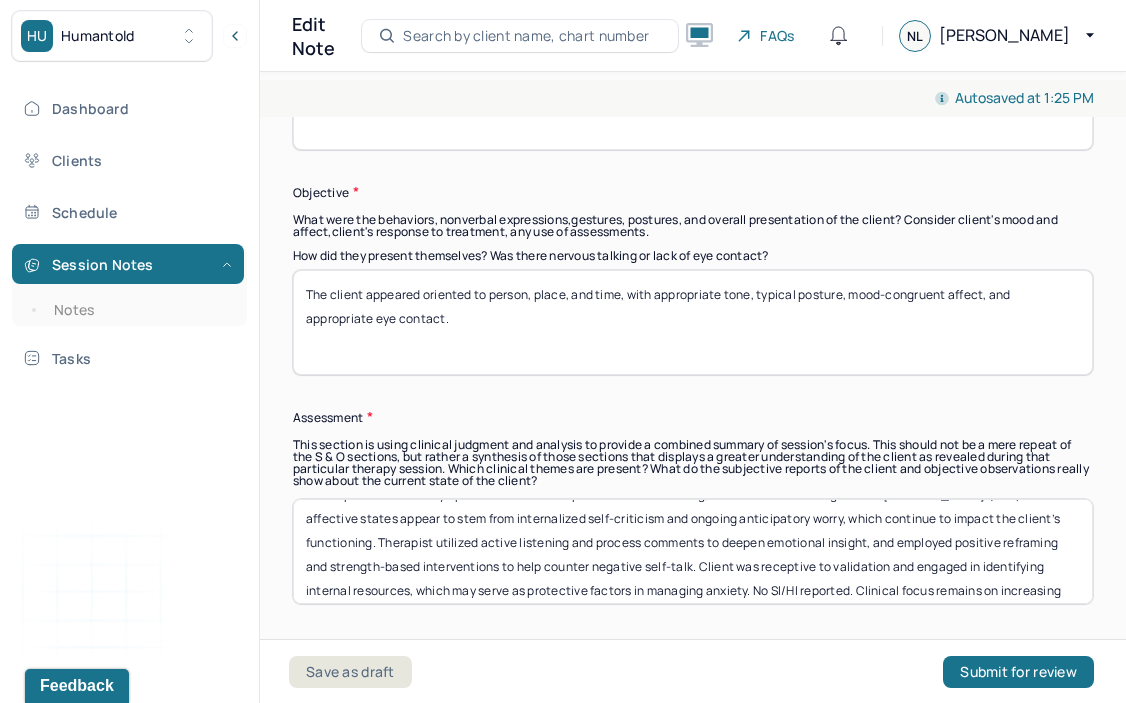 drag, startPoint x: 348, startPoint y: 462, endPoint x: 446, endPoint y: 491, distance: 102.20078 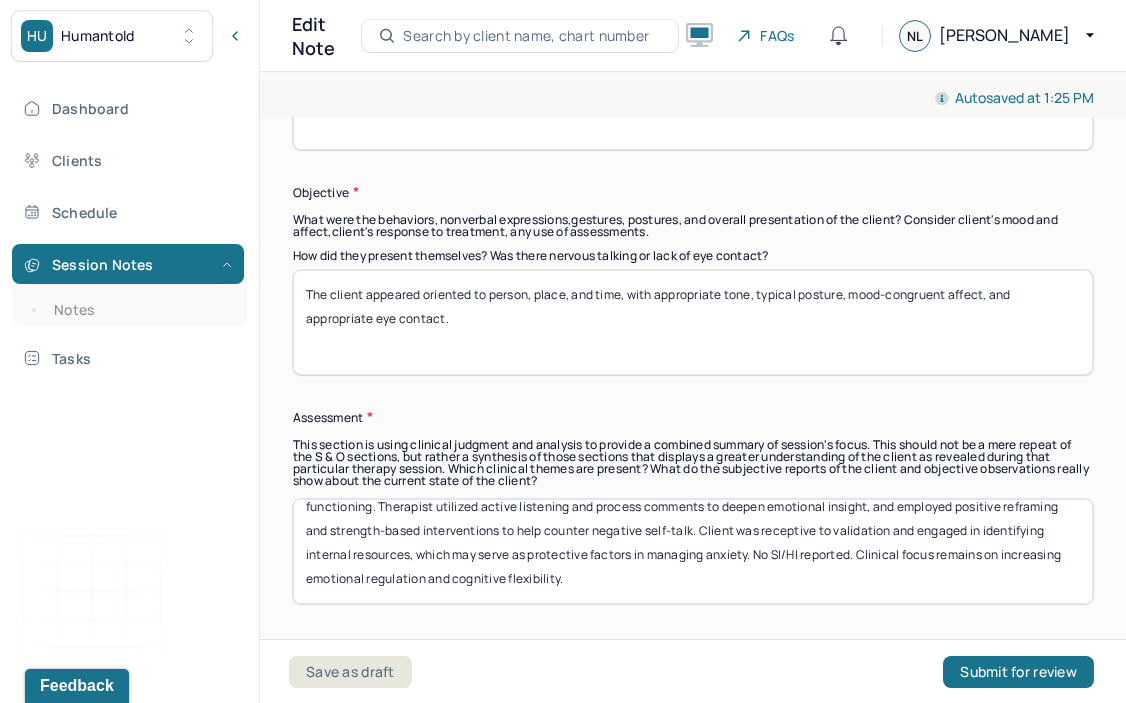 scroll, scrollTop: 64, scrollLeft: 0, axis: vertical 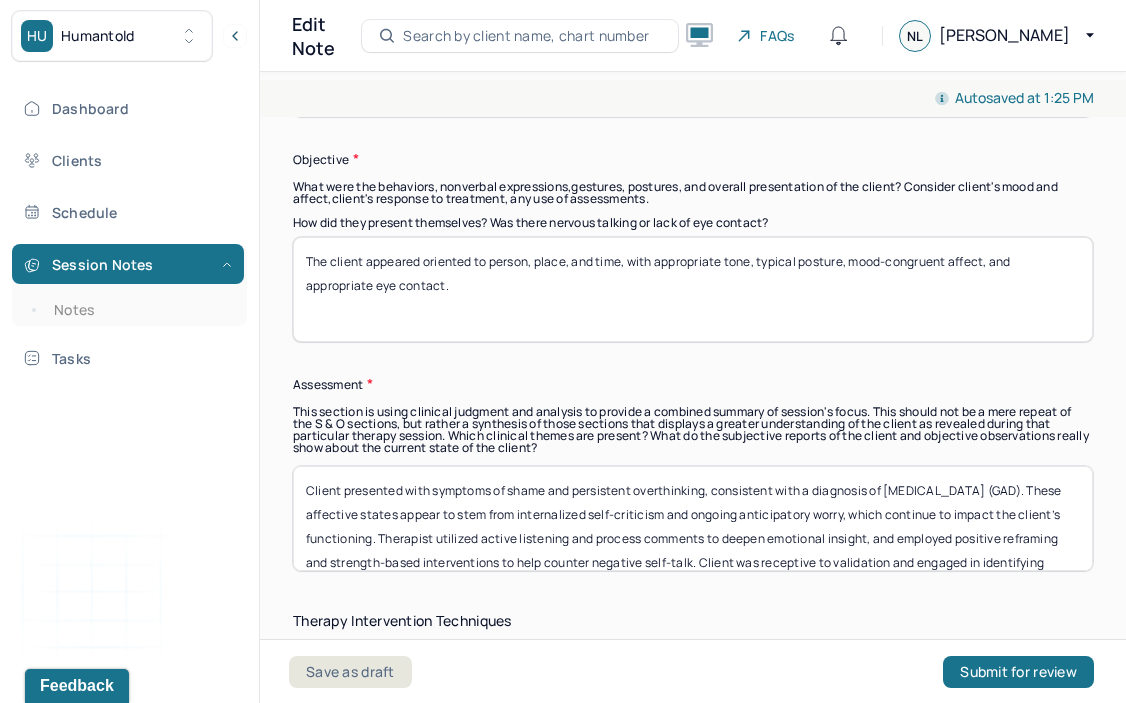 paste on "emotional states likely originate from long-standing self-critical patterns and ongoing worry about the future, both of which affect the client’s ability to function." 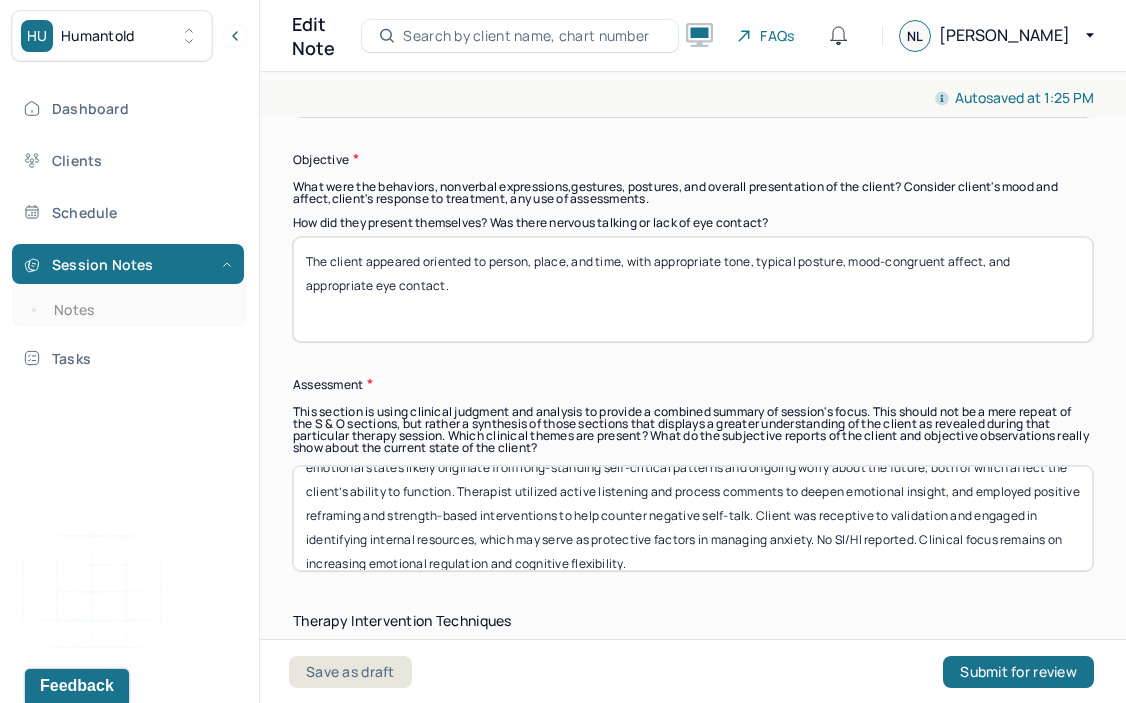 scroll, scrollTop: 53, scrollLeft: 0, axis: vertical 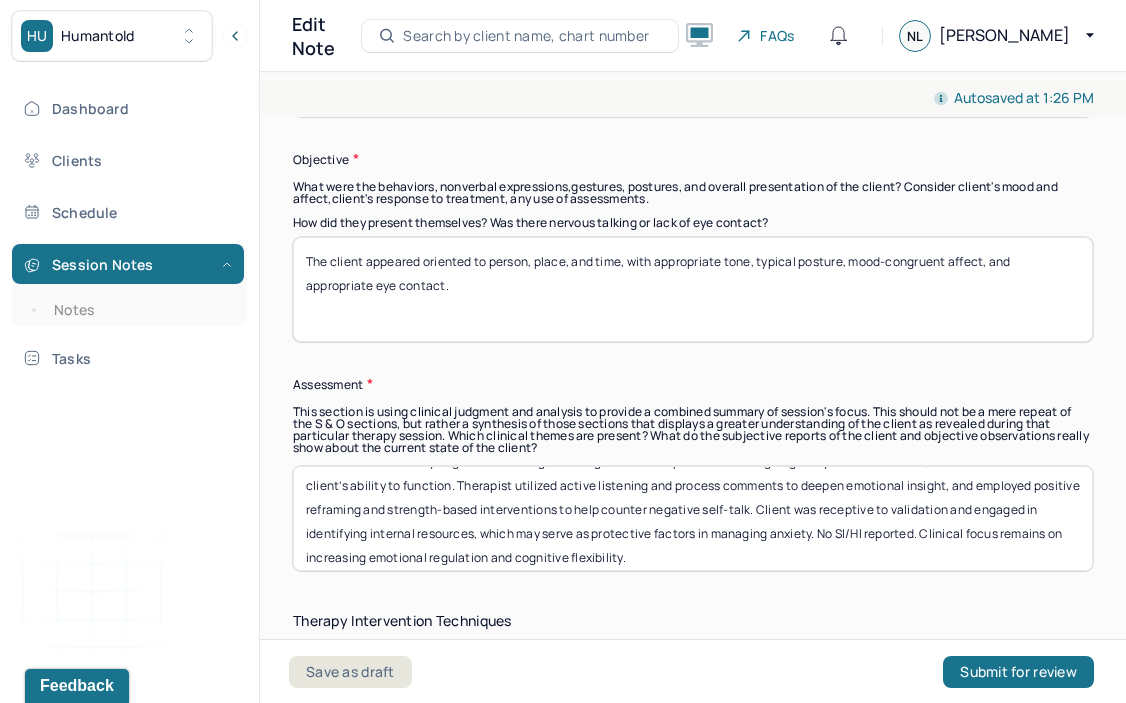 click on "Client presented with symptoms of shame and persistent overthinking, consistent with a diagnosis of [MEDICAL_DATA] (GAD). These emotional states likely originate from long-standing self-critical patterns and ongoing worry about the future, both of which affect the client’s ability to function. Therapist utilized active listening and process comments to deepen emotional insight, and employed positive reframing and strength-based interventions to help counter negative self-talk. Client was receptive to validation and engaged in identifying internal resources, which may serve as protective factors in managing anxiety. No SI/HI reported. Clinical focus remains on increasing emotional regulation and cognitive flexibility." at bounding box center (693, 518) 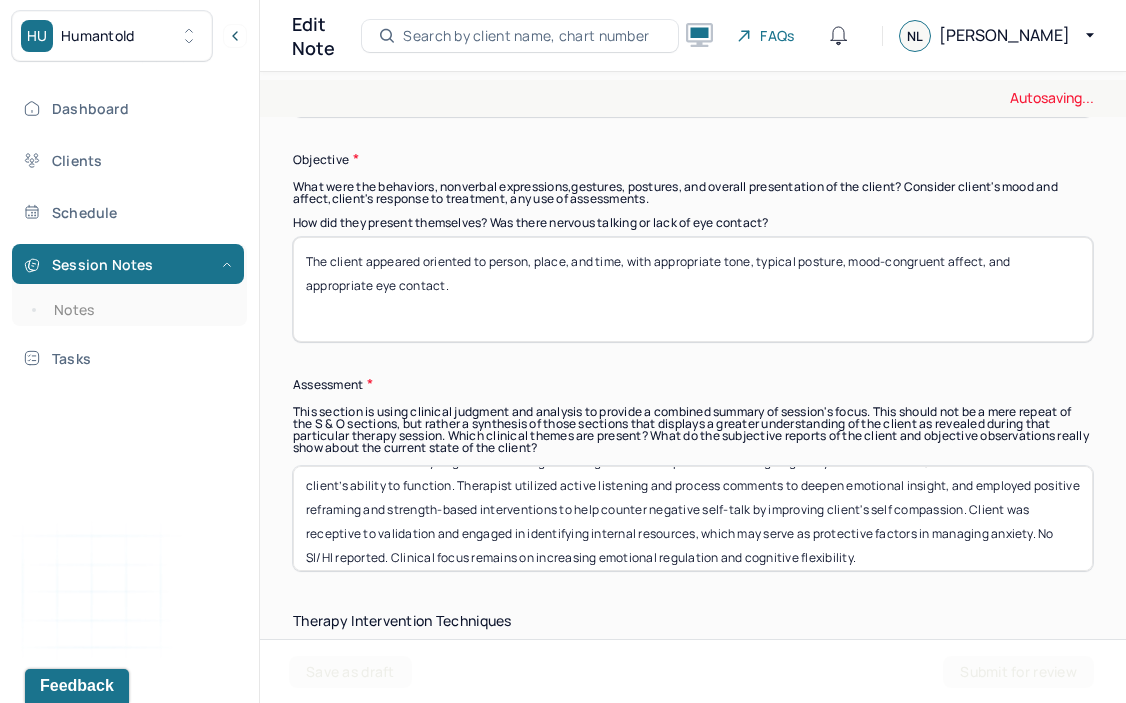 click on "Client presented with symptoms of shame and persistent overthinking, consistent with a diagnosis of [MEDICAL_DATA] (GAD). These emotional states likely originate from long-standing self-critical patterns and ongoing worry about the future, both of which affect the client’s ability to function. Therapist utilized active listening and process comments to deepen emotional insight, and employed positive reframing and strength-based interventions to help counter negative self-talk. Client was receptive to validation and engaged in identifying internal resources, which may serve as protective factors in managing anxiety. No SI/HI reported. Clinical focus remains on increasing emotional regulation and cognitive flexibility." at bounding box center [693, 518] 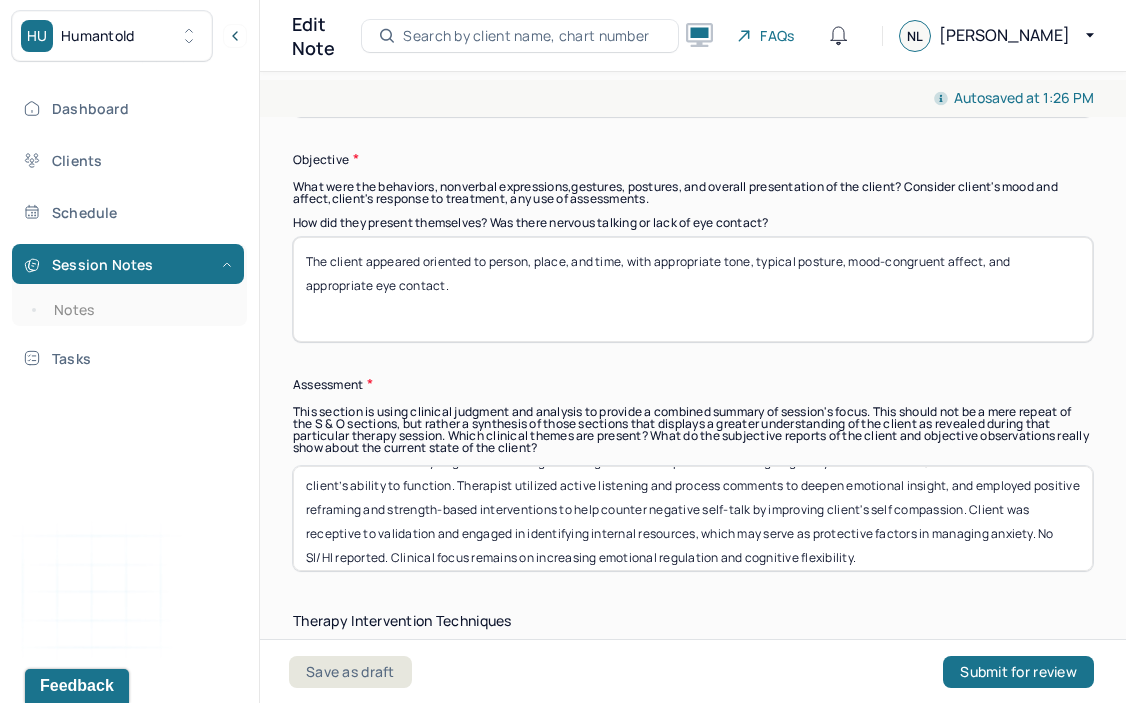 scroll, scrollTop: 64, scrollLeft: 0, axis: vertical 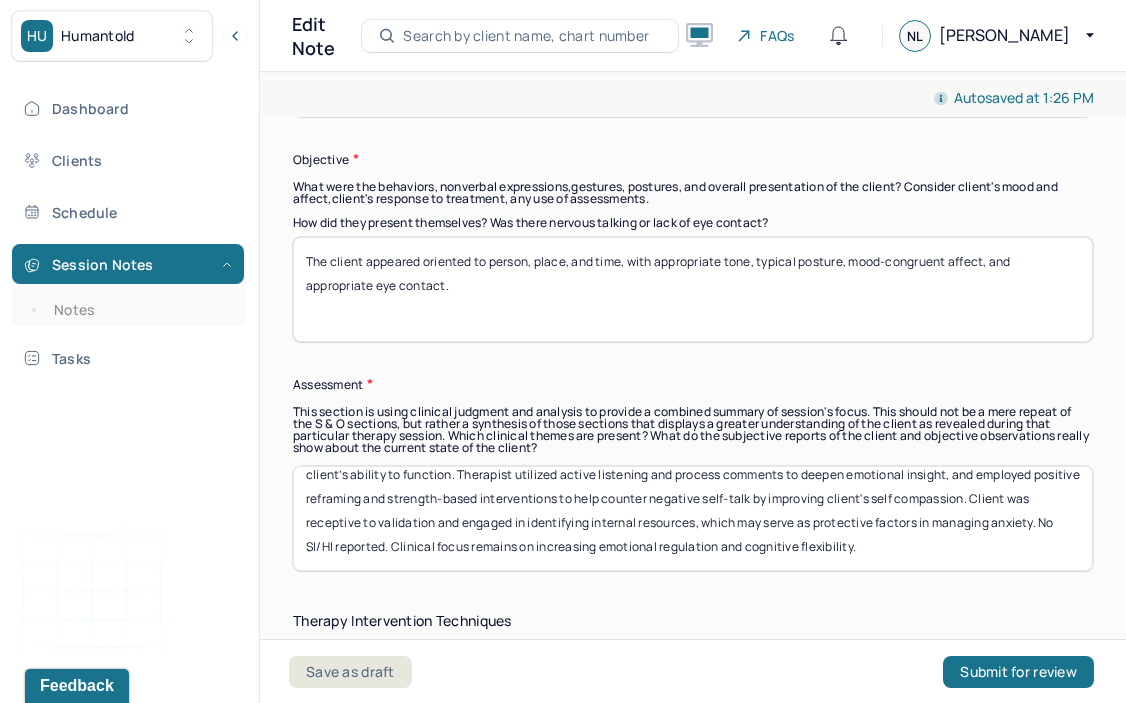 drag, startPoint x: 305, startPoint y: 477, endPoint x: 453, endPoint y: 488, distance: 148.40822 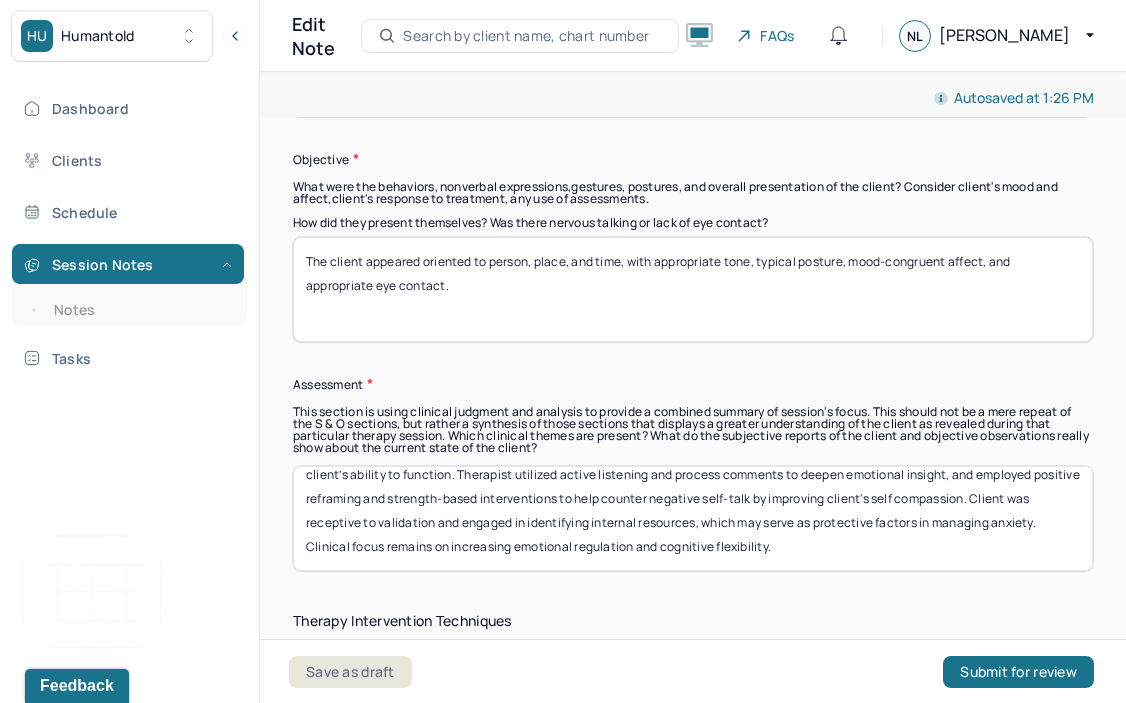 click on "Client presented with symptoms of shame and persistent overthinking, consistent with a diagnosis of [MEDICAL_DATA] (GAD). These emotional states likely originate from long-standing self-critical patterns and ongoing worry about the future, both of which affect the client’s ability to function. Therapist utilized active listening and process comments to deepen emotional insight, and employed positive reframing and strength-based interventions to help counter negative self-talk by improving client's self compassion. Client was receptive to validation and engaged in identifying internal resources, which may serve as protective factors in managing anxiety. Clinical focus remains on increasing emotional regulation and cognitive flexibility." at bounding box center [693, 518] 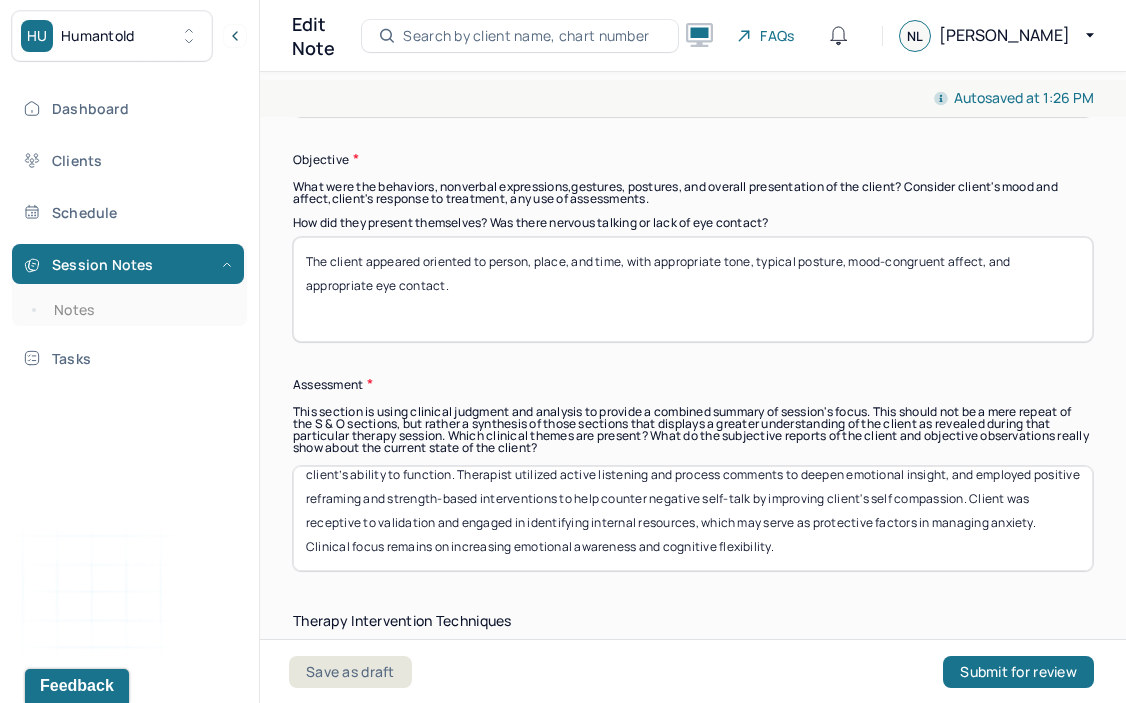 drag, startPoint x: 303, startPoint y: 462, endPoint x: 351, endPoint y: 489, distance: 55.072678 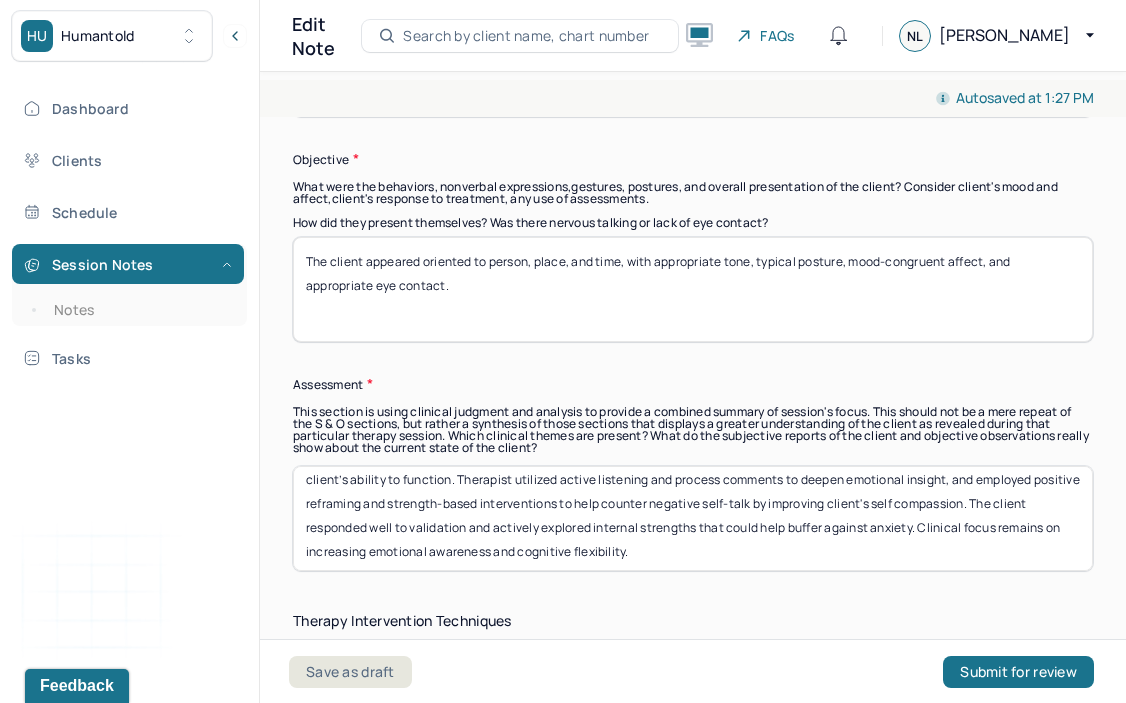 scroll, scrollTop: 64, scrollLeft: 0, axis: vertical 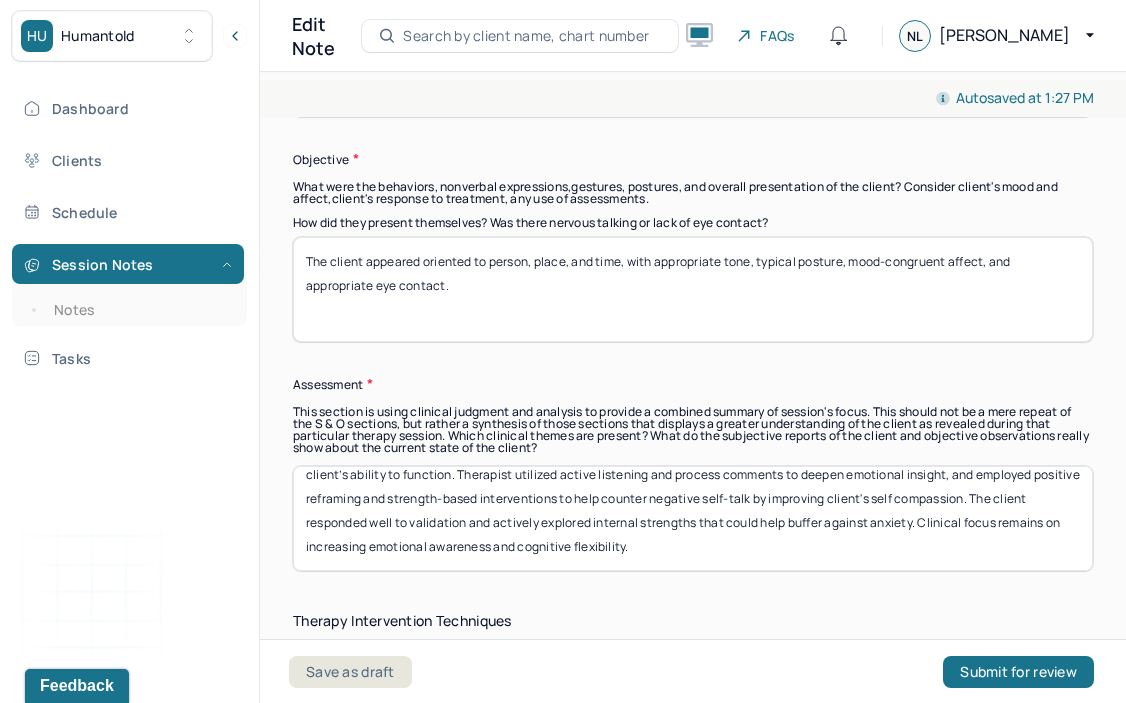 click on "Client presented with symptoms of shame and persistent overthinking, consistent with a diagnosis of [MEDICAL_DATA] (GAD). These emotional states likely originate from long-standing self-critical patterns and ongoing worry about the future, both of which affect the client’s ability to function. Therapist utilized active listening and process comments to deepen emotional insight, and employed positive reframing and strength-based interventions to help counter negative self-talk by improving client's self compassion. The client responded well to validation and actively explored internal strengths that could help buffer against anxiety. Clinical focus remains on increasing emotional awareness and cognitive flexibility." at bounding box center (693, 518) 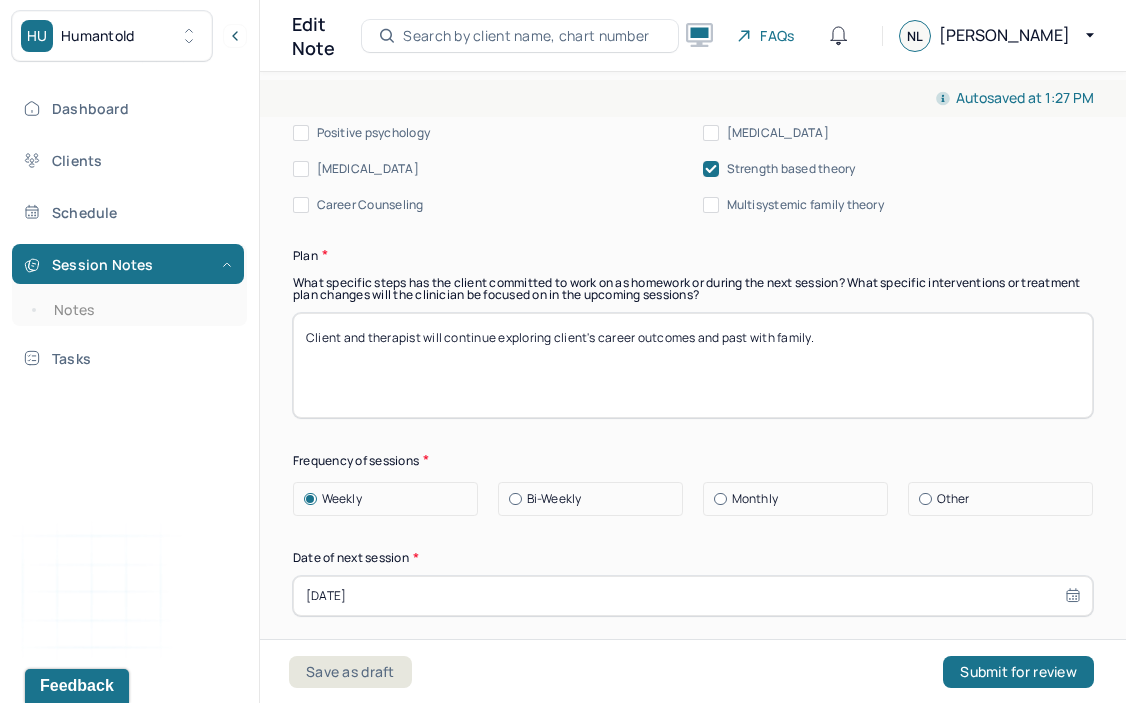 scroll, scrollTop: 2722, scrollLeft: 0, axis: vertical 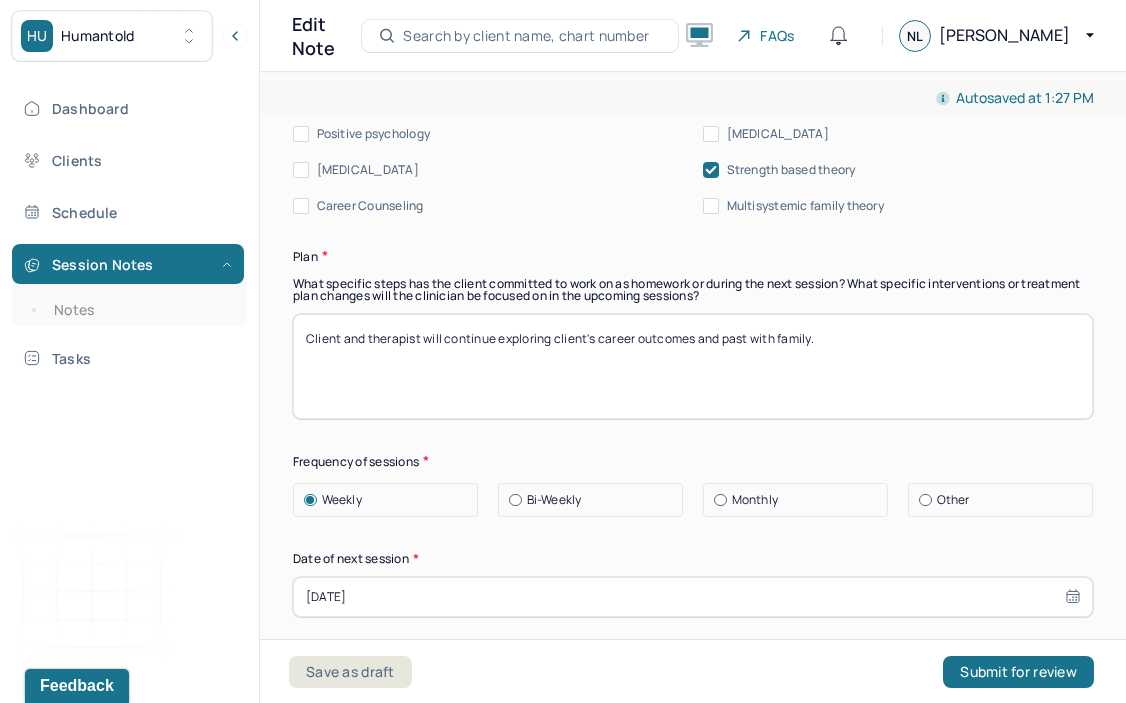 type on "Client presented with symptoms of shame and persistent overthinking, consistent with a diagnosis of [MEDICAL_DATA] (GAD). These emotional states likely originate from long-standing self-critical patterns and ongoing worry about the future, both of which affect the client’s ability to function. Therapist utilized active listening and process comments to deepen emotional insight, and employed positive reframing and strength-based interventions to help counter negative self-talk by improving client's self compassion. The client responded well to validation and actively explored internal strengths that could help buffer against anxiety. Clinical focus remains on increasing emotional awareness and cognitive flexibility." 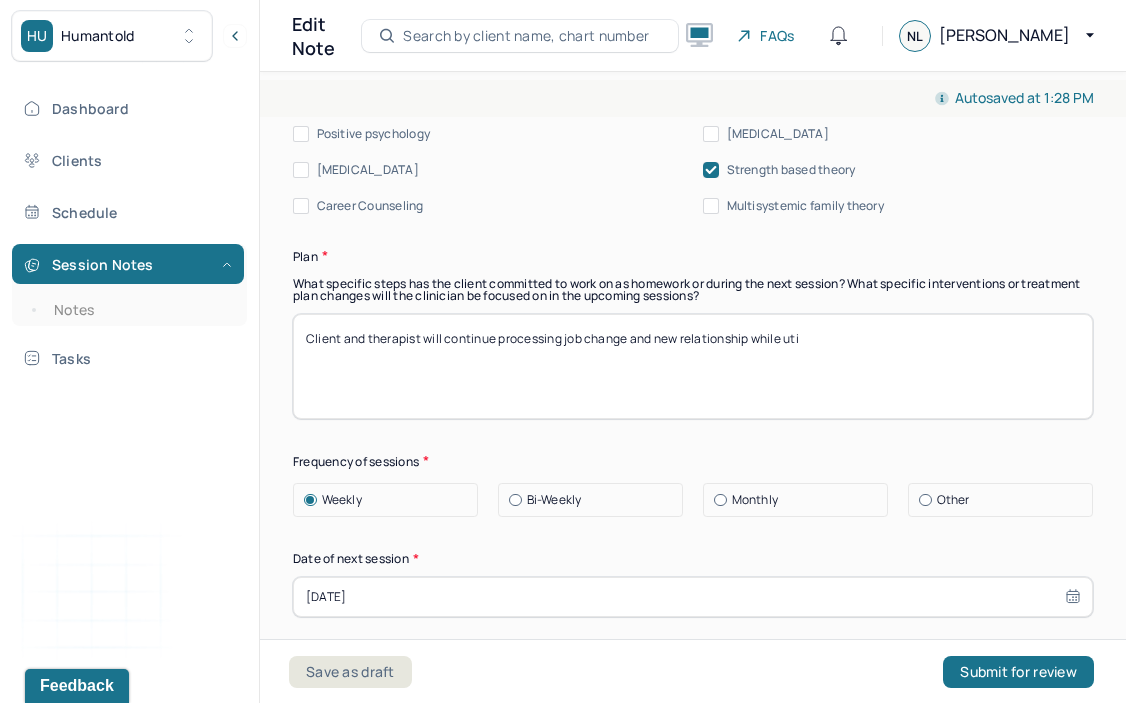 click on "Client and therapist will continue processing job change and new realtionship while uti" at bounding box center (693, 366) 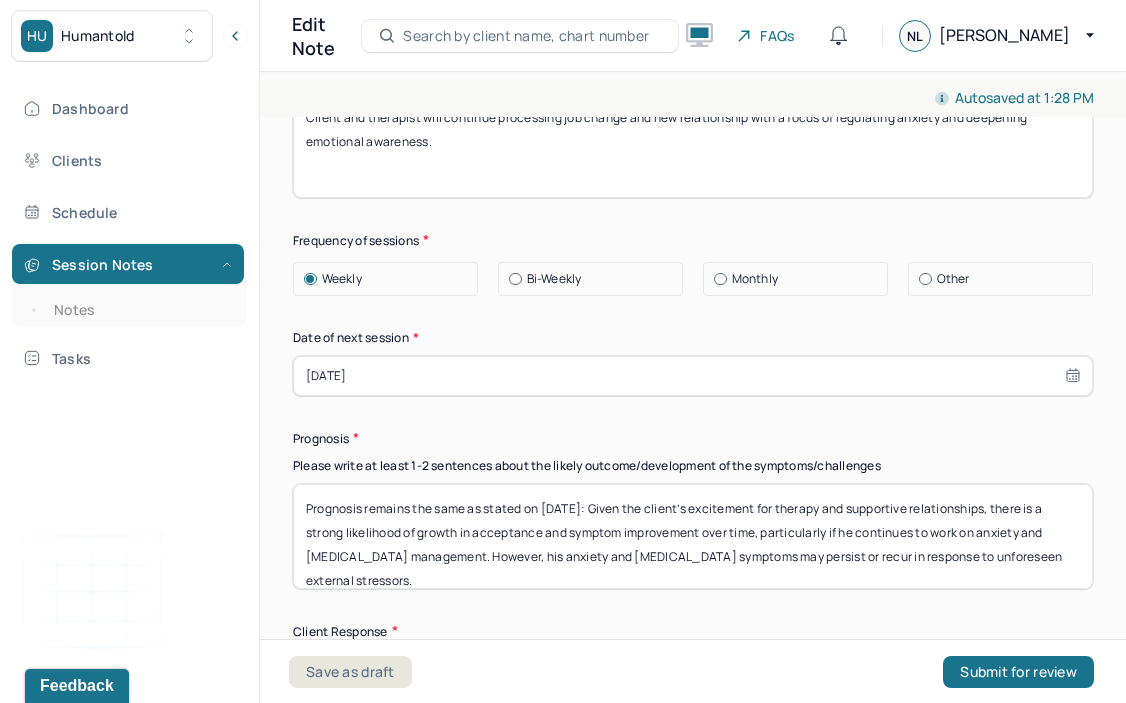 type on "Client and therapist will continue processing job change and new relationship with a focus of regulating anxiety and deepening emotional awareness." 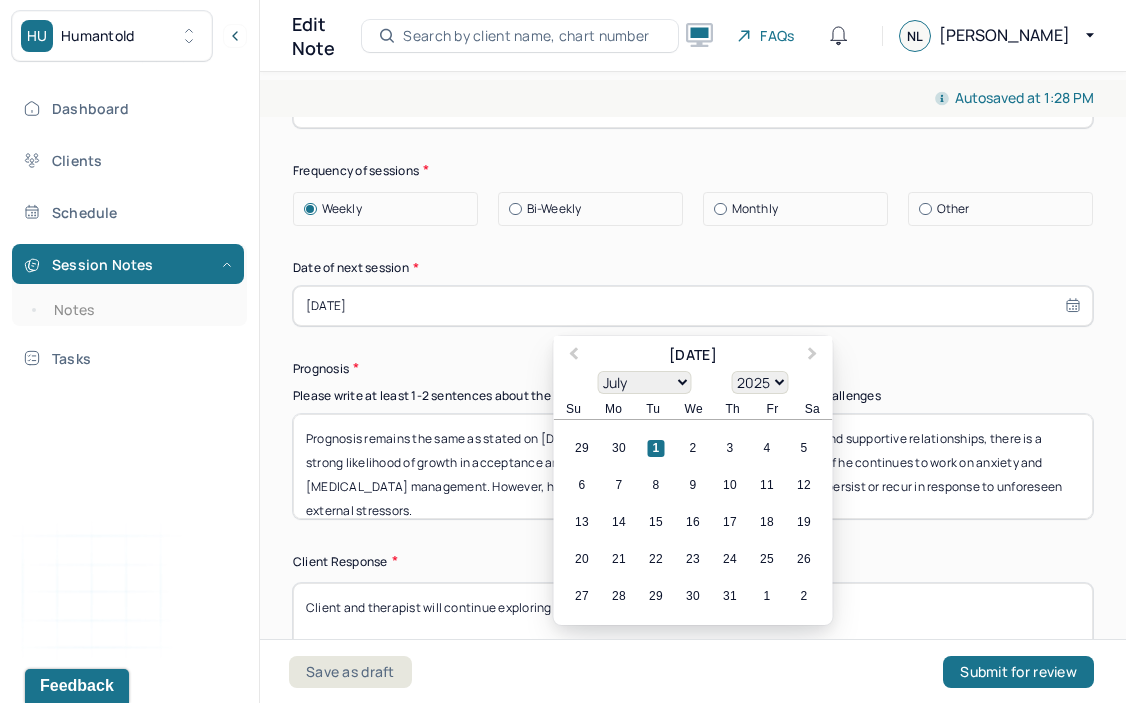 scroll, scrollTop: 3016, scrollLeft: 0, axis: vertical 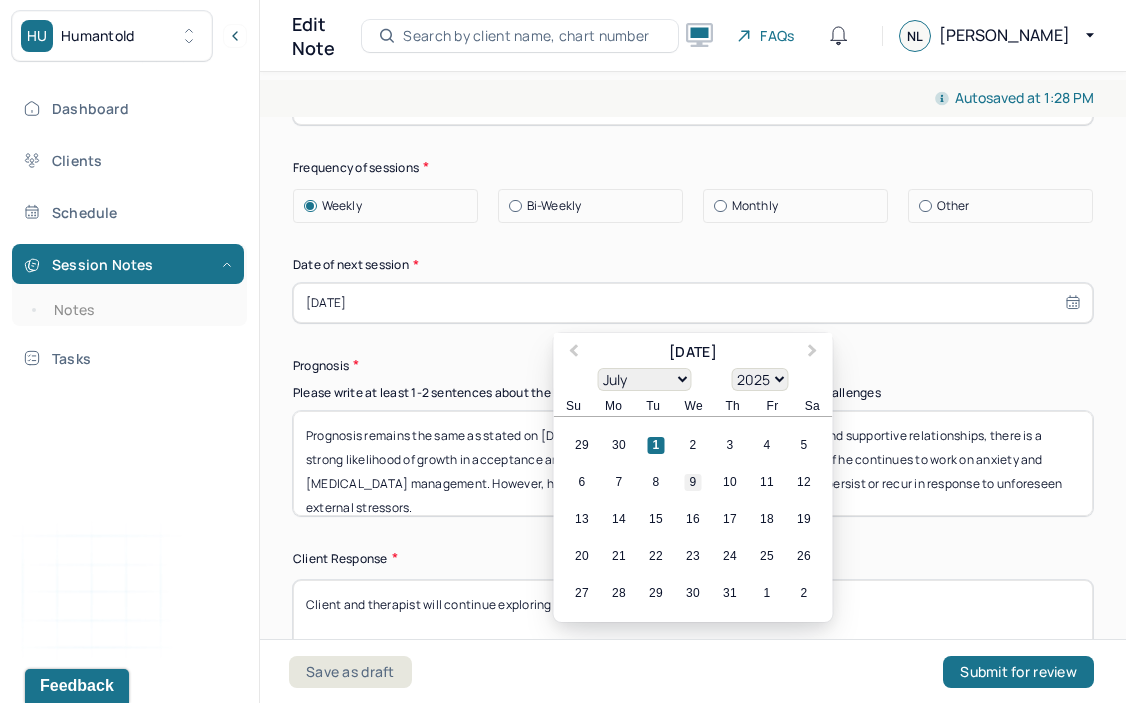 click on "9" at bounding box center [693, 482] 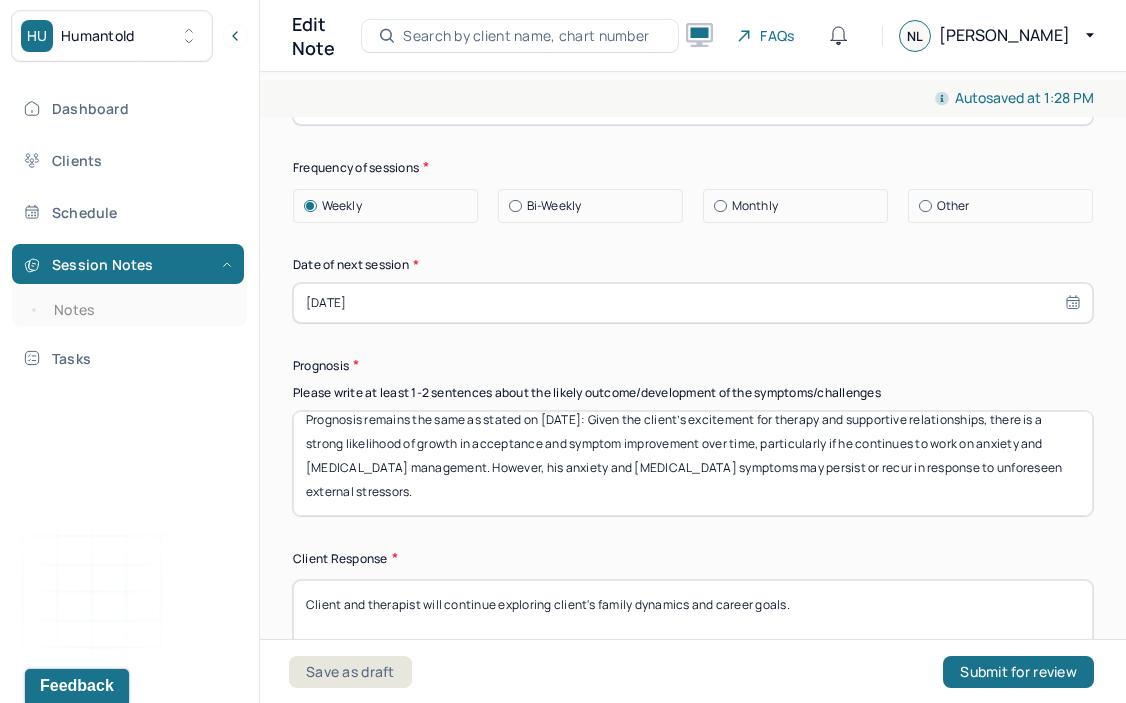 scroll, scrollTop: 0, scrollLeft: 0, axis: both 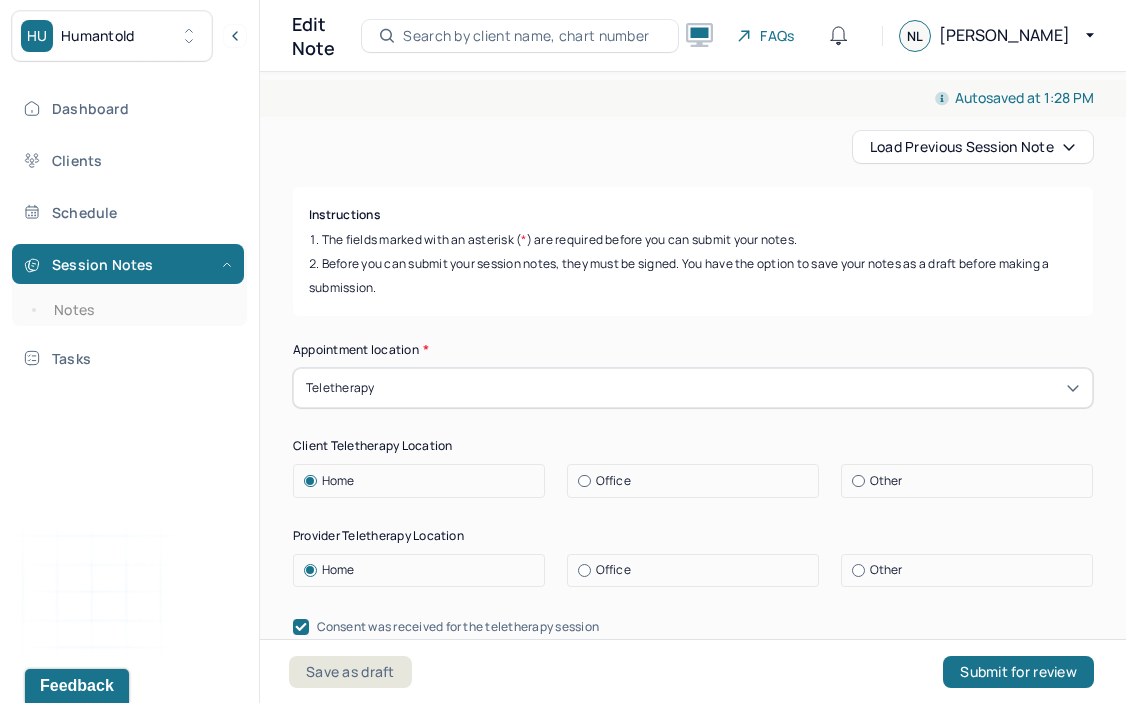 click on "Load previous session note" at bounding box center [973, 147] 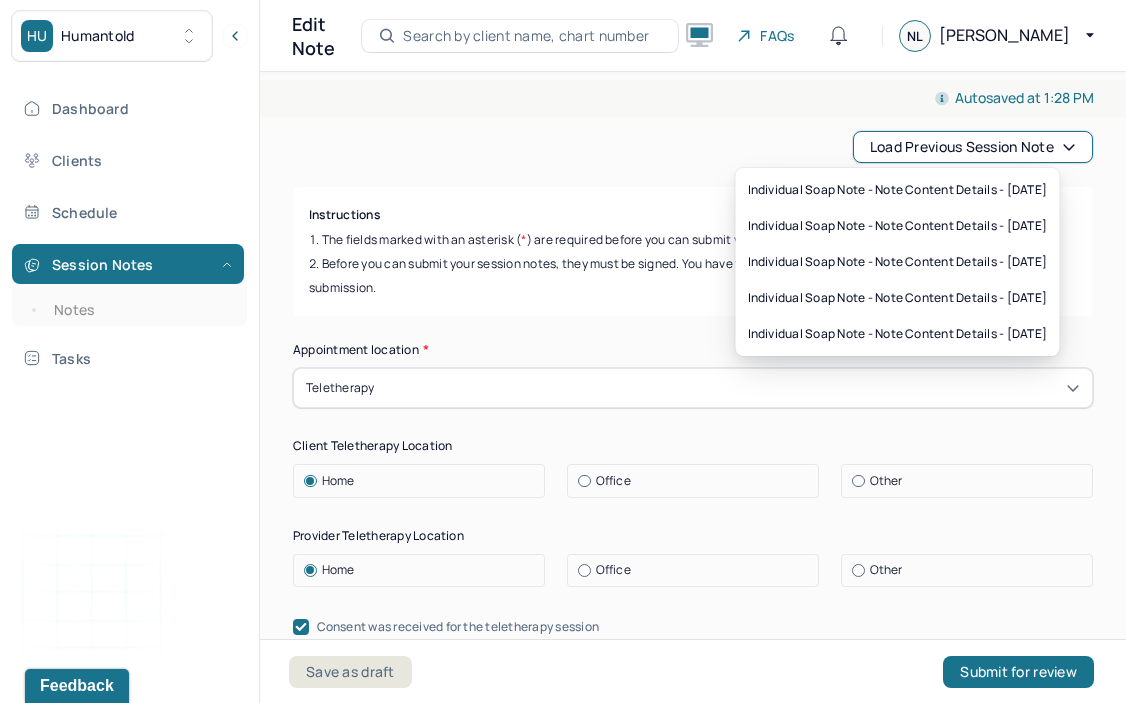 click on "Load previous session note" at bounding box center [693, 147] 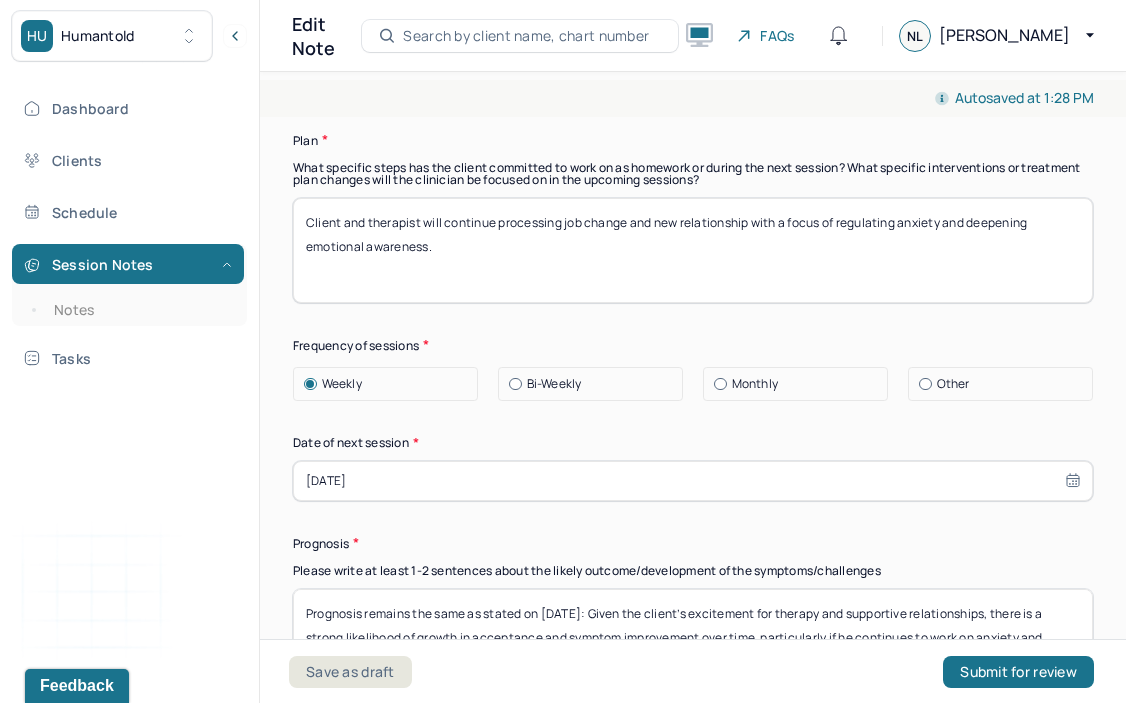 scroll, scrollTop: 2887, scrollLeft: 0, axis: vertical 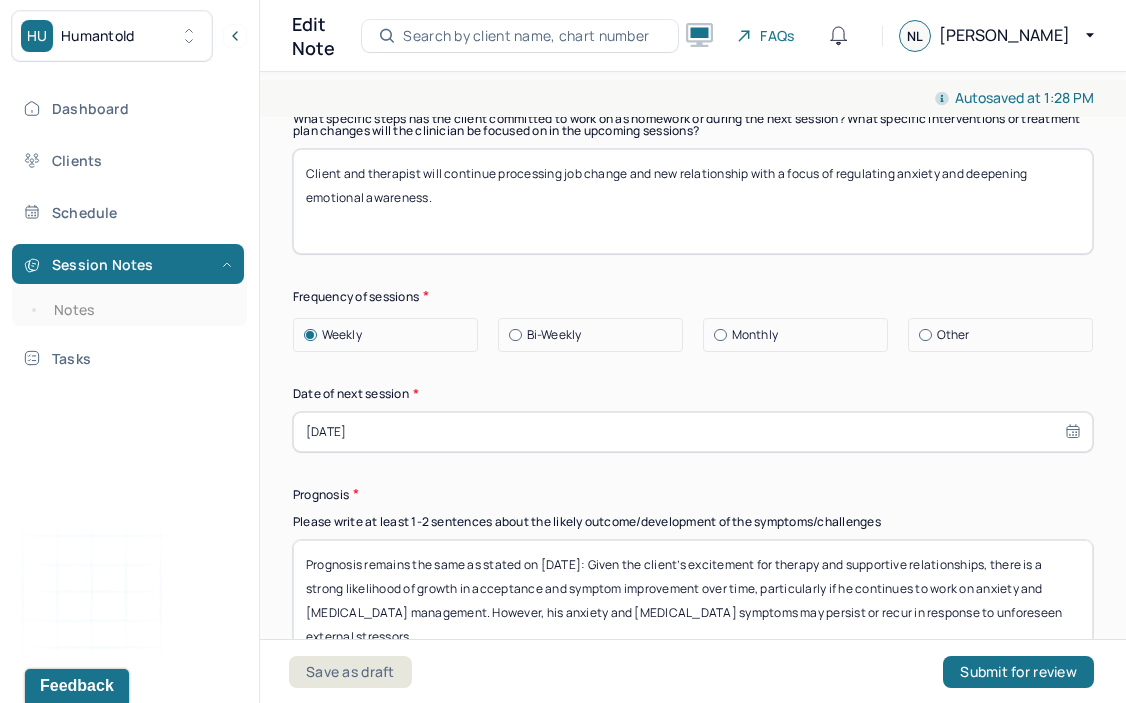 click on "Prognosis remains the same as stated on [DATE]: Given the client’s excitement for therapy and supportive relationships, there is a strong likelihood of growth in acceptance and symptom improvement over time, particularly if he continues to work on anxiety and [MEDICAL_DATA] management. However, his anxiety and [MEDICAL_DATA] symptoms may persist or recur in response to unforeseen external stressors." at bounding box center [693, 592] 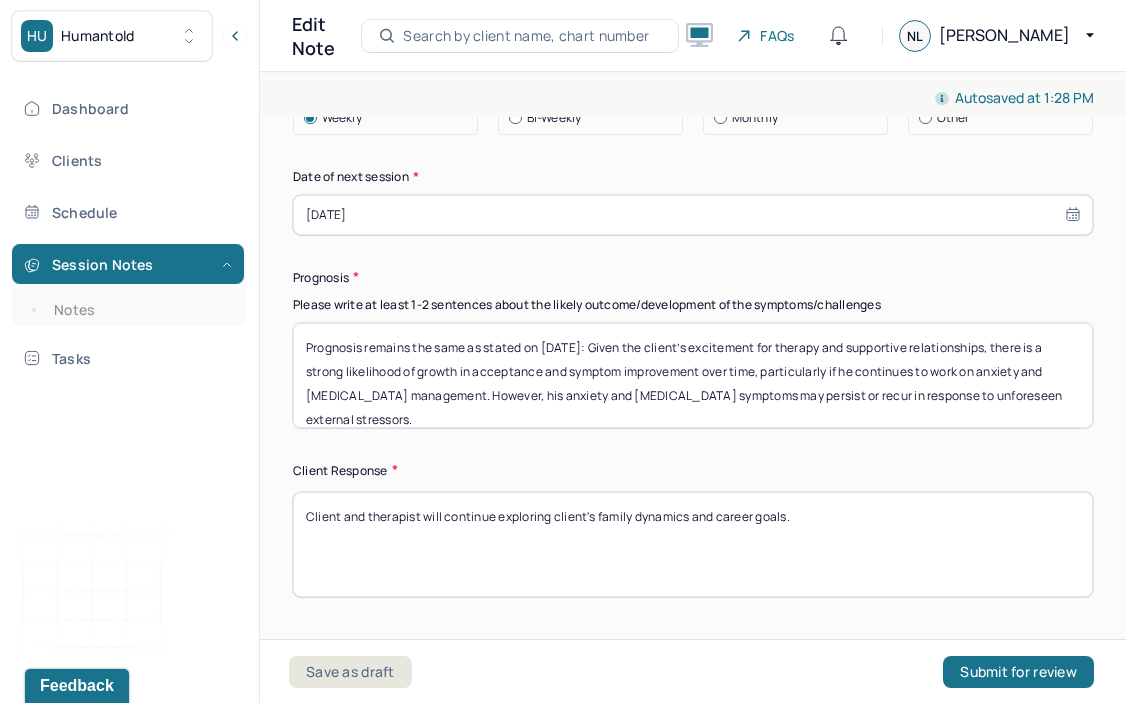 scroll, scrollTop: 3110, scrollLeft: 0, axis: vertical 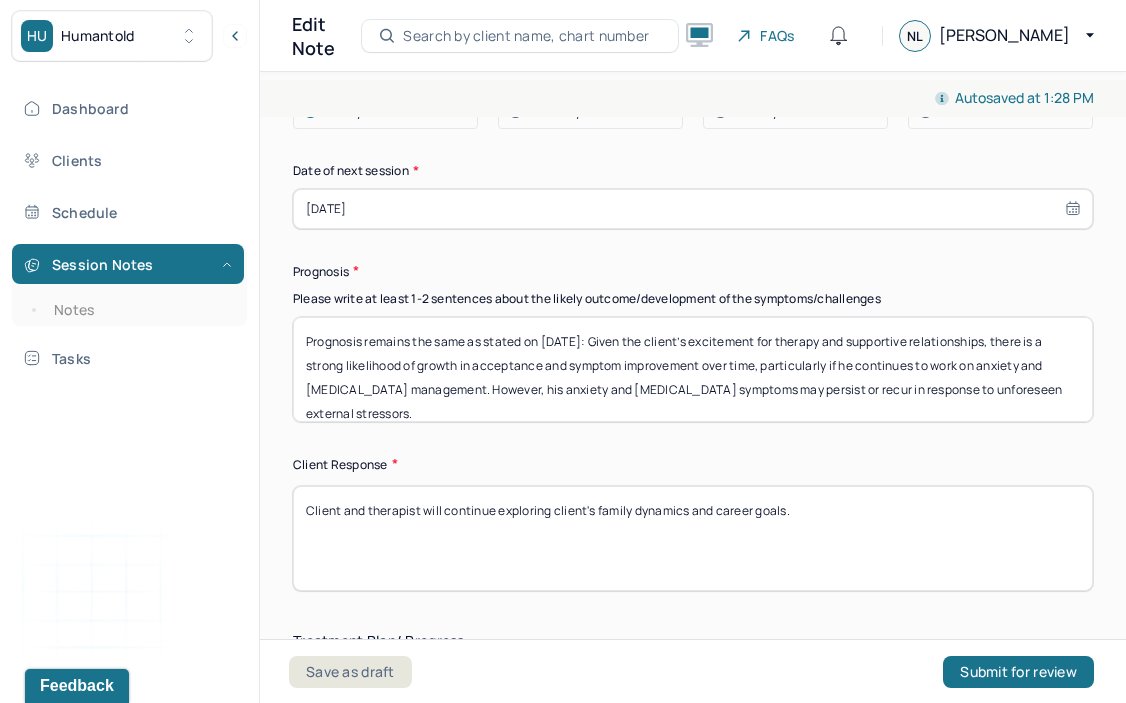 type on "Prognosis remains the same as stated on [DATE]: Given the client’s excitement for therapy and supportive relationships, there is a strong likelihood of growth in acceptance and symptom improvement over time, particularly if he continues to work on anxiety and [MEDICAL_DATA] management. However, his anxiety and [MEDICAL_DATA] symptoms may persist or recur in response to unforeseen external stressors." 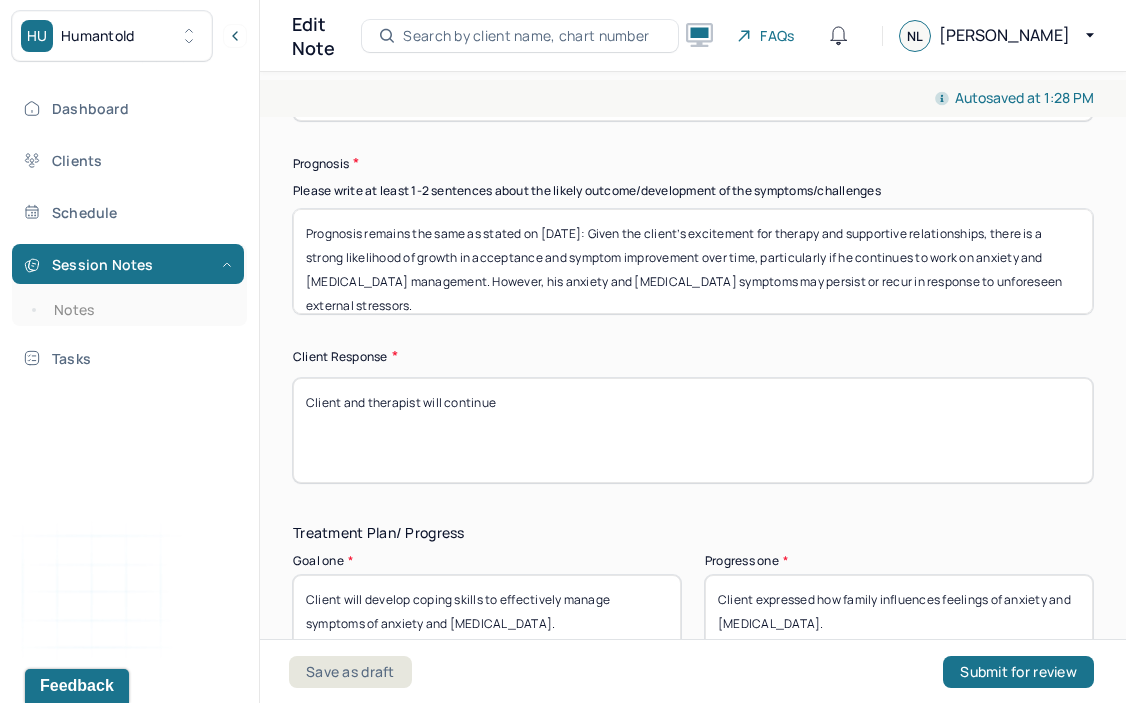 scroll, scrollTop: 3196, scrollLeft: 0, axis: vertical 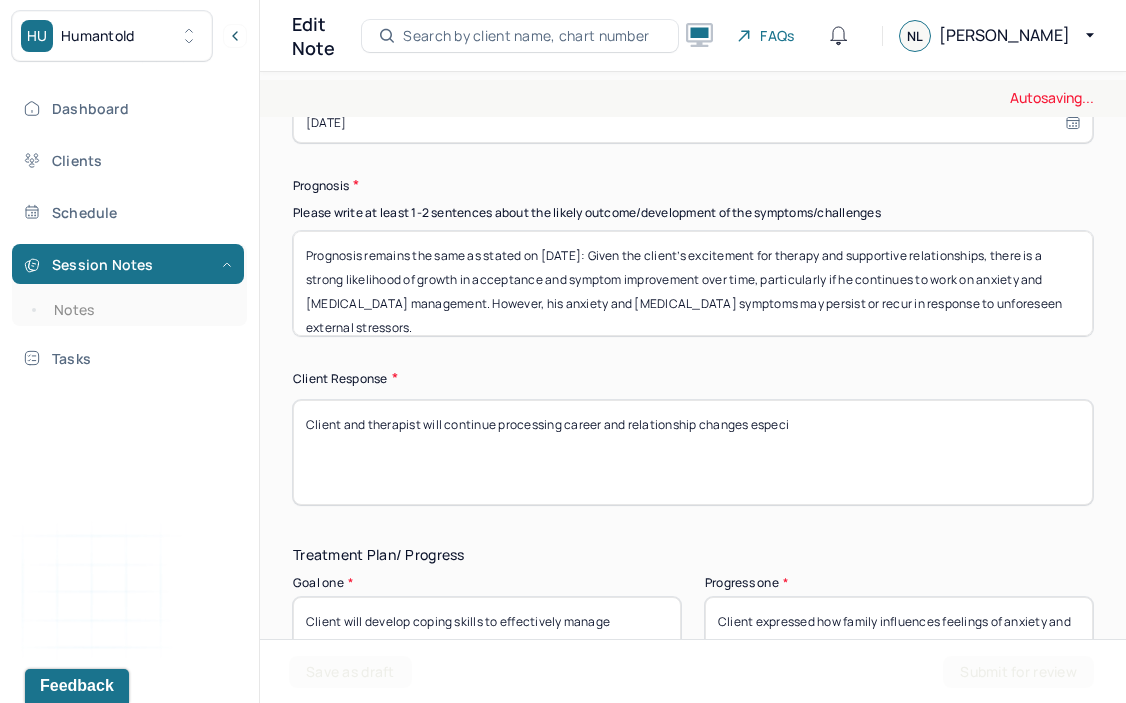 drag, startPoint x: 825, startPoint y: 378, endPoint x: 550, endPoint y: 313, distance: 282.57742 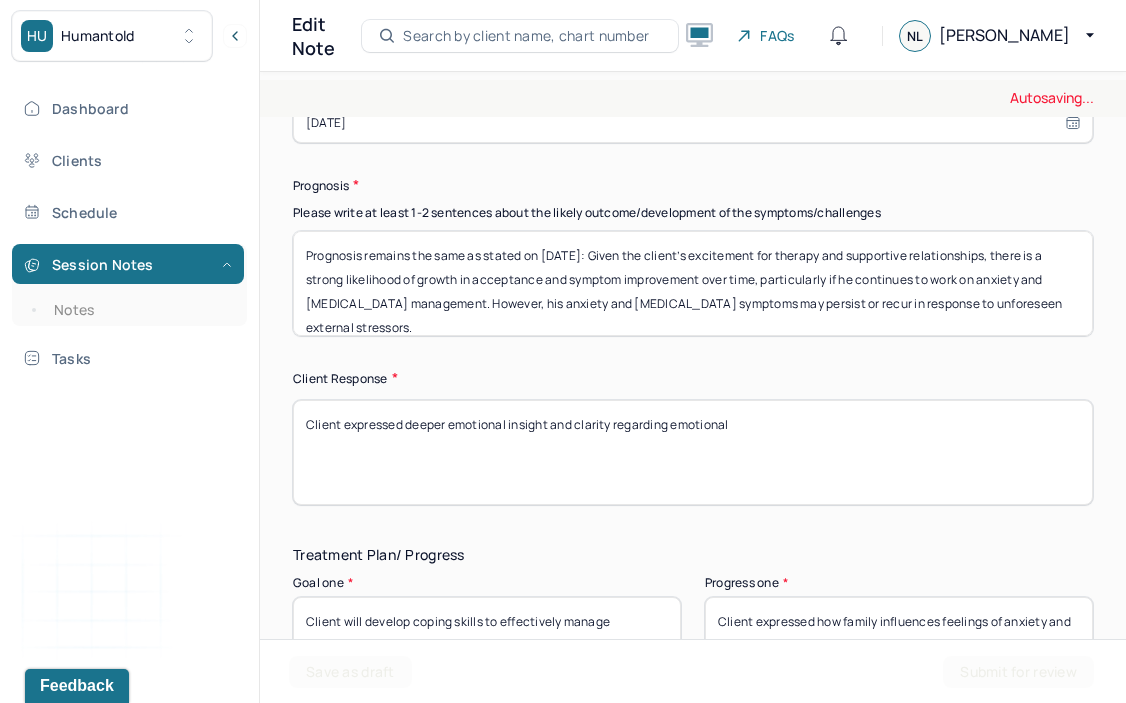 drag, startPoint x: 509, startPoint y: 364, endPoint x: 450, endPoint y: 369, distance: 59.211487 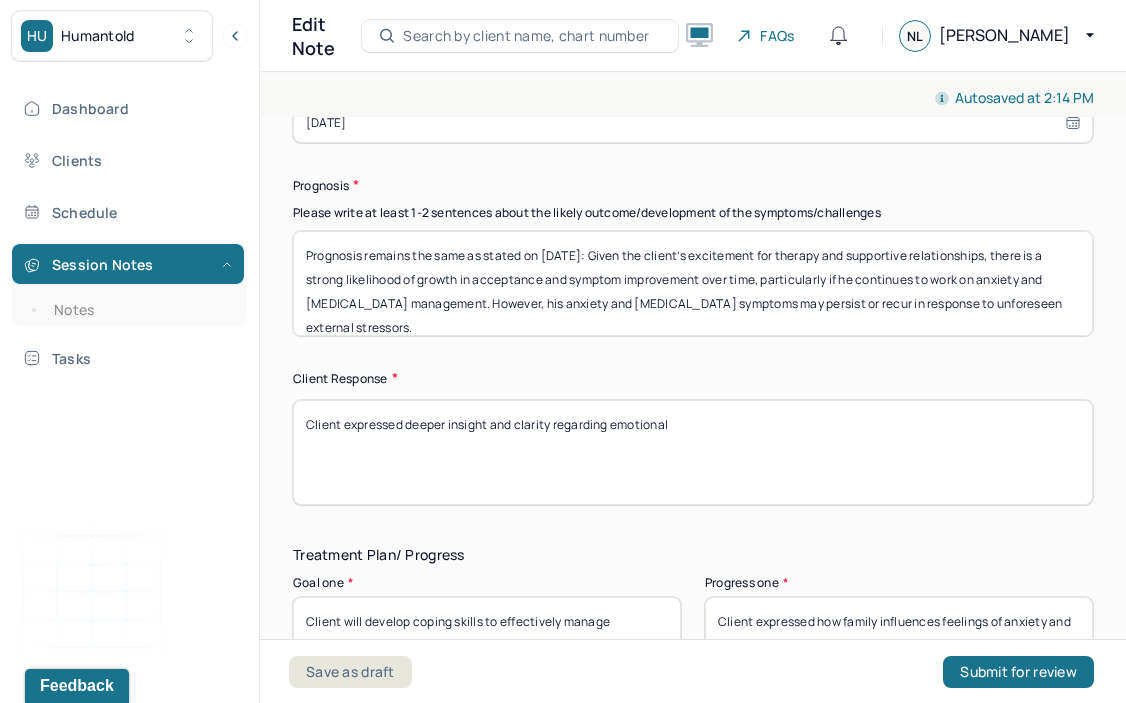 click on "Client expressed deeper emotional insight and clarity regarding emotional" at bounding box center [693, 452] 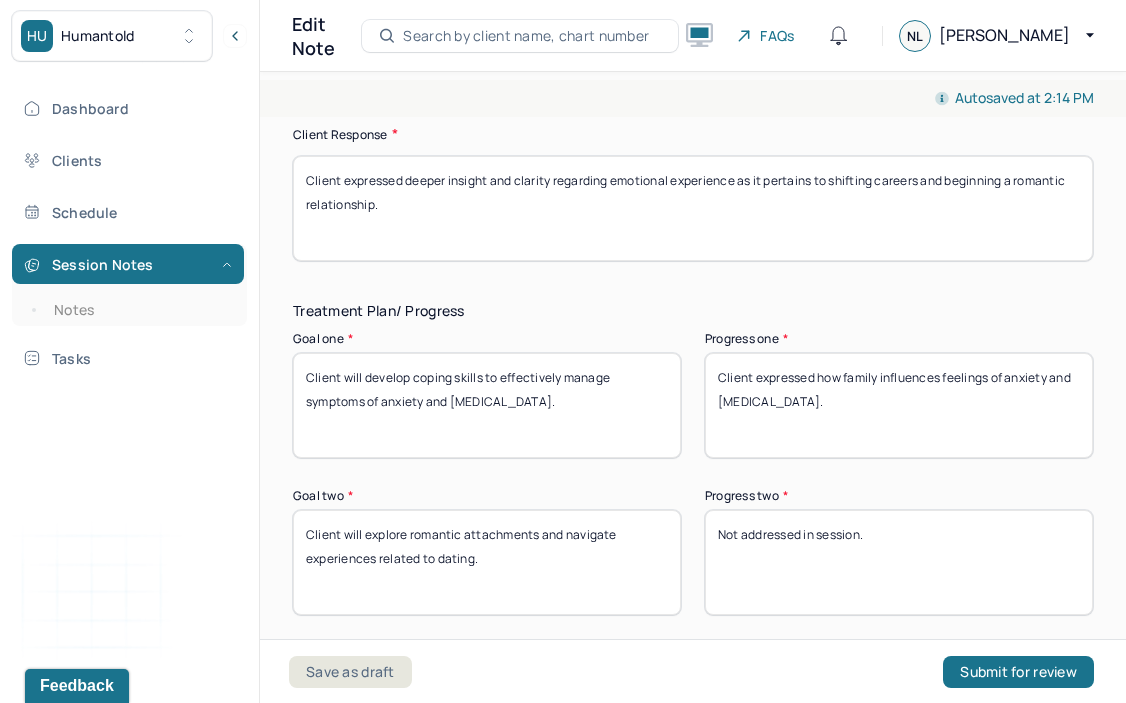 scroll, scrollTop: 3447, scrollLeft: 0, axis: vertical 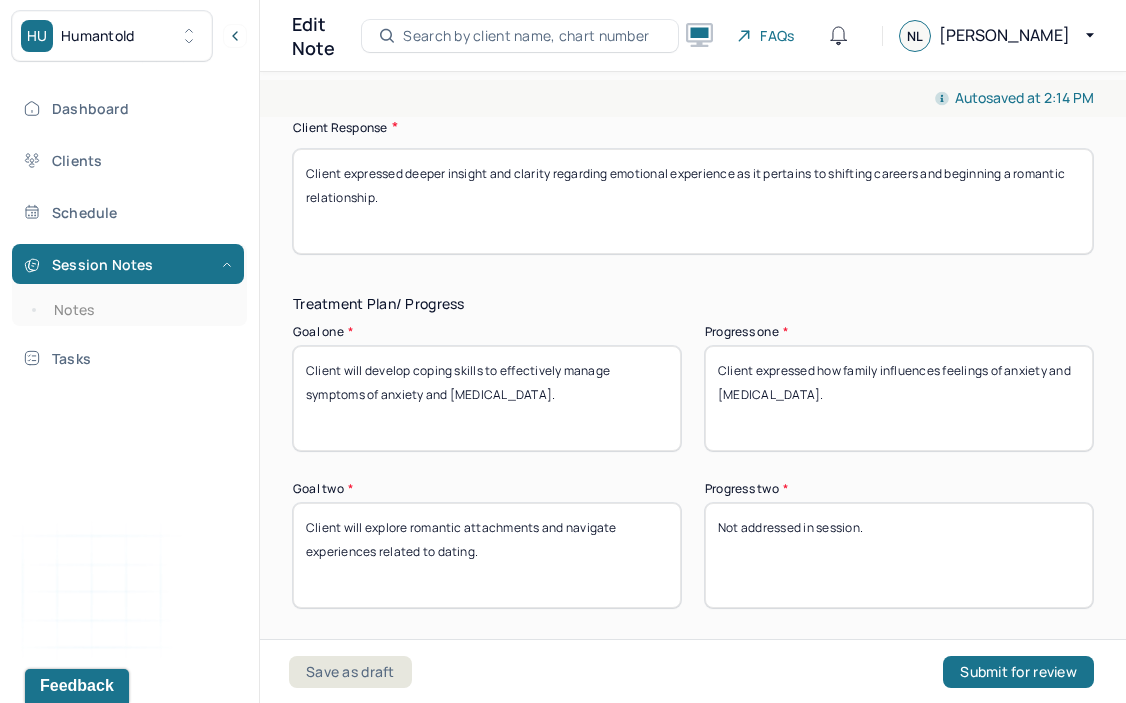 type on "Client expressed deeper insight and clarity regarding emotional experience as it pertains to shifting careers and beginning a romantic relationship." 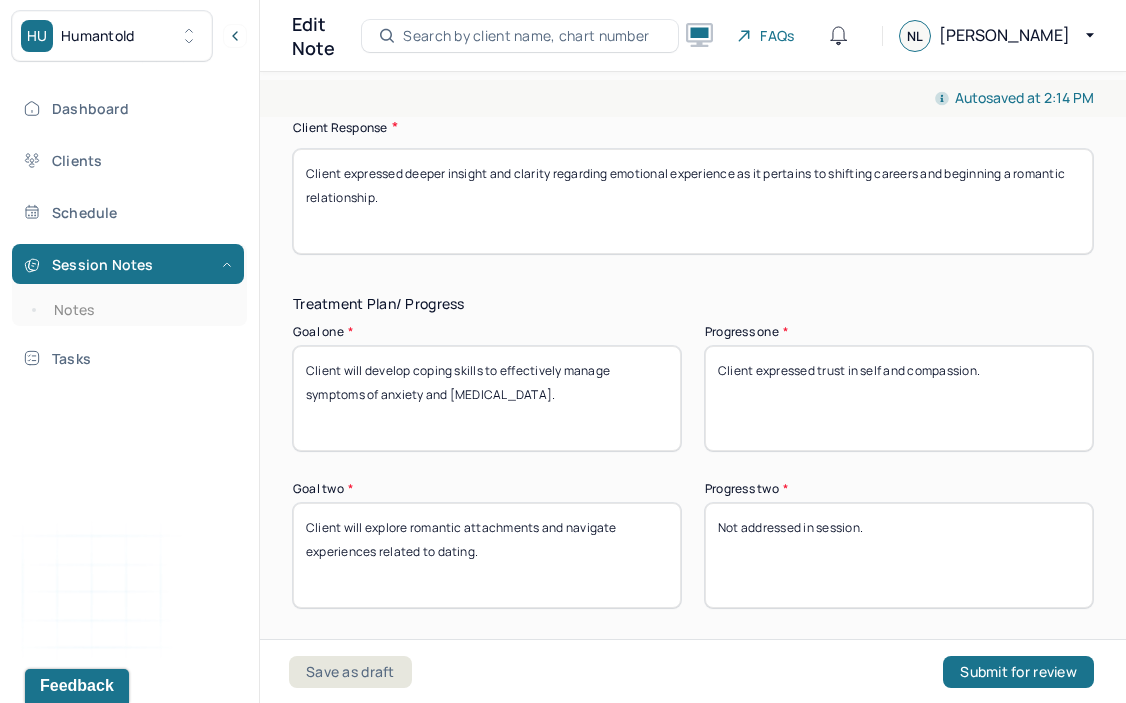 drag, startPoint x: 1020, startPoint y: 315, endPoint x: 818, endPoint y: 311, distance: 202.0396 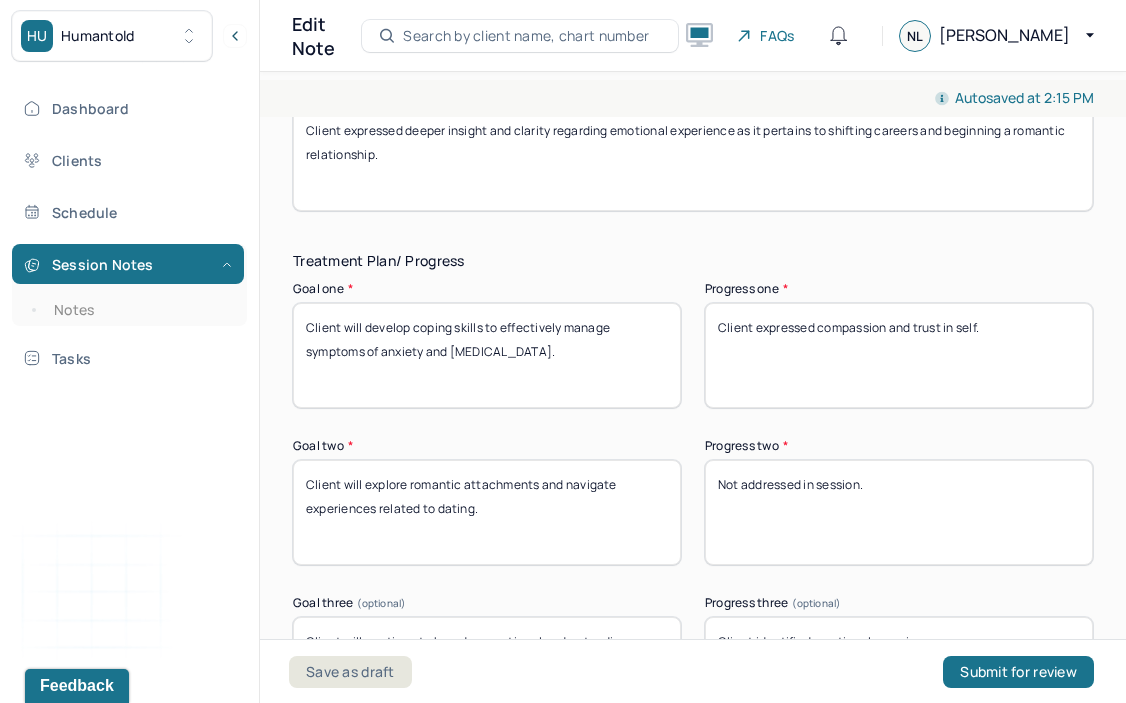 scroll, scrollTop: 3491, scrollLeft: 0, axis: vertical 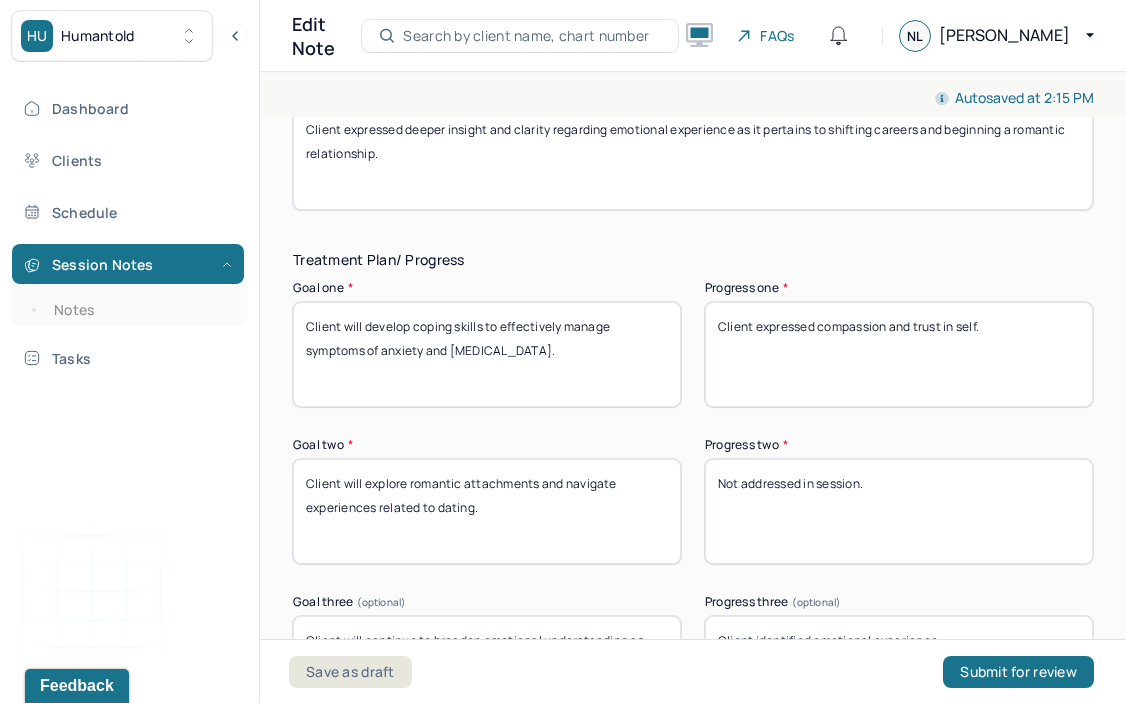 type on "Client expressed compassion and trust in self." 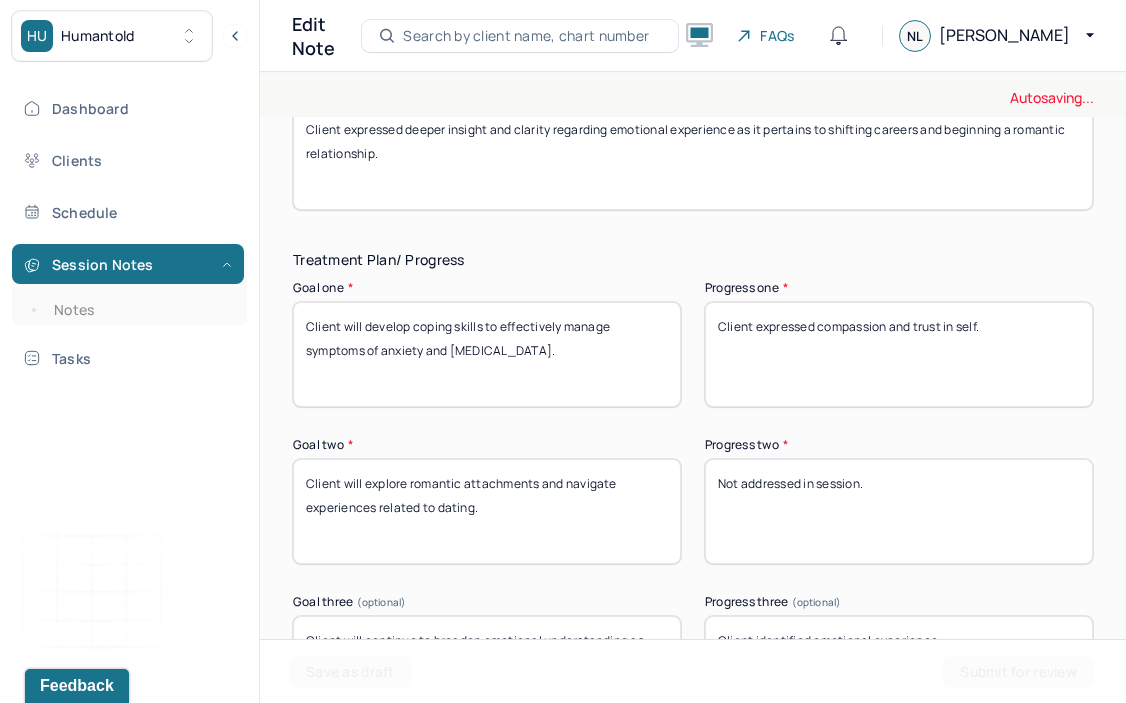 drag, startPoint x: 906, startPoint y: 440, endPoint x: 815, endPoint y: 398, distance: 100.22475 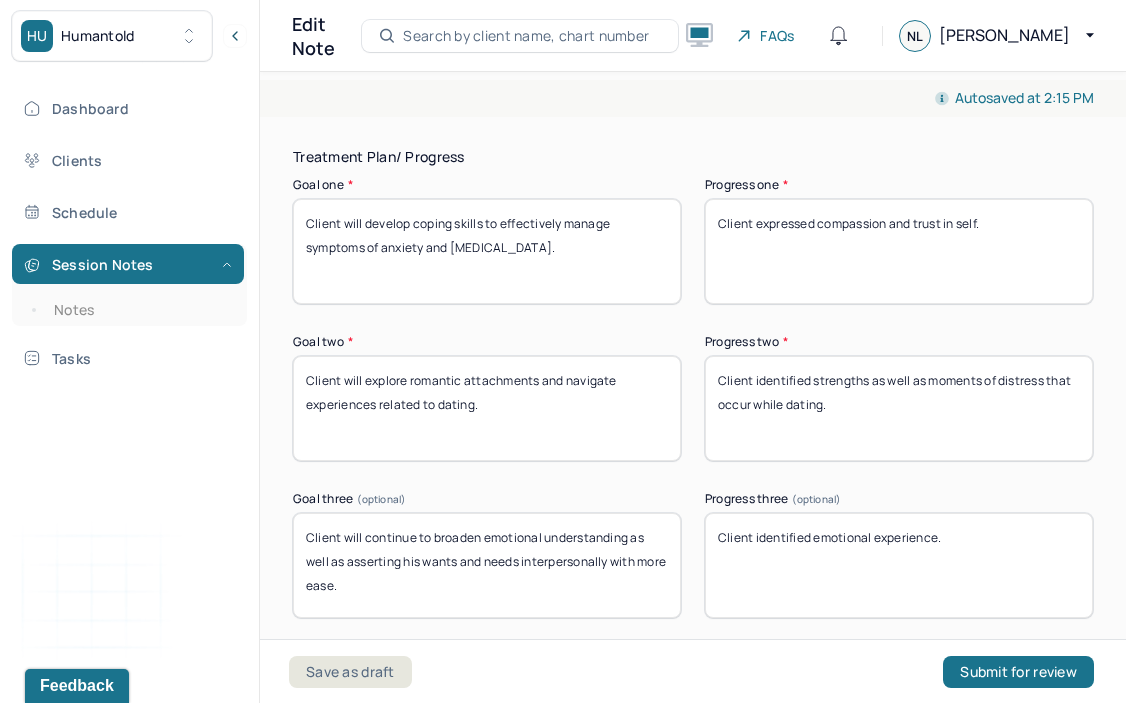 scroll, scrollTop: 3597, scrollLeft: 0, axis: vertical 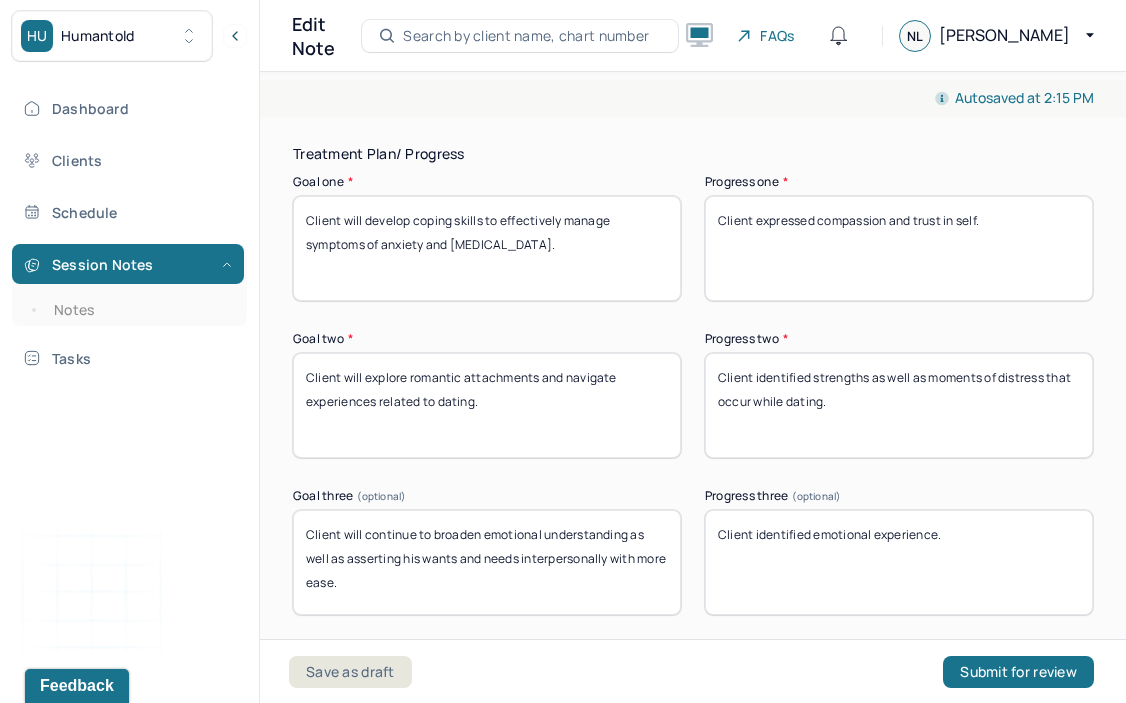 type on "Client identified strengths as well as moments of distress that occur while dating." 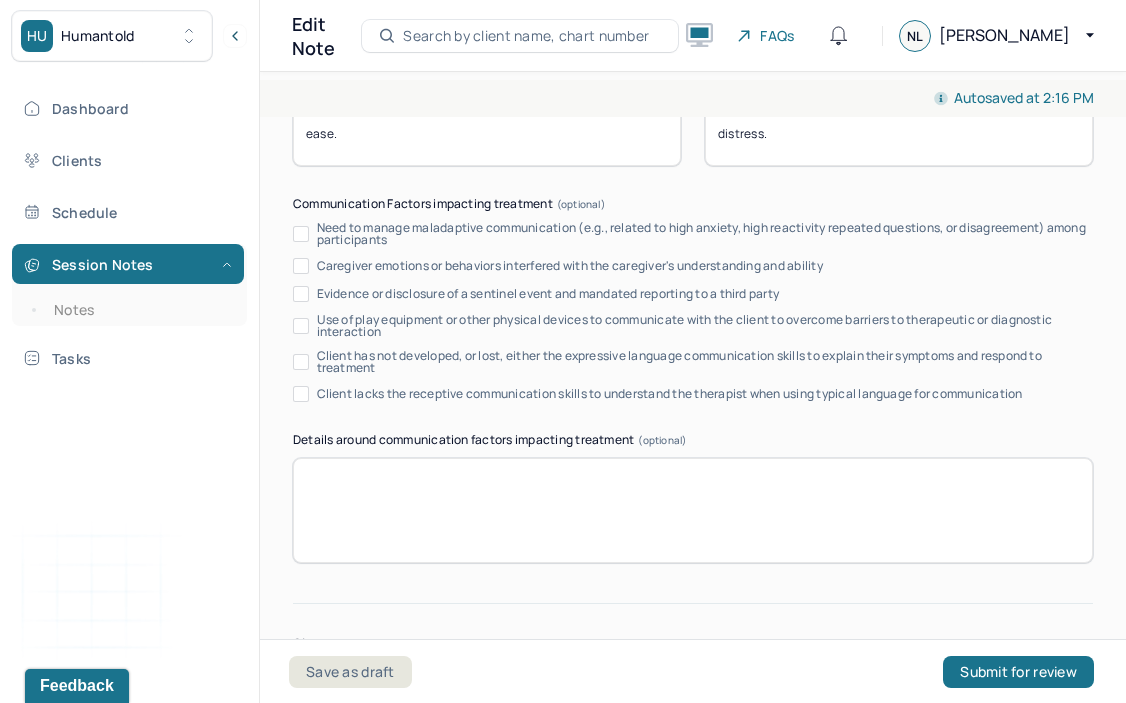 scroll, scrollTop: 4138, scrollLeft: 0, axis: vertical 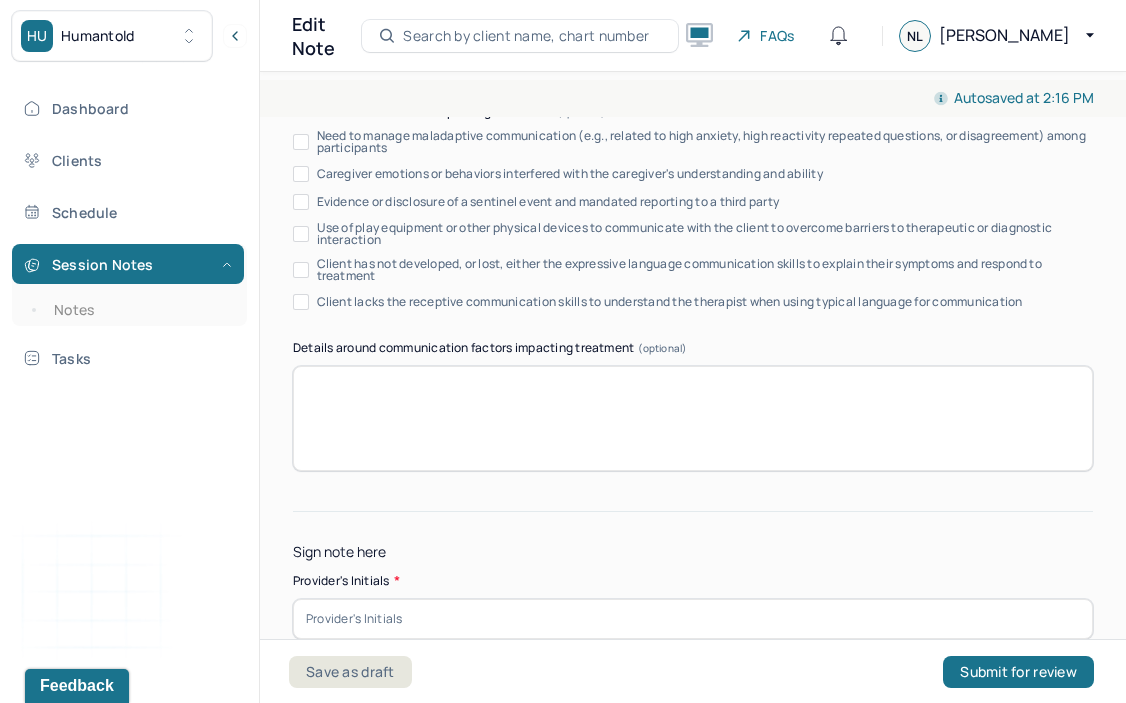 type on "Client used emotion based words to describe experience also identifying somatic and cognitive responses that indicate distress." 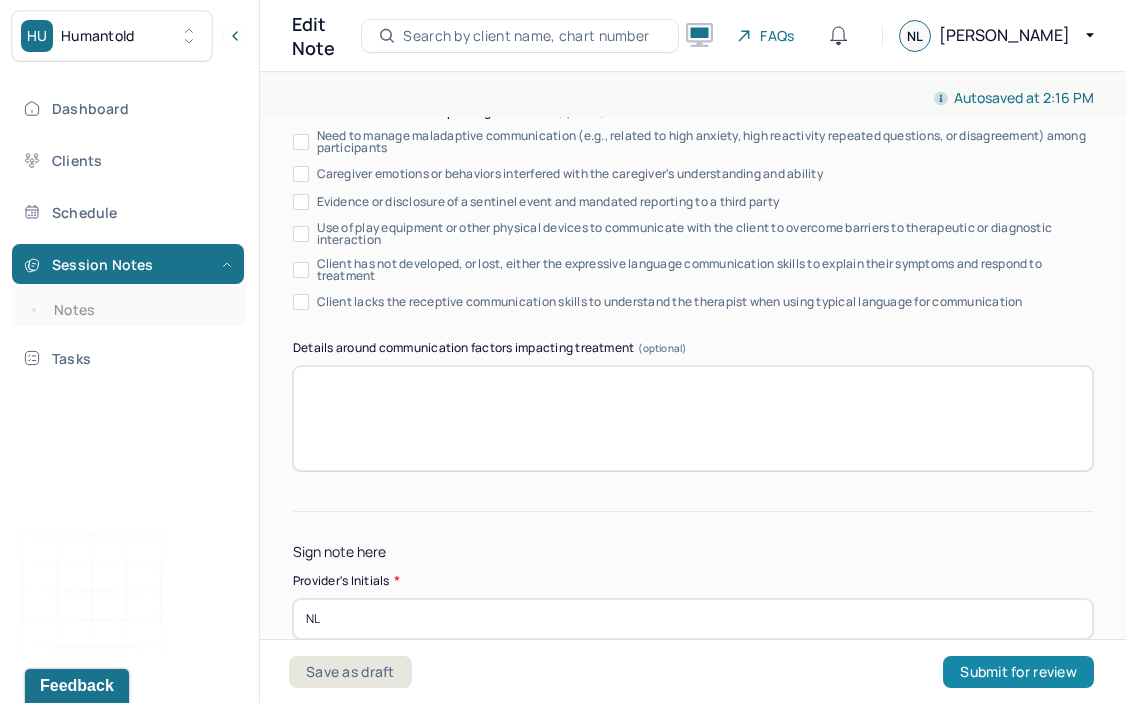 type on "NL" 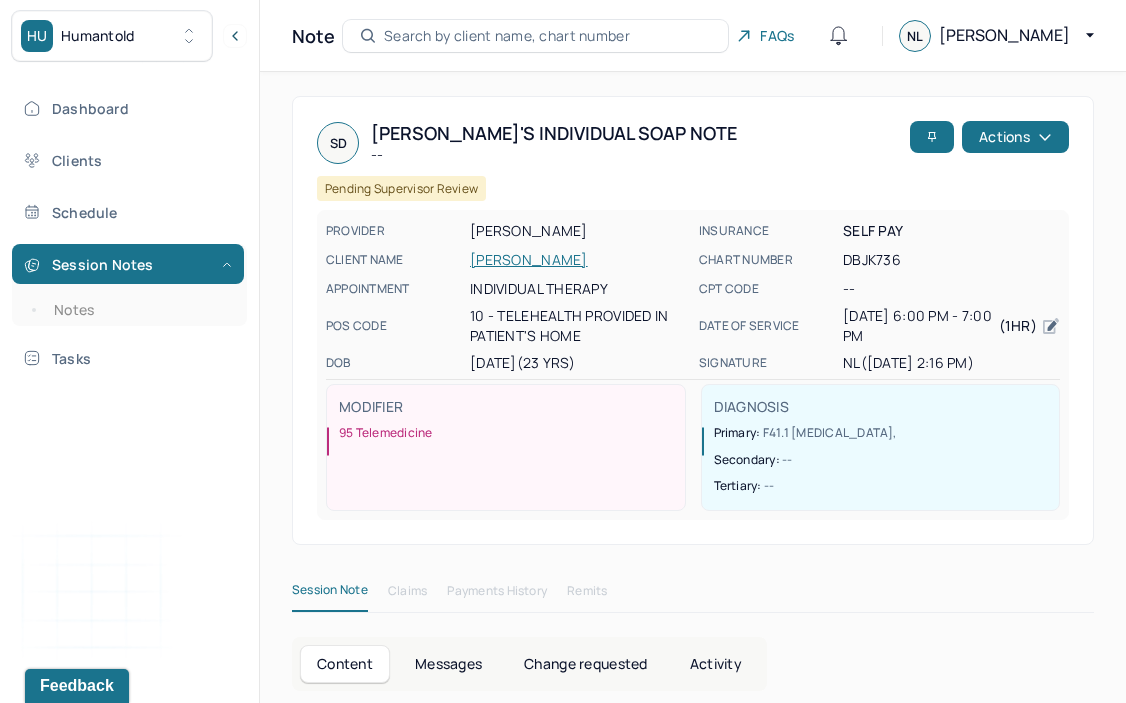 click on "Dashboard Clients Schedule Session Notes Notes Tasks" at bounding box center [129, 233] 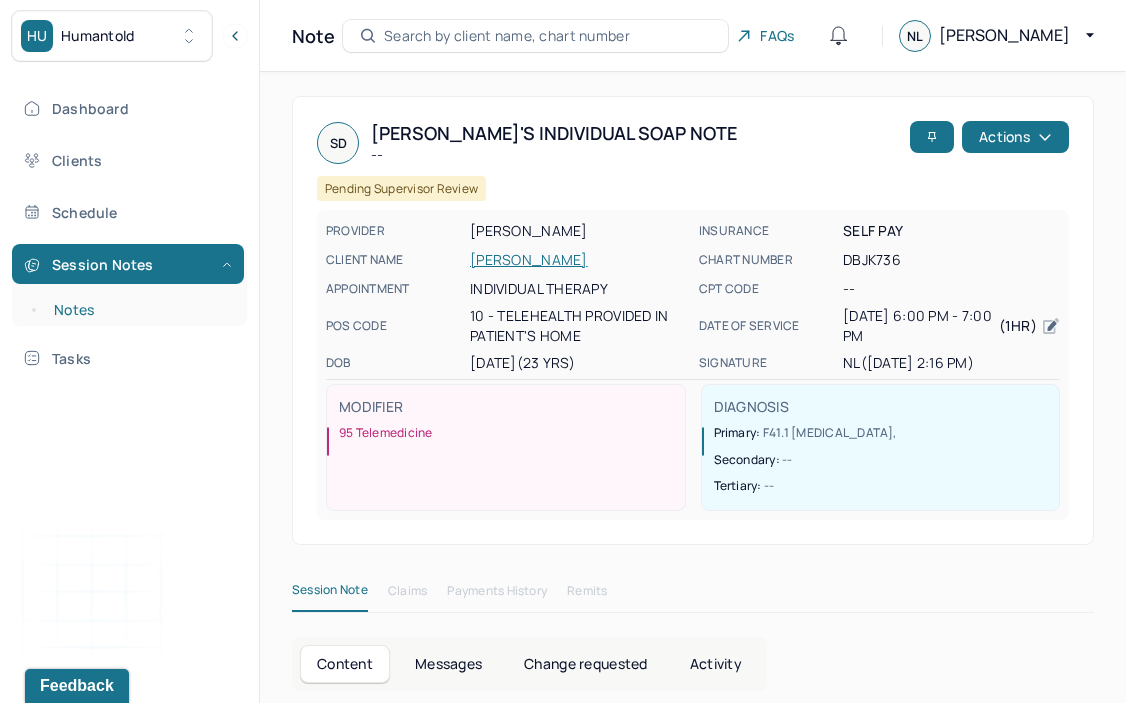 click on "Notes" at bounding box center [139, 310] 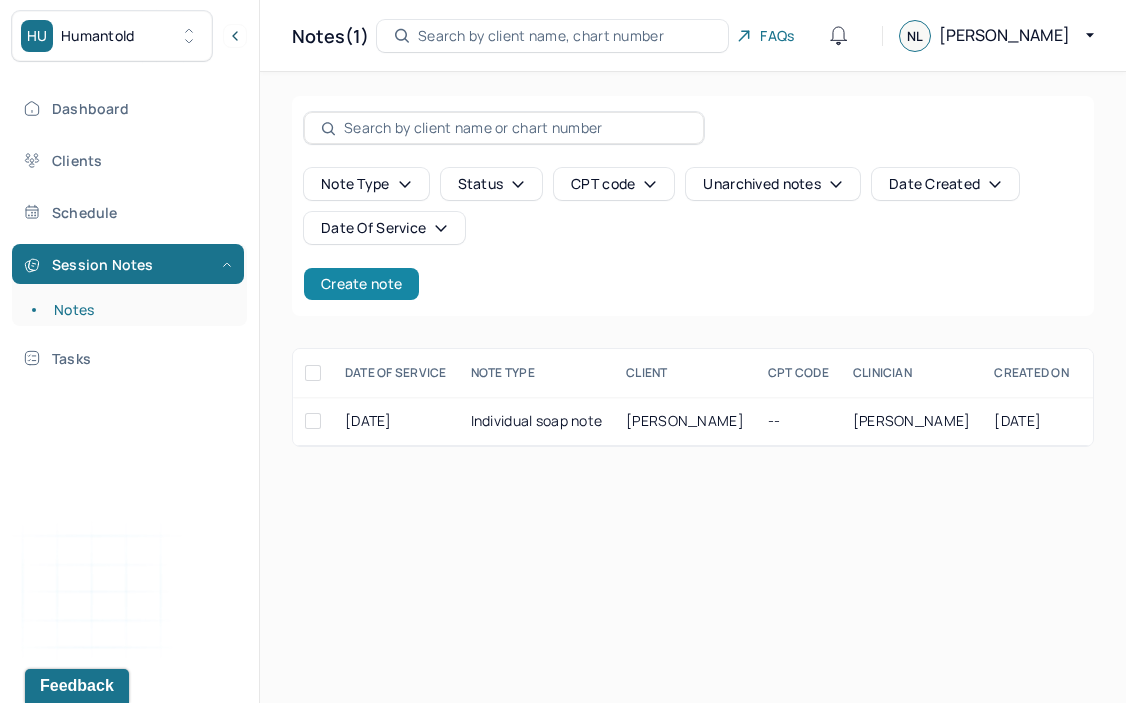 click on "Create note" at bounding box center (361, 284) 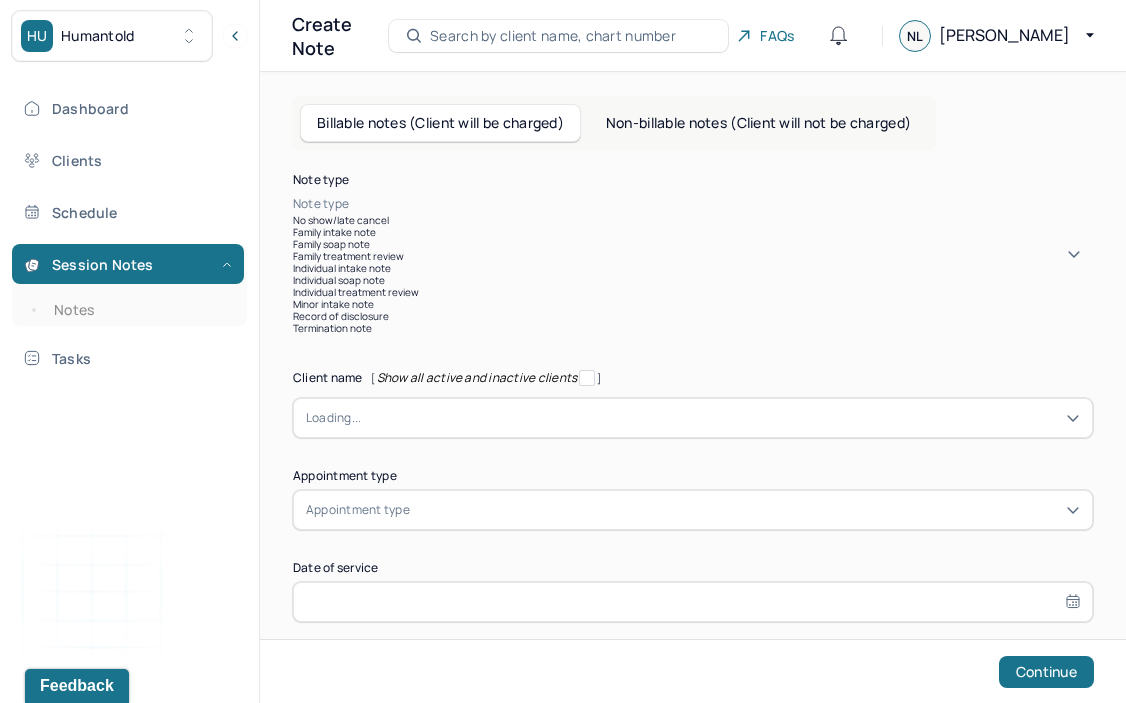 click at bounding box center [723, 204] 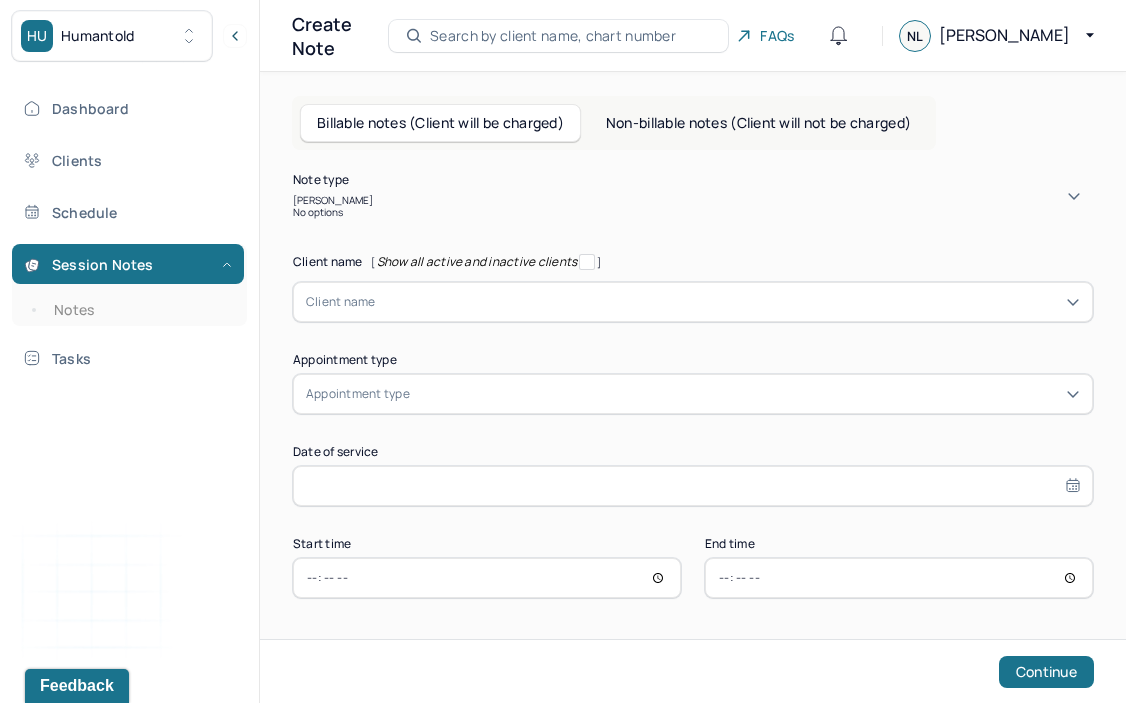 type on "J" 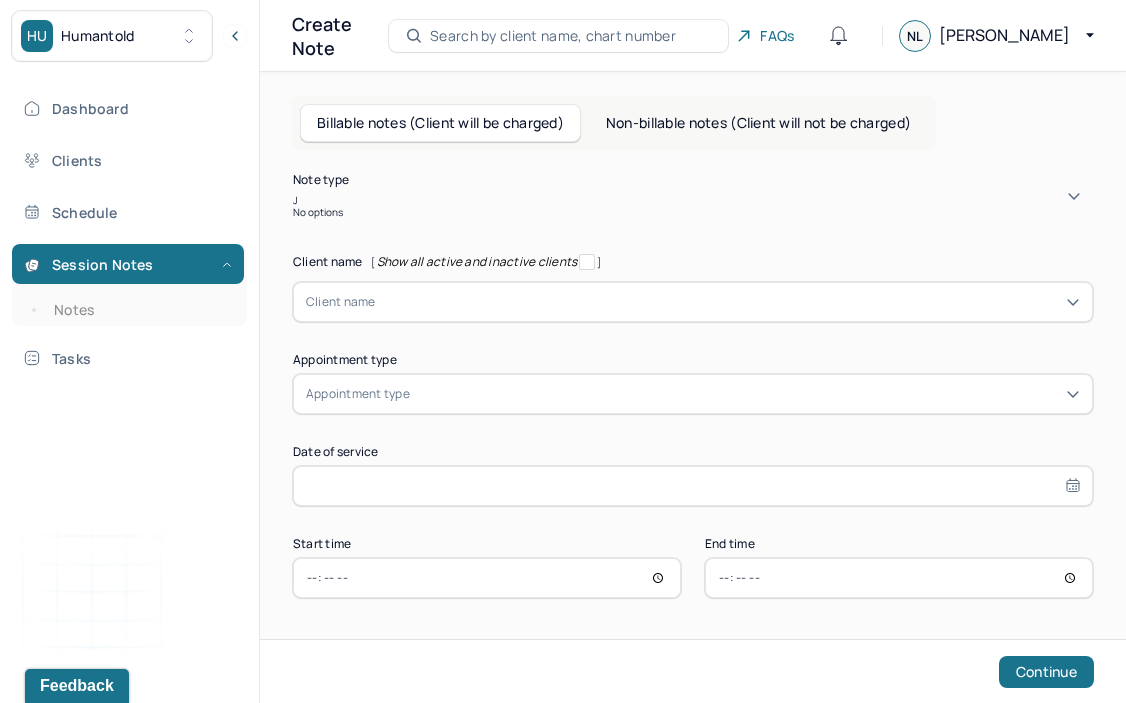 type 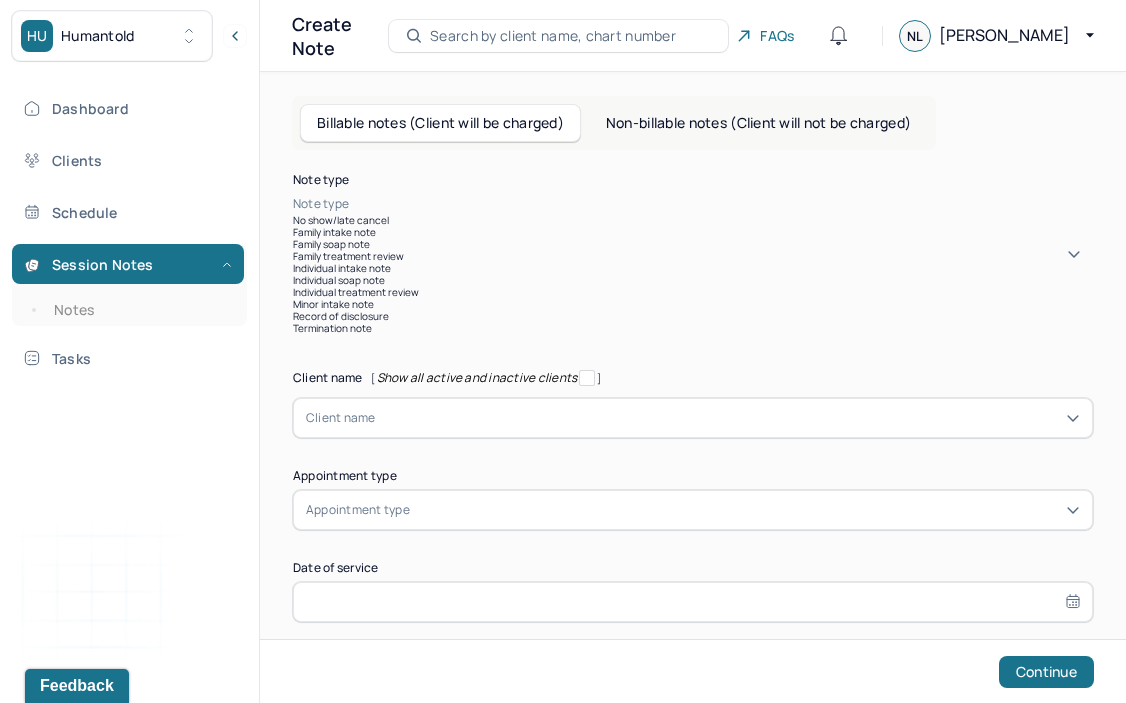 click on "Individual soap note" at bounding box center (693, 280) 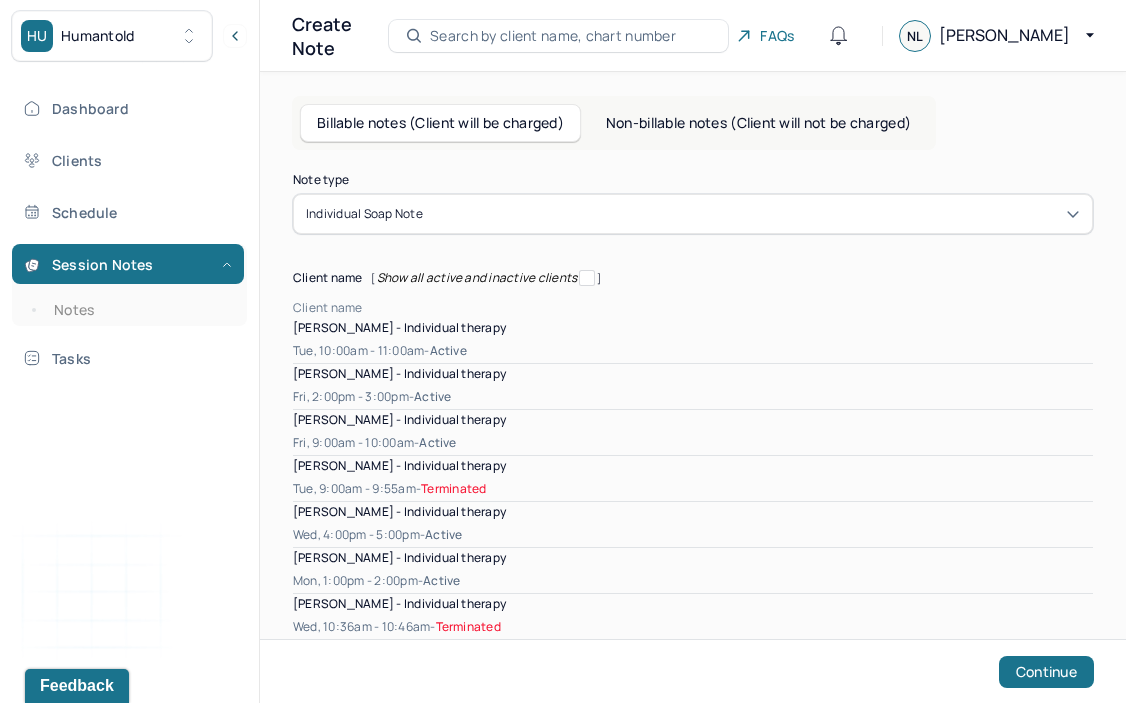 click at bounding box center [728, 308] 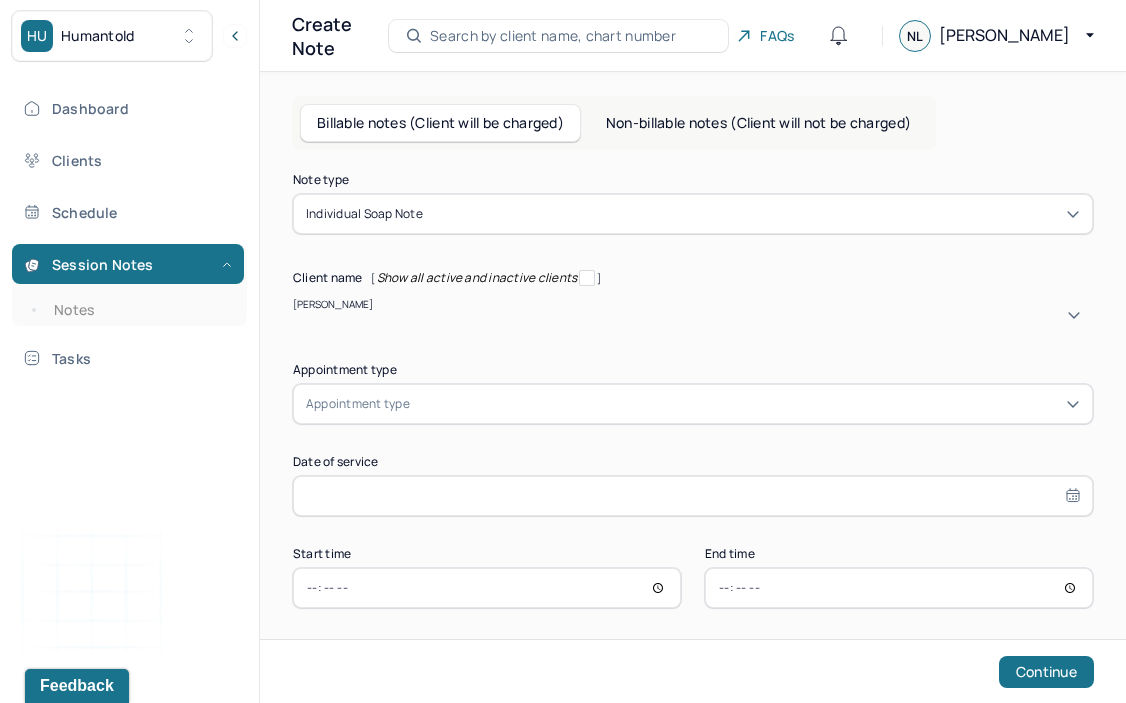 type on "Jak" 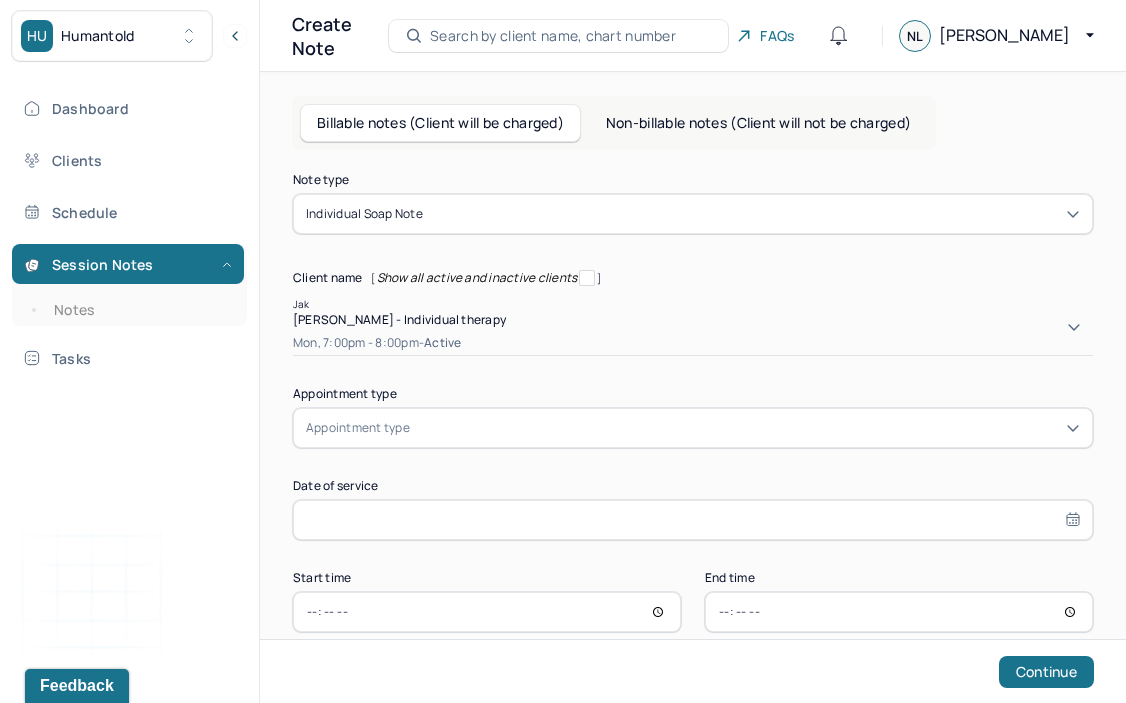 click on "[PERSON_NAME] - Individual therapy" at bounding box center [693, 319] 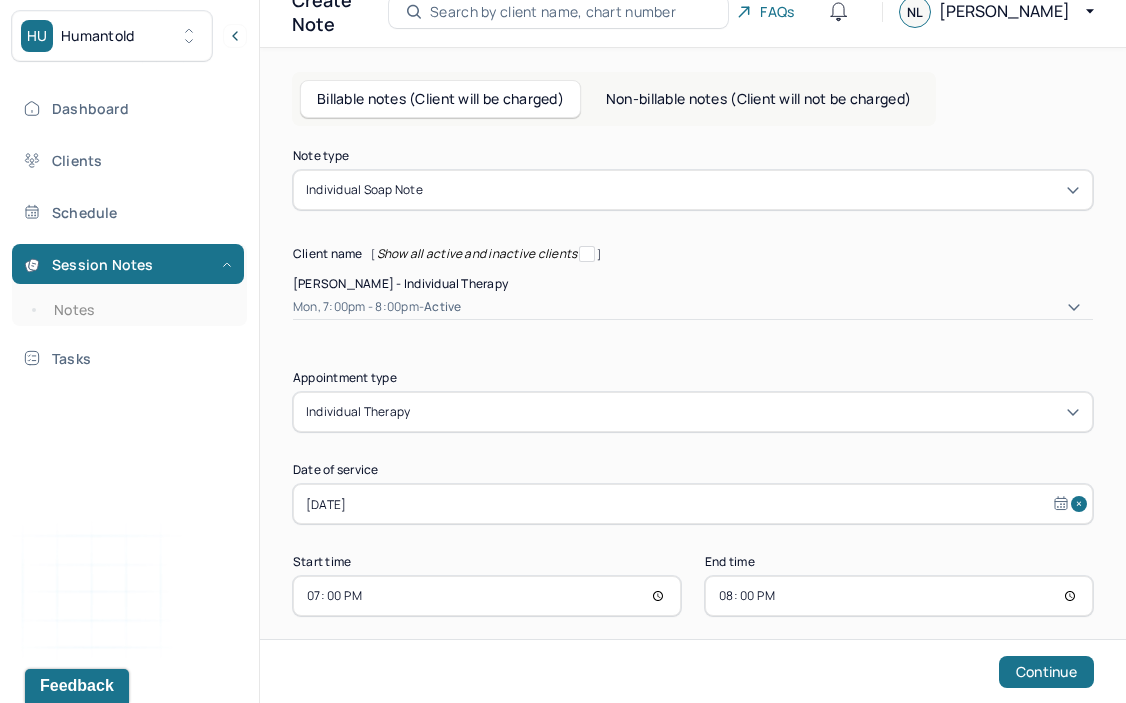 scroll, scrollTop: 0, scrollLeft: 0, axis: both 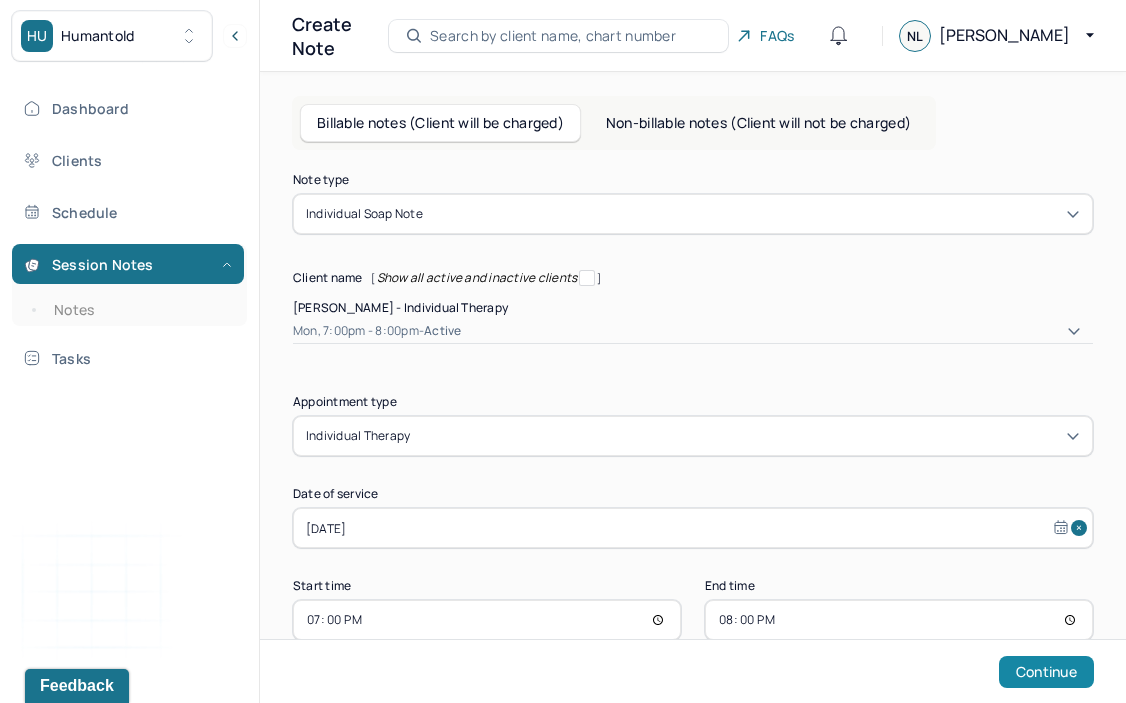 click on "Continue" at bounding box center [1046, 672] 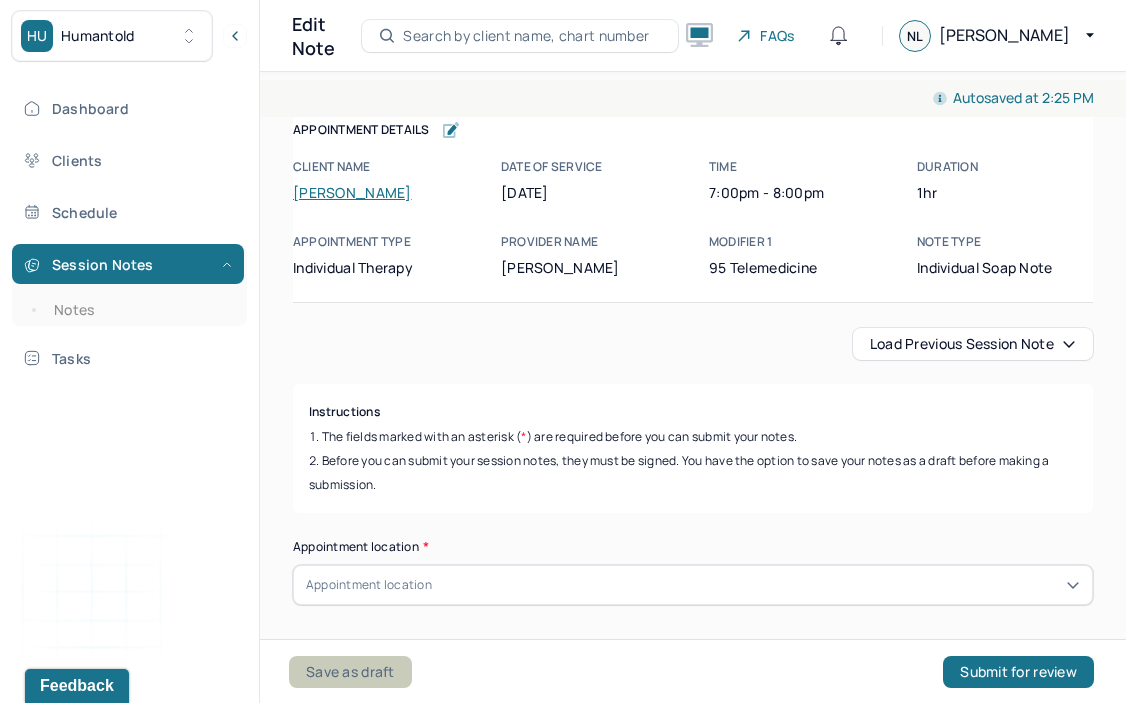 click on "Save as draft" at bounding box center (350, 672) 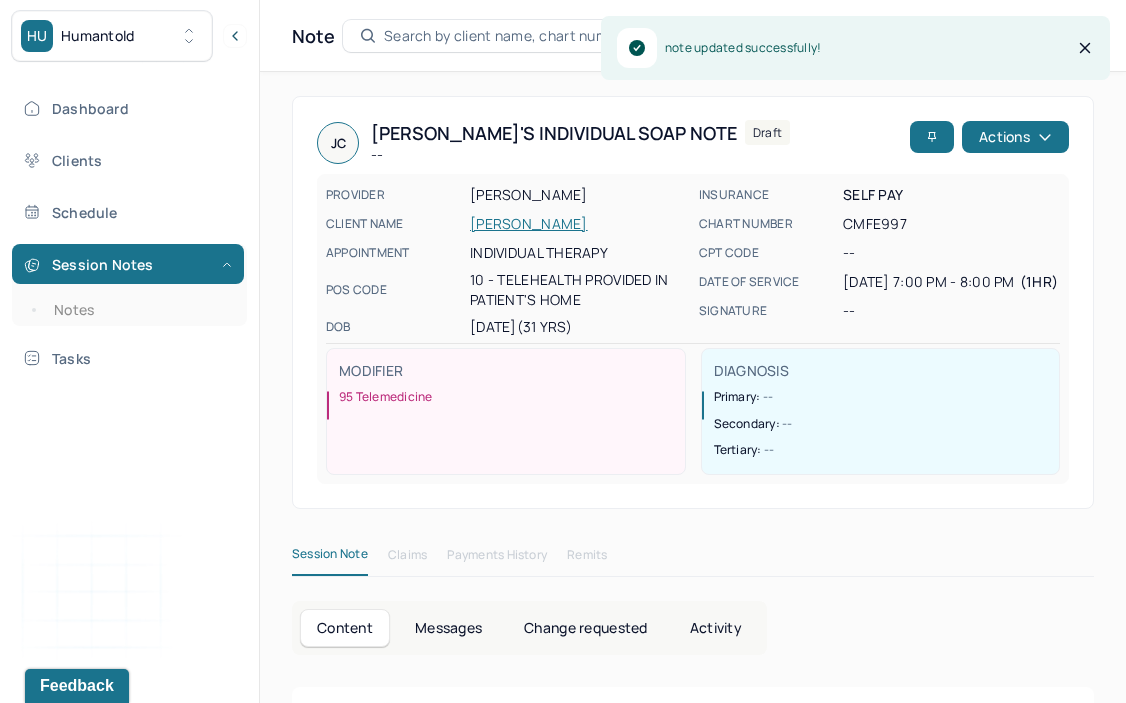 scroll, scrollTop: 17, scrollLeft: 0, axis: vertical 